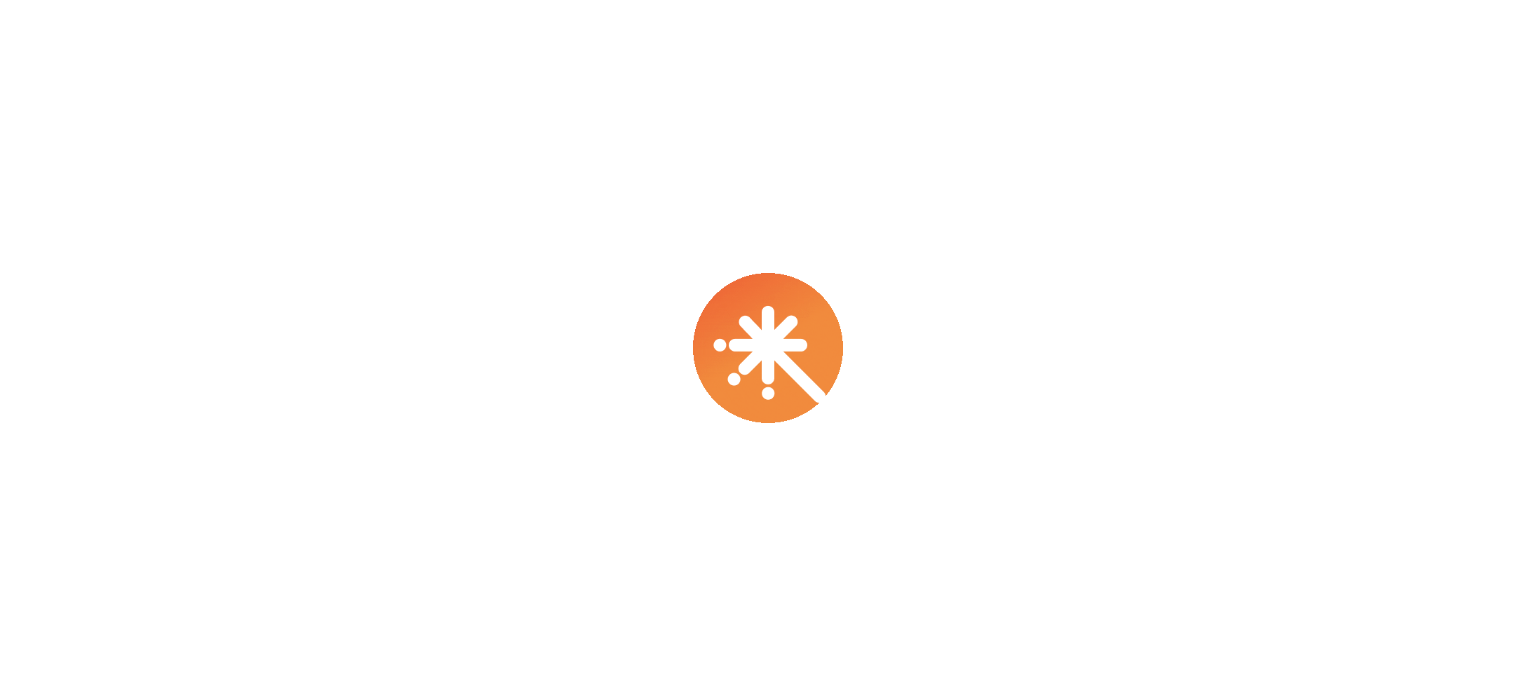 scroll, scrollTop: 0, scrollLeft: 0, axis: both 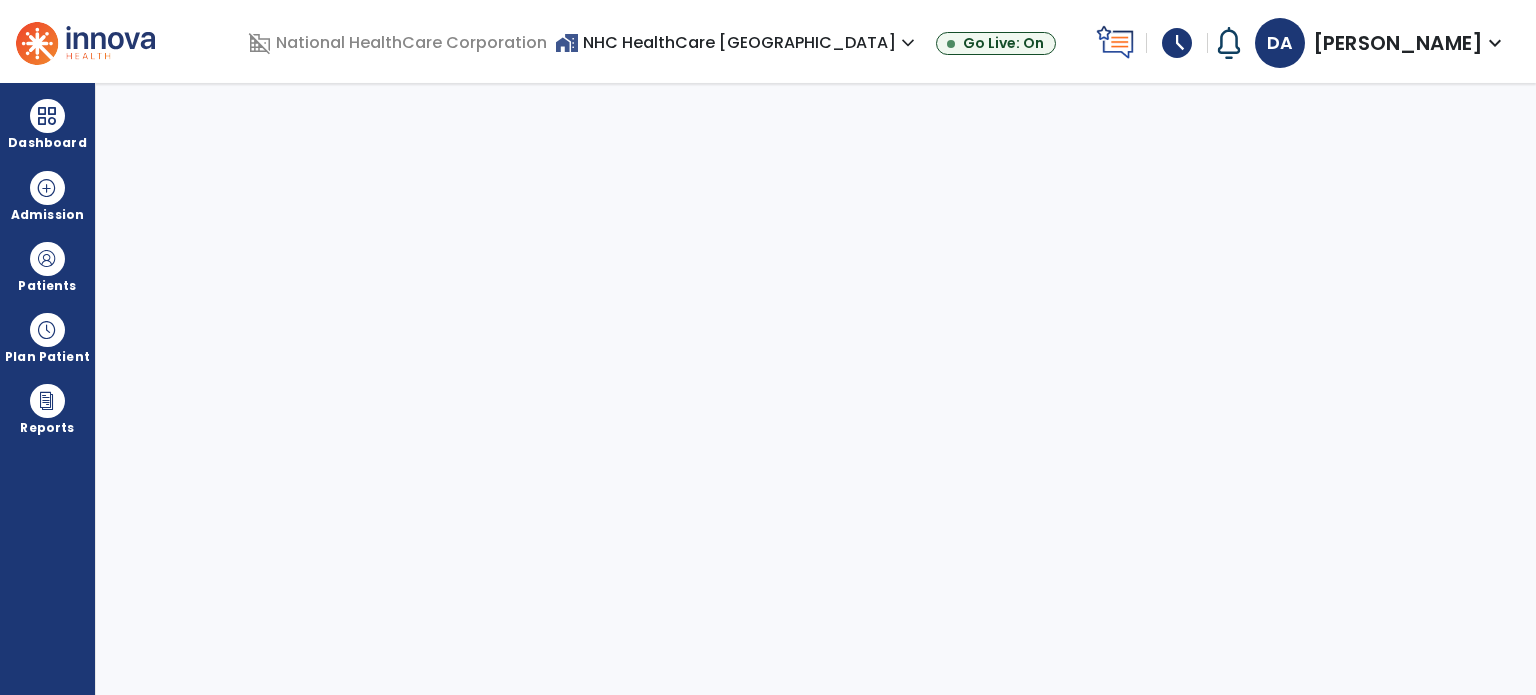 select on "****" 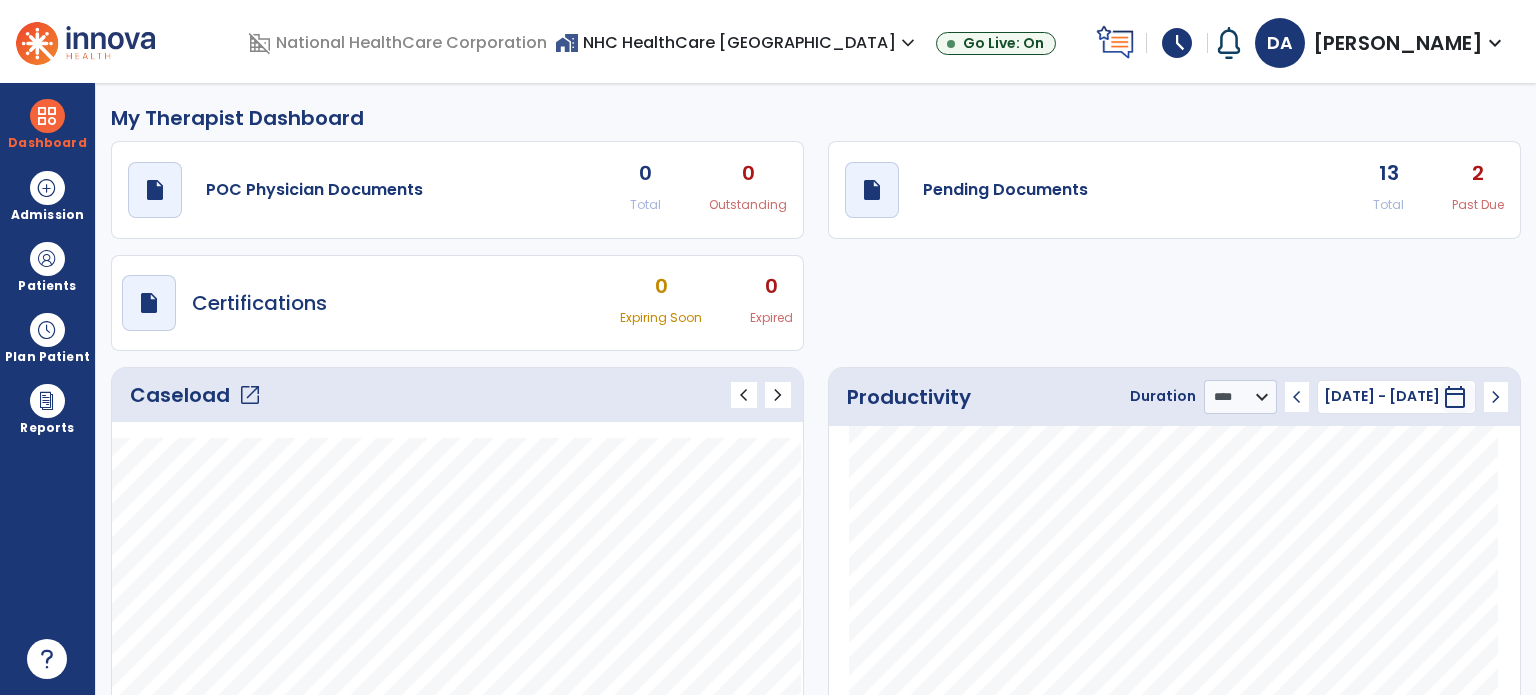 click on "open_in_new" 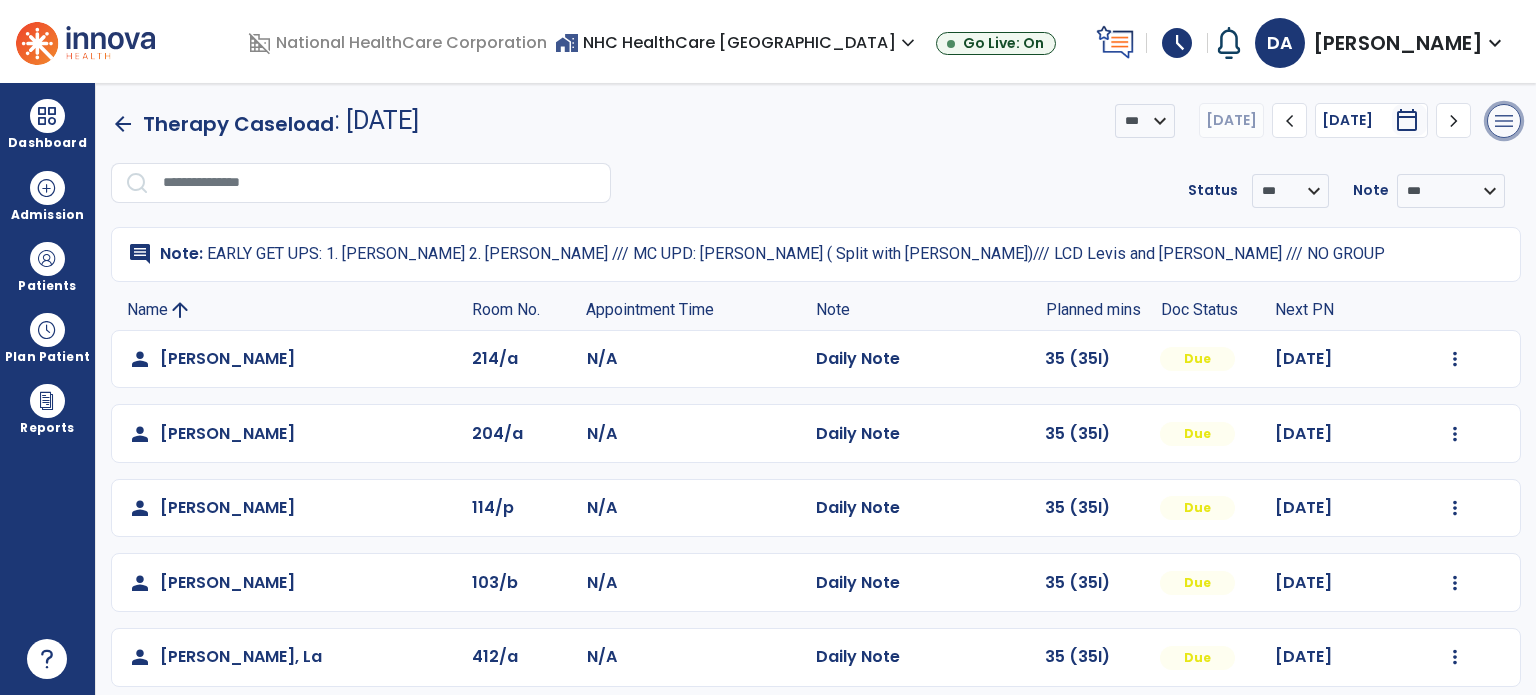 click on "menu" at bounding box center [1504, 121] 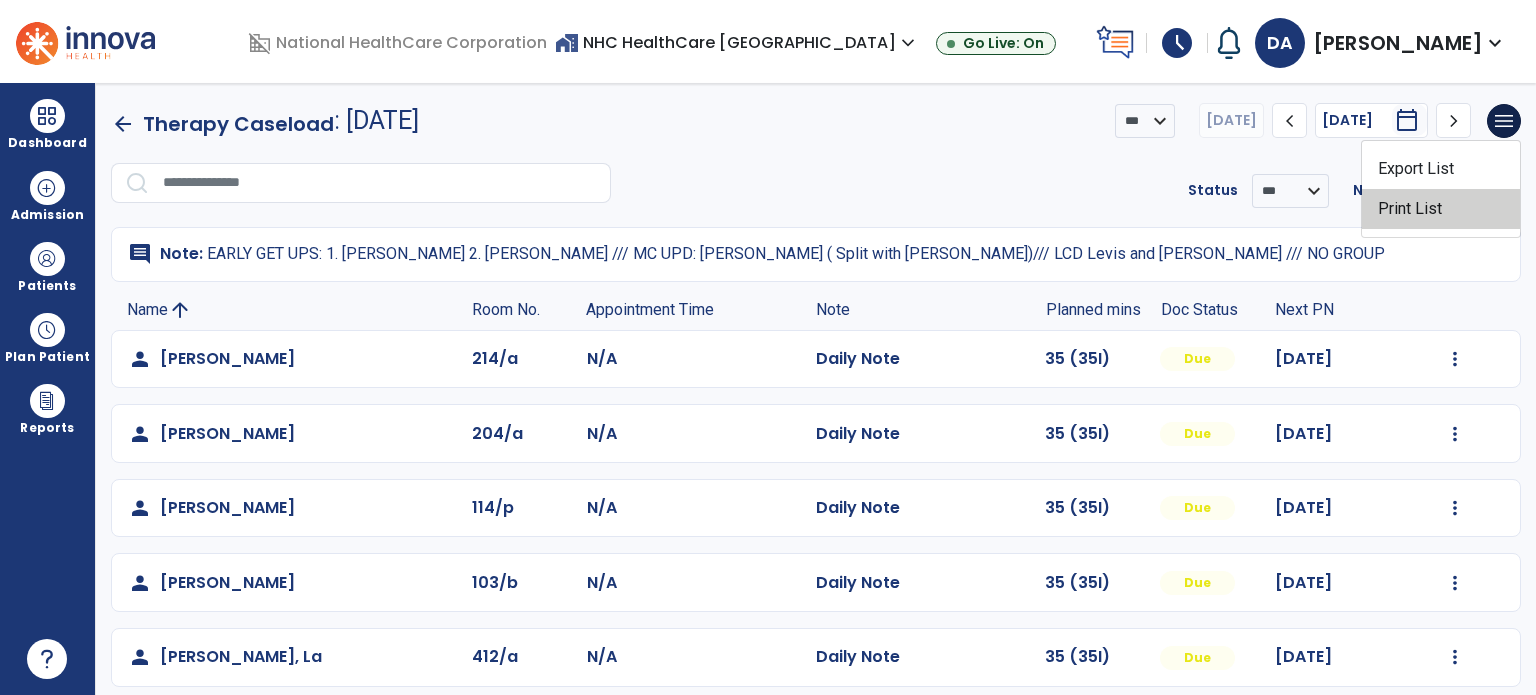 click on "Print List" 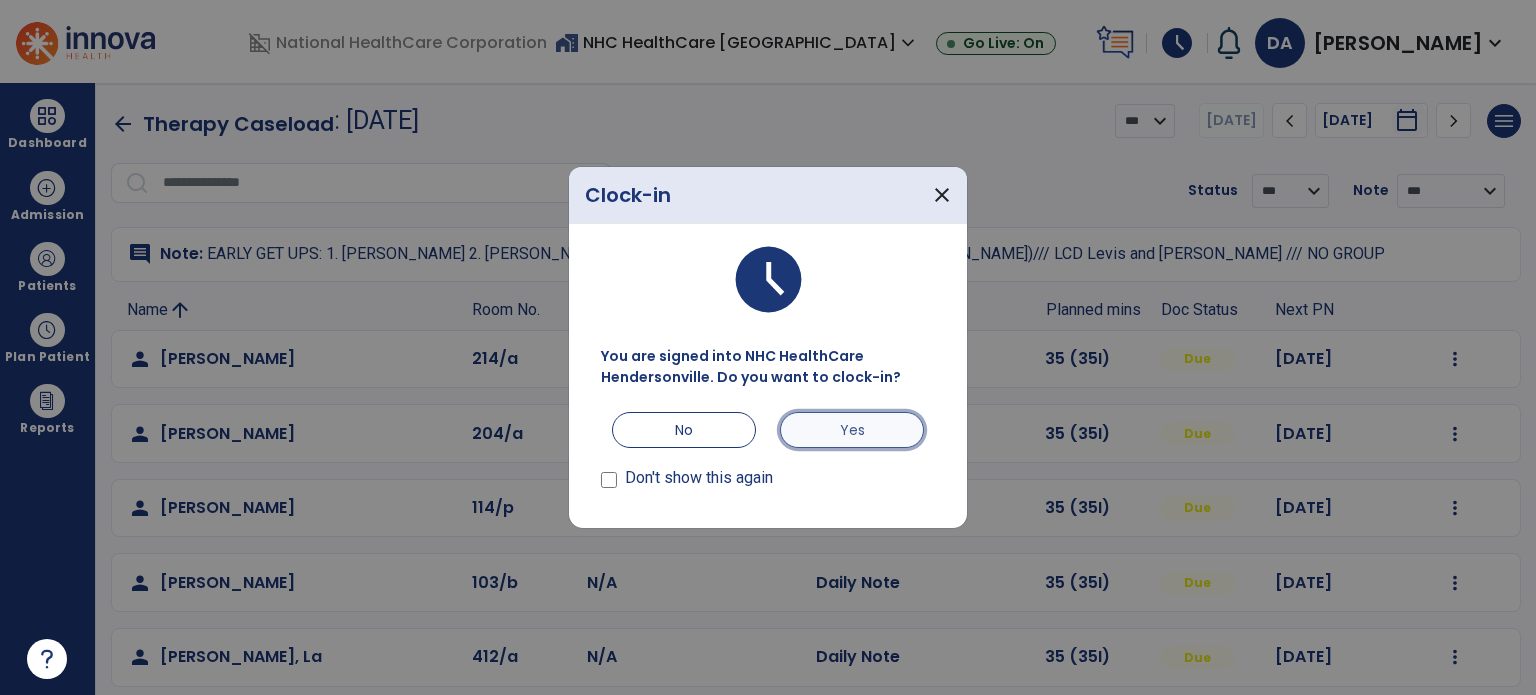 click on "Yes" at bounding box center [852, 430] 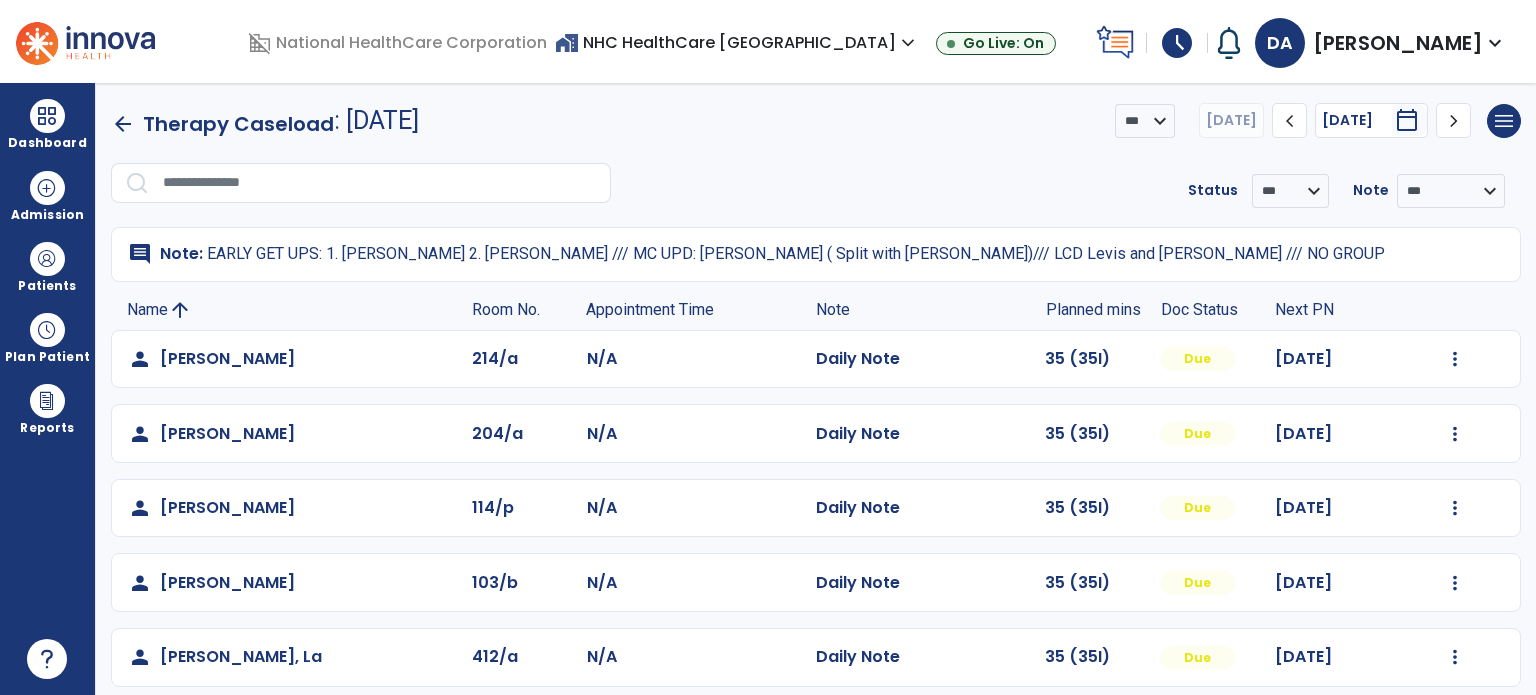 click on "chevron_left" 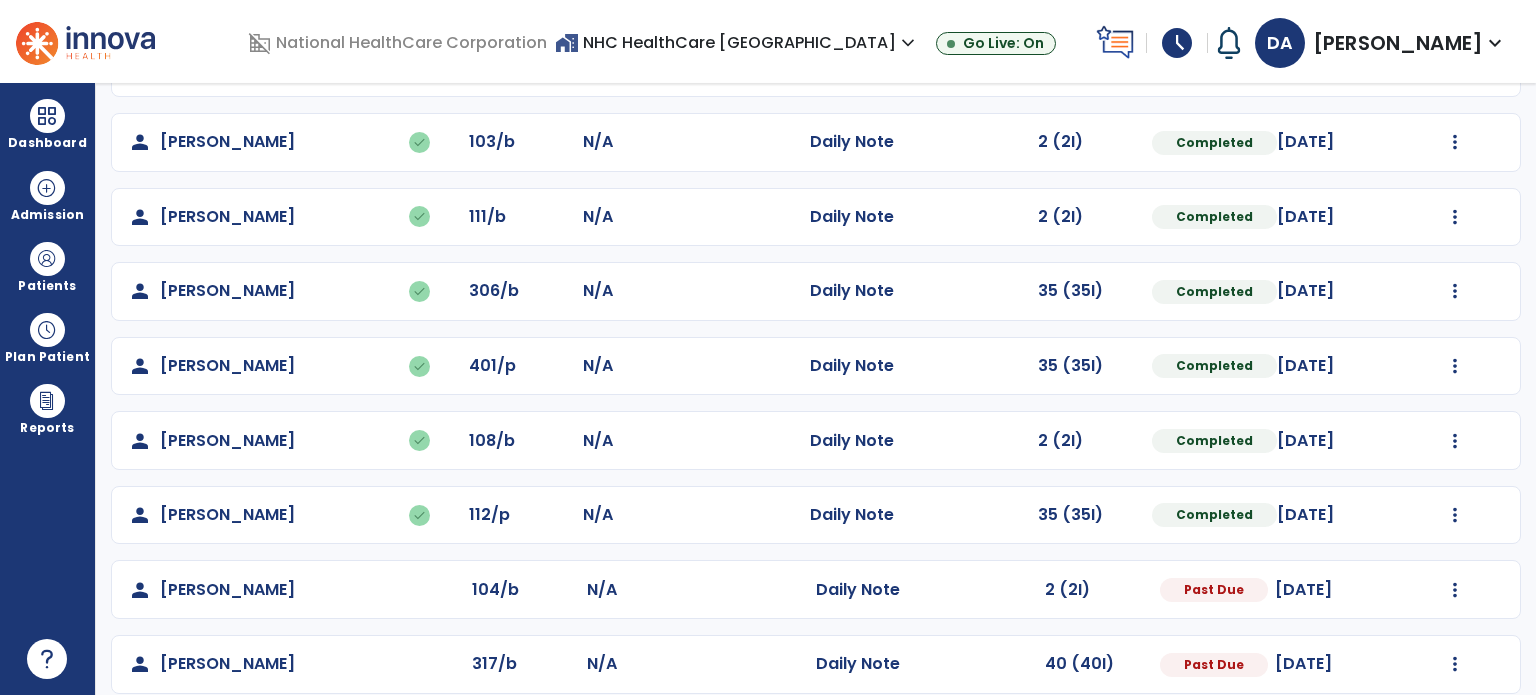 scroll, scrollTop: 688, scrollLeft: 0, axis: vertical 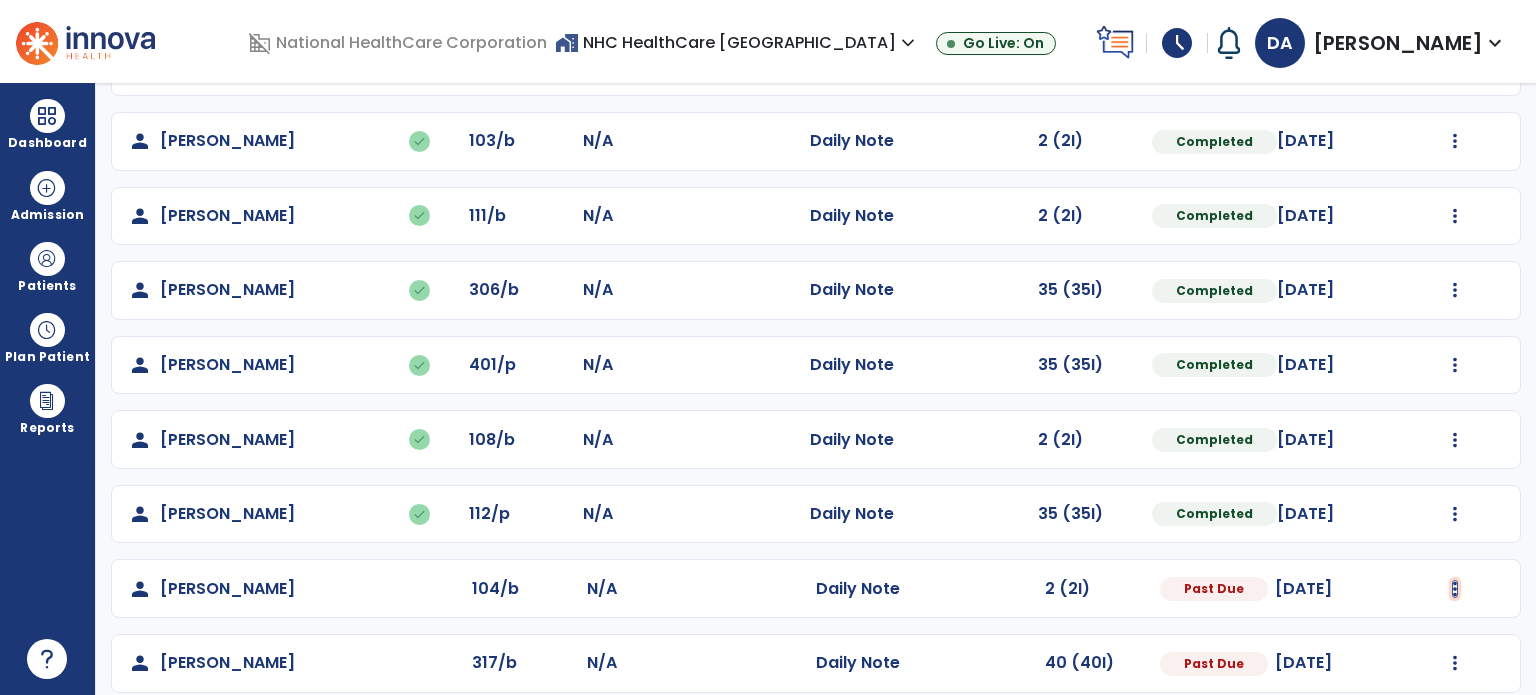 click at bounding box center (1455, -317) 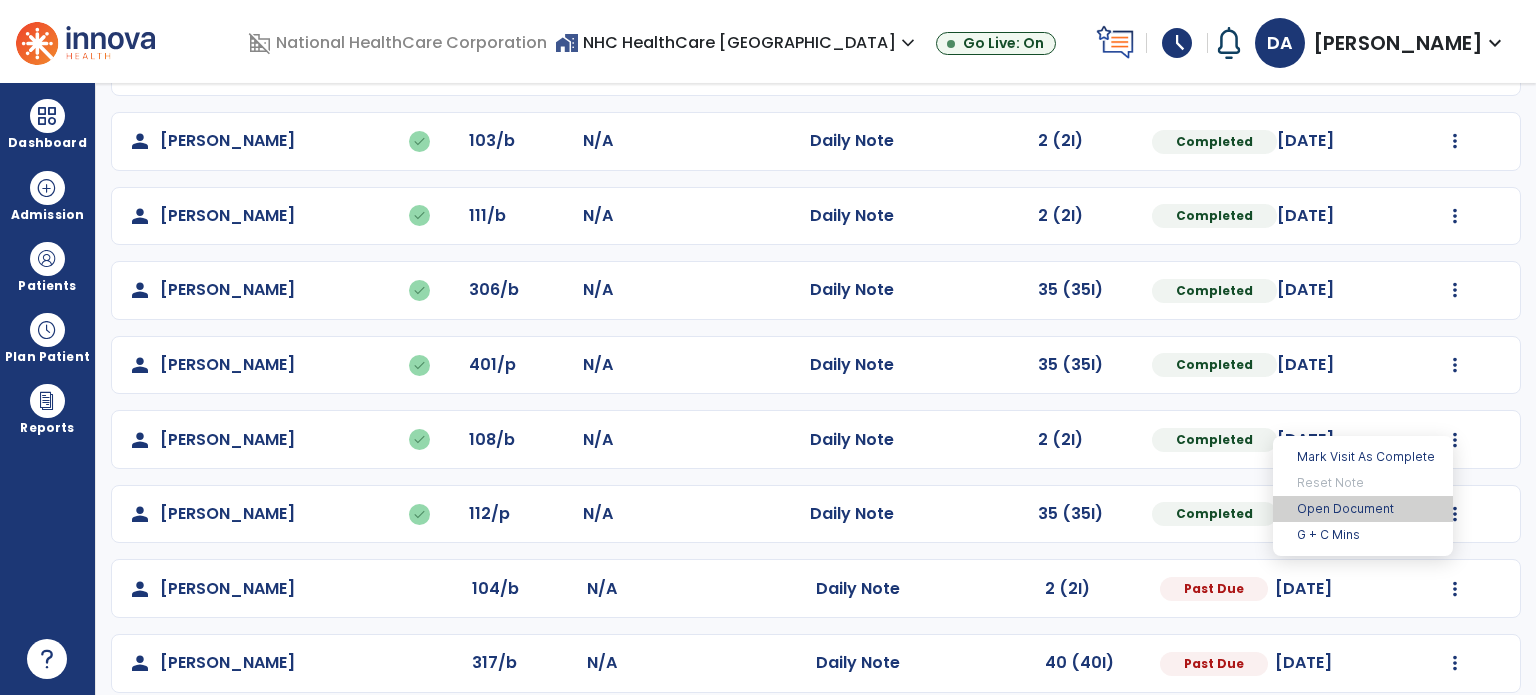 click on "Open Document" at bounding box center (1363, 509) 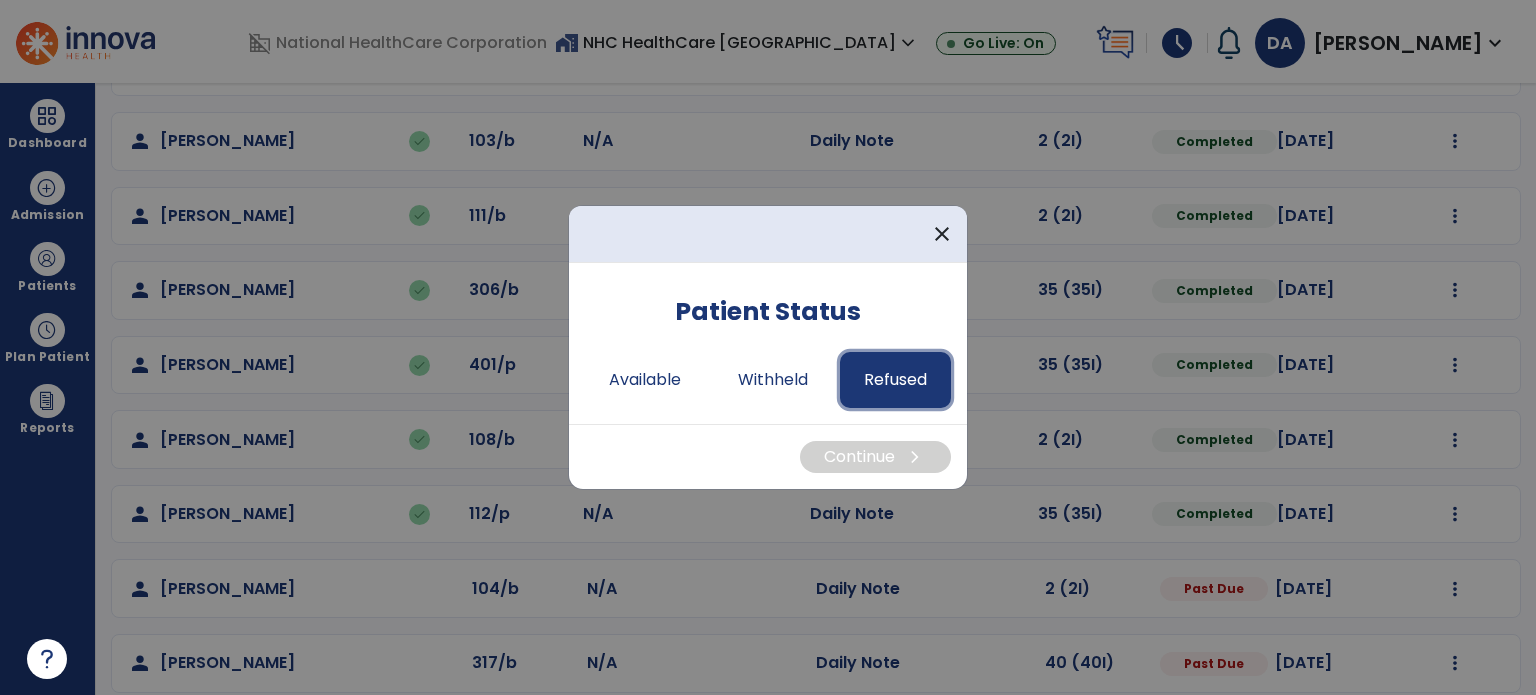 click on "Refused" at bounding box center (895, 380) 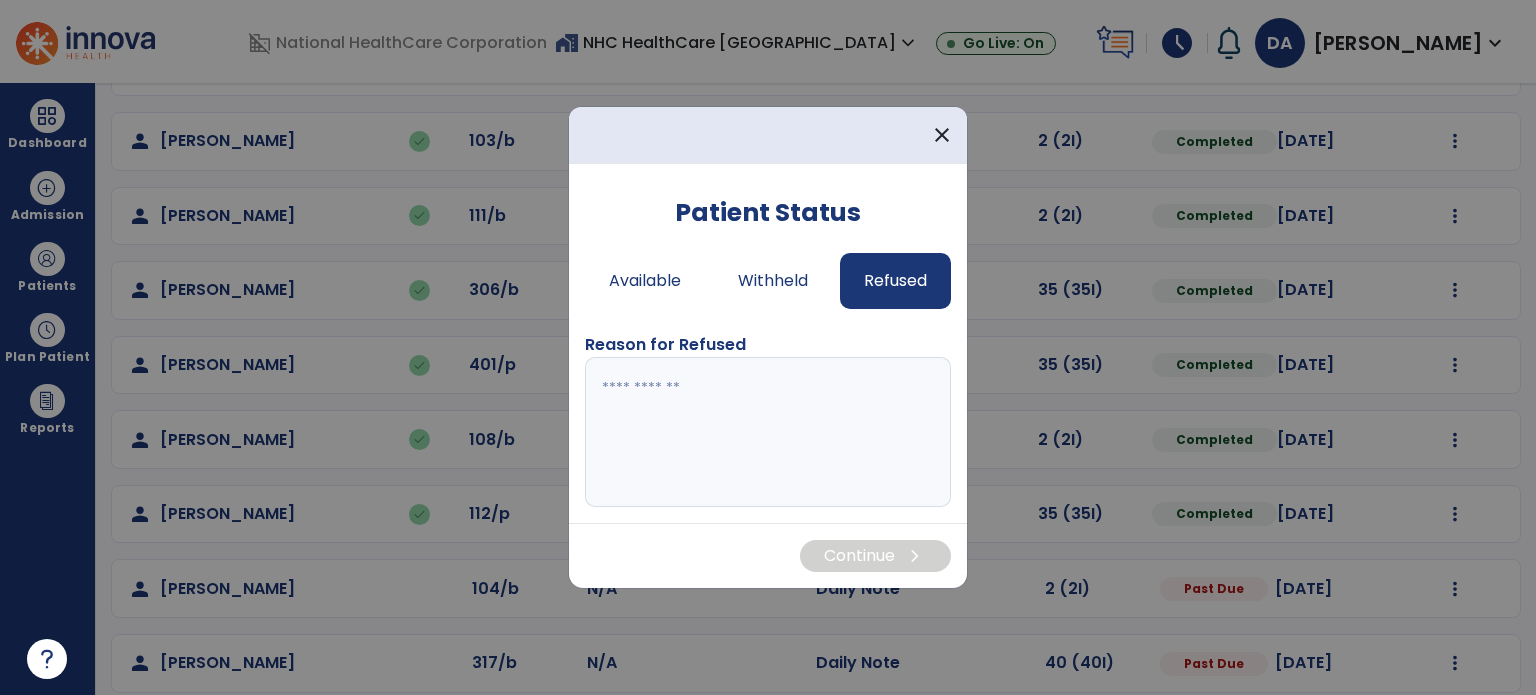 click at bounding box center [768, 432] 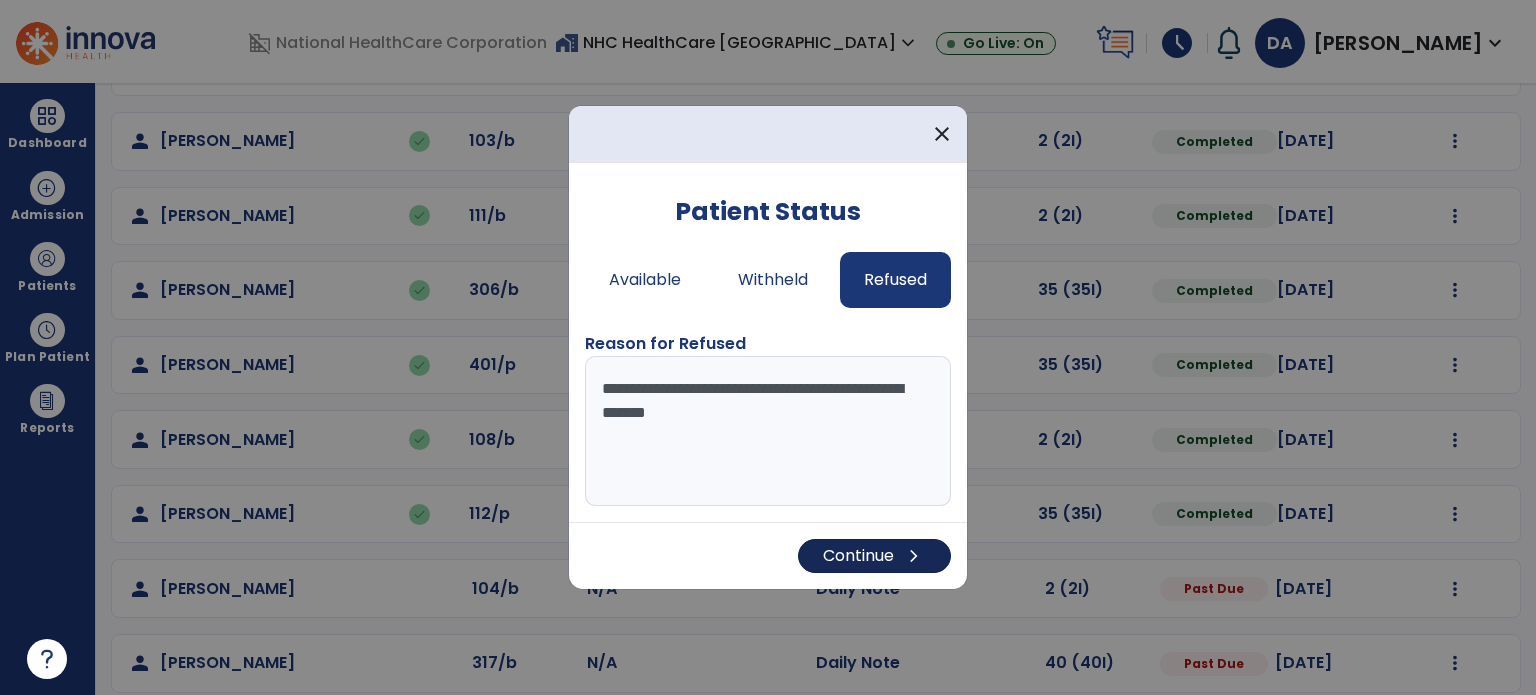 type on "**********" 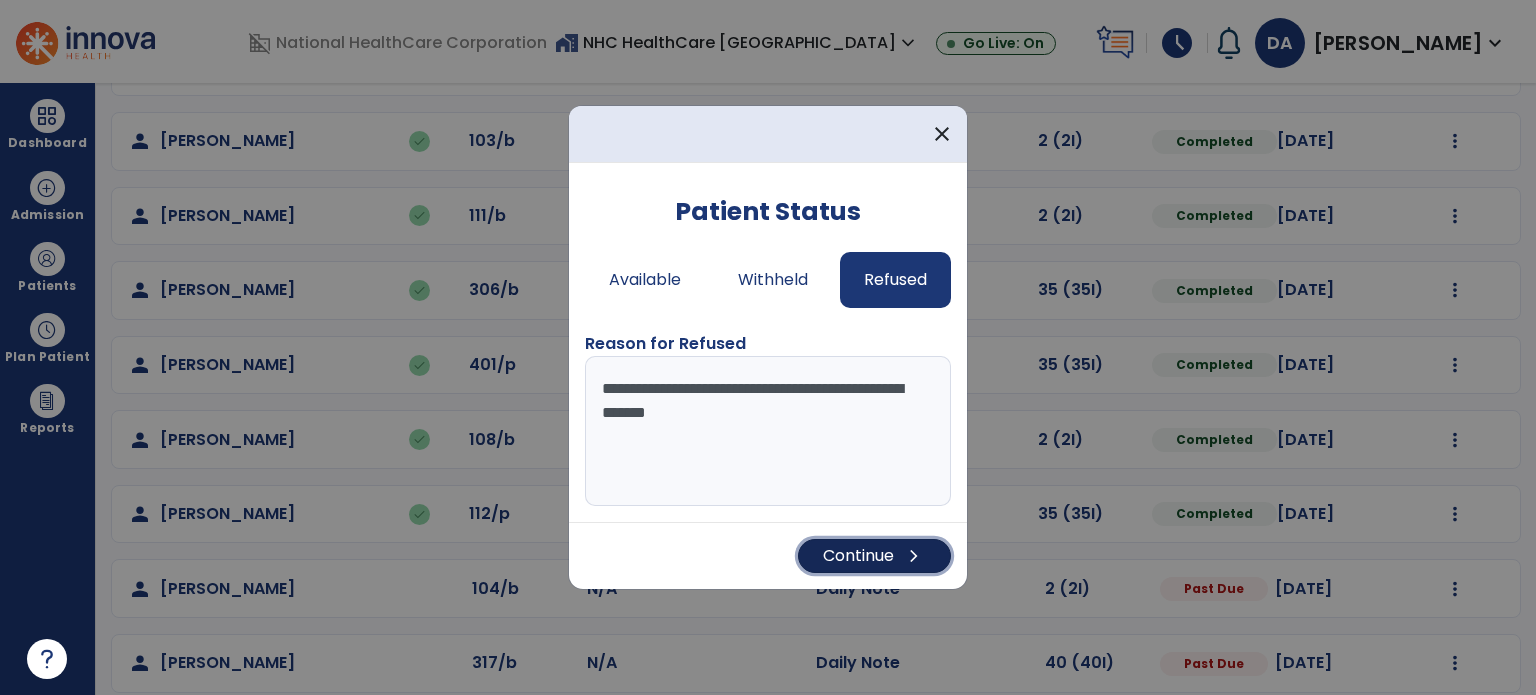 click on "Continue   chevron_right" at bounding box center (874, 556) 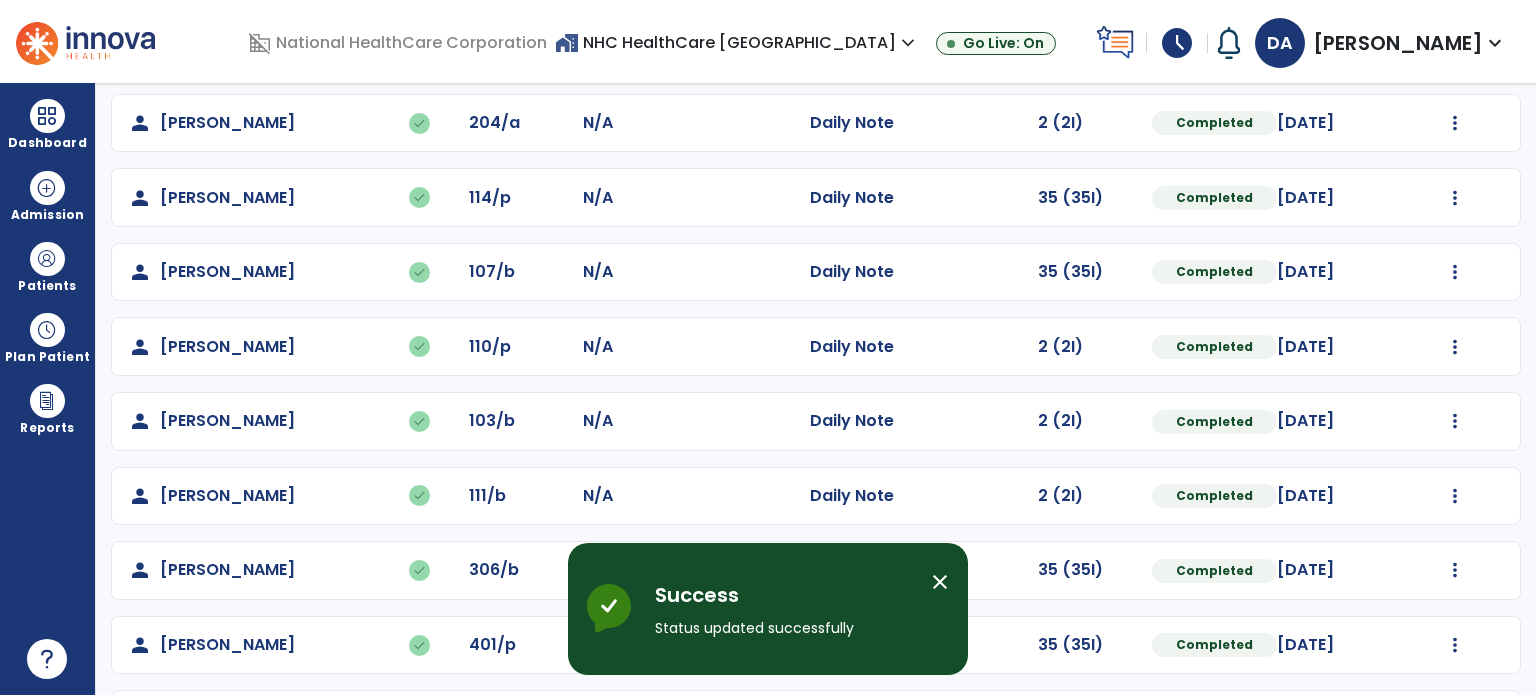 scroll, scrollTop: 688, scrollLeft: 0, axis: vertical 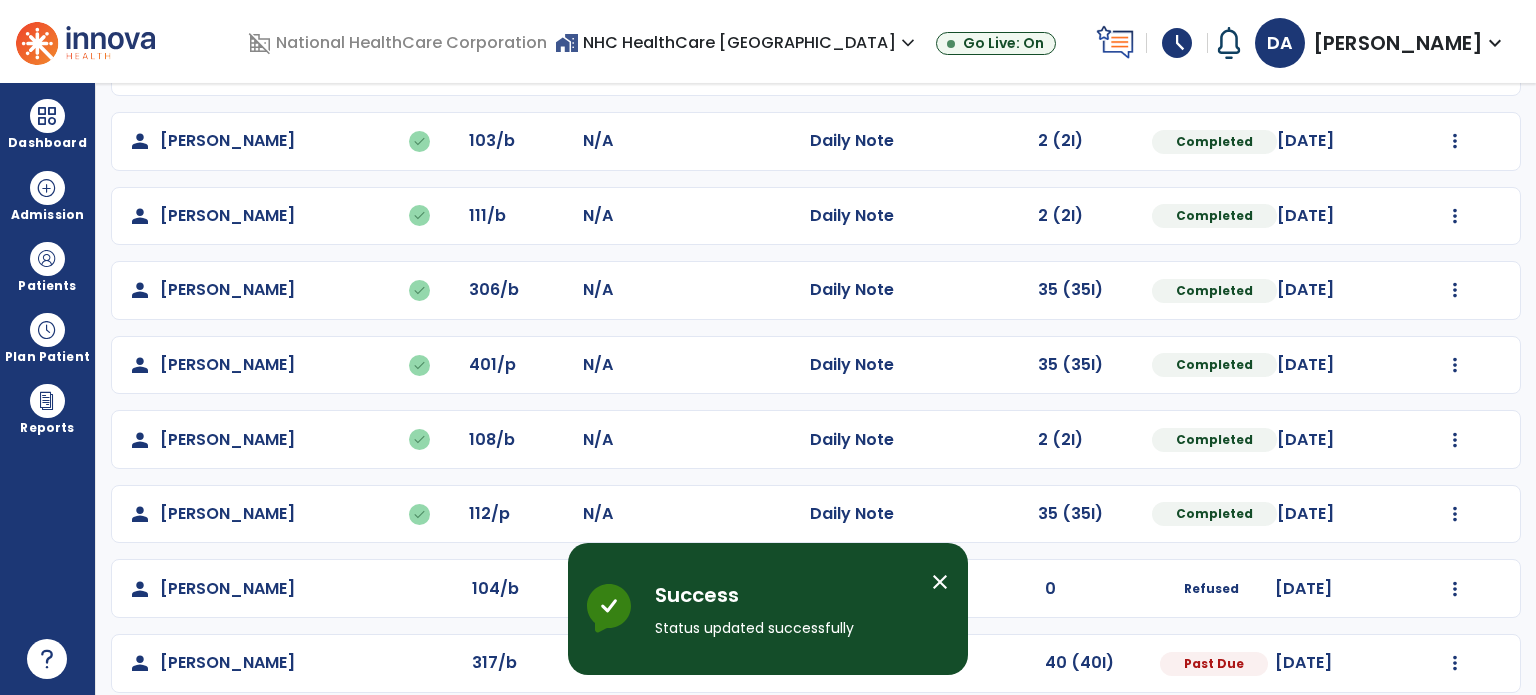 click on "Mark Visit As Complete   Reset Note   Open Document   G + C Mins" 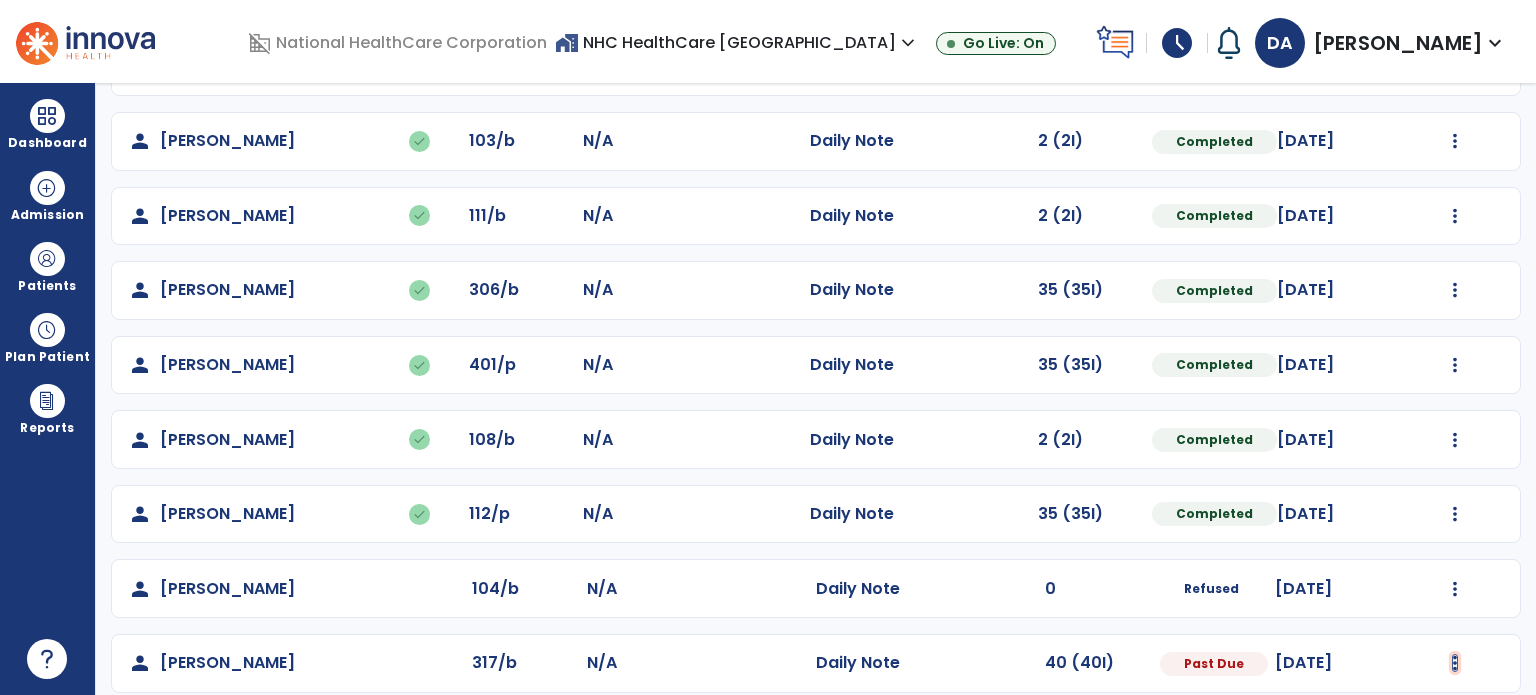 click at bounding box center [1455, -317] 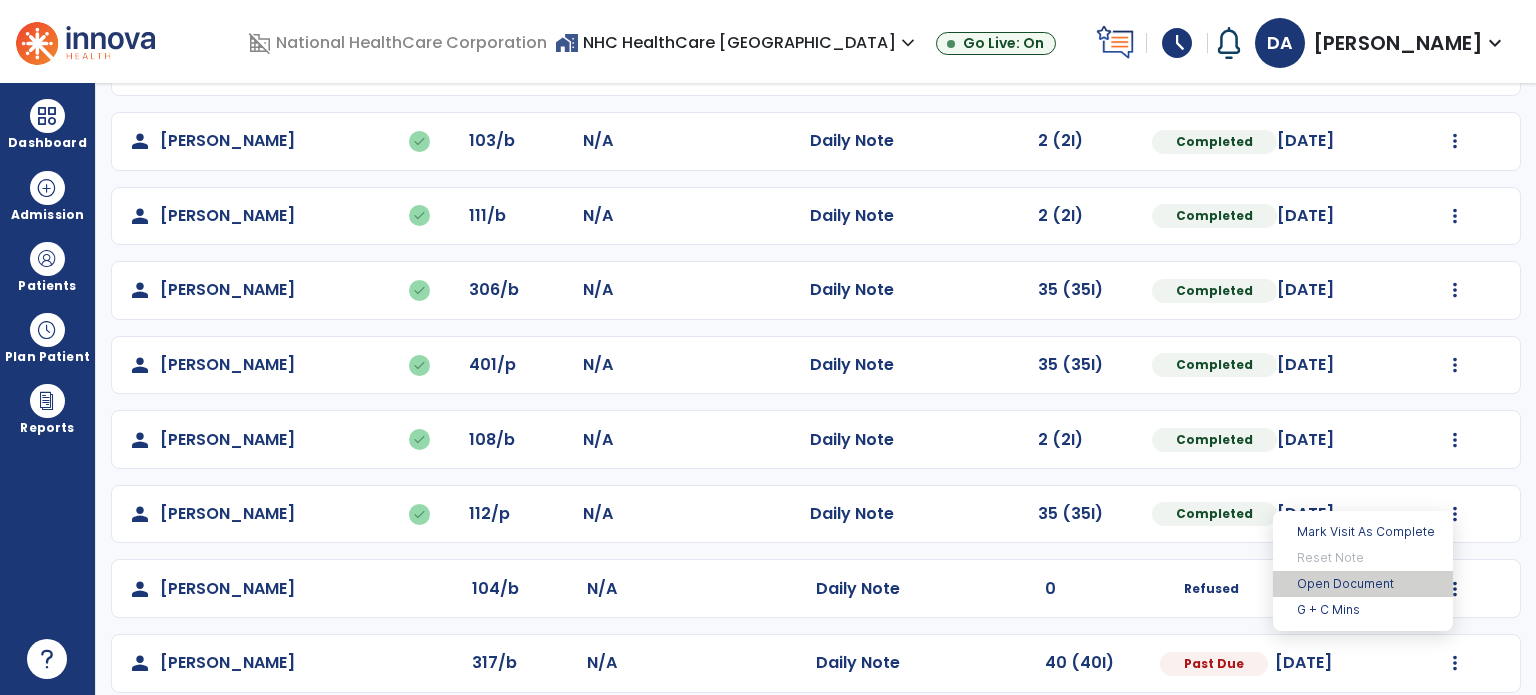 click on "Open Document" at bounding box center [1363, 584] 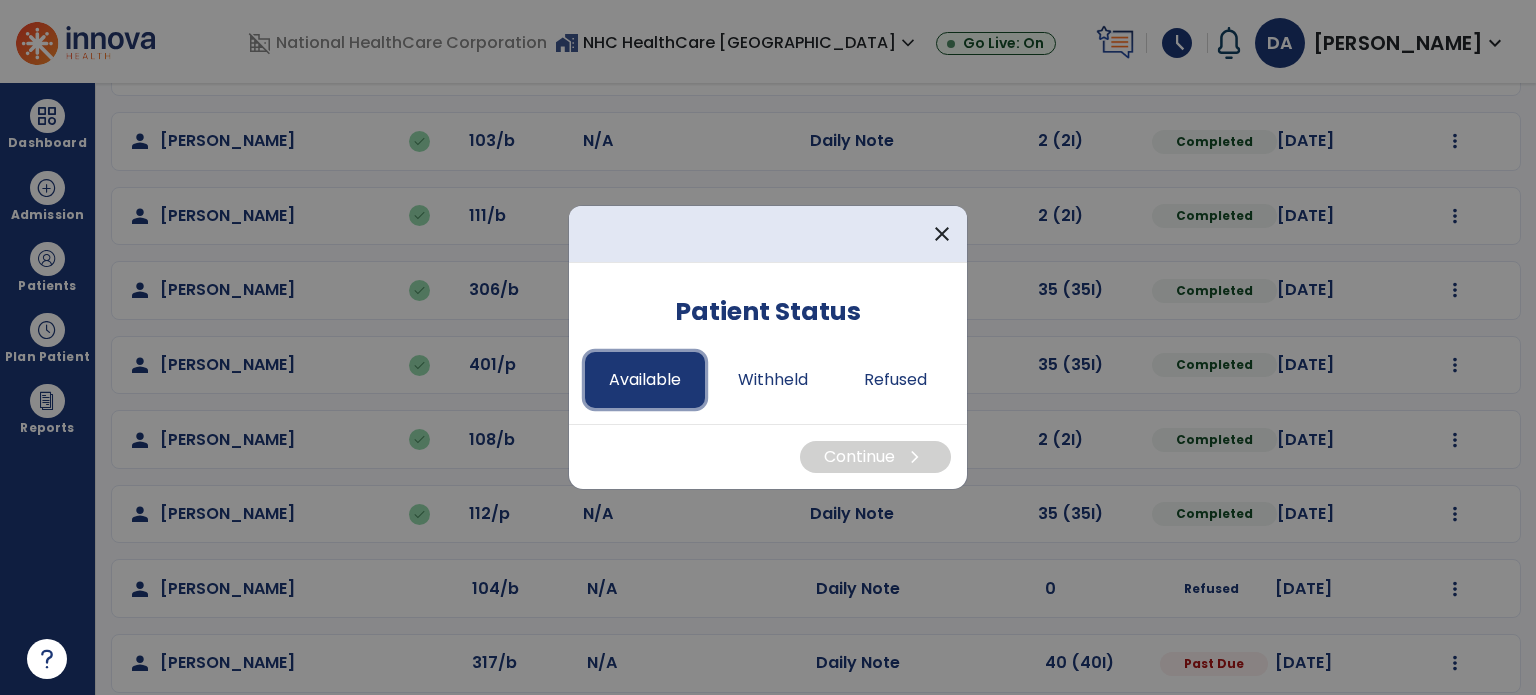 click on "Available" at bounding box center [645, 380] 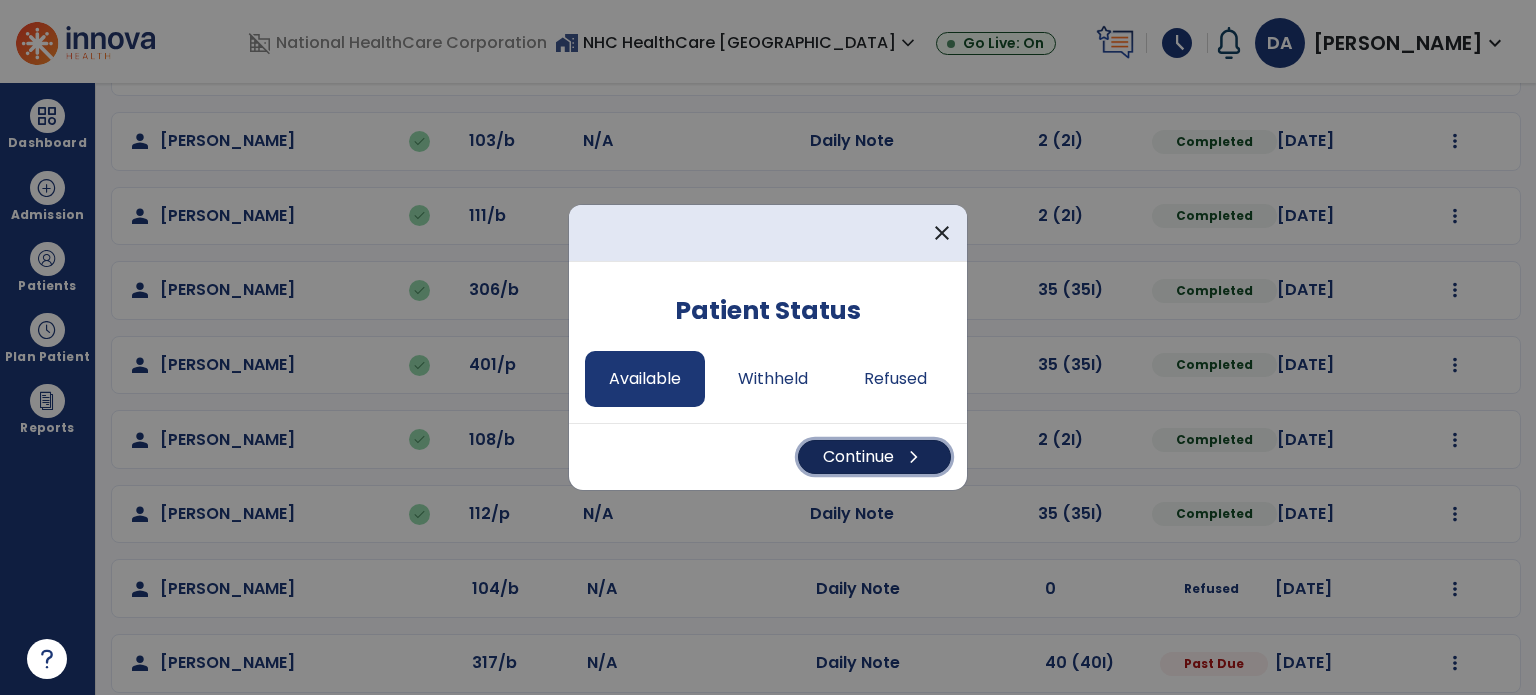 click on "Continue   chevron_right" at bounding box center (874, 457) 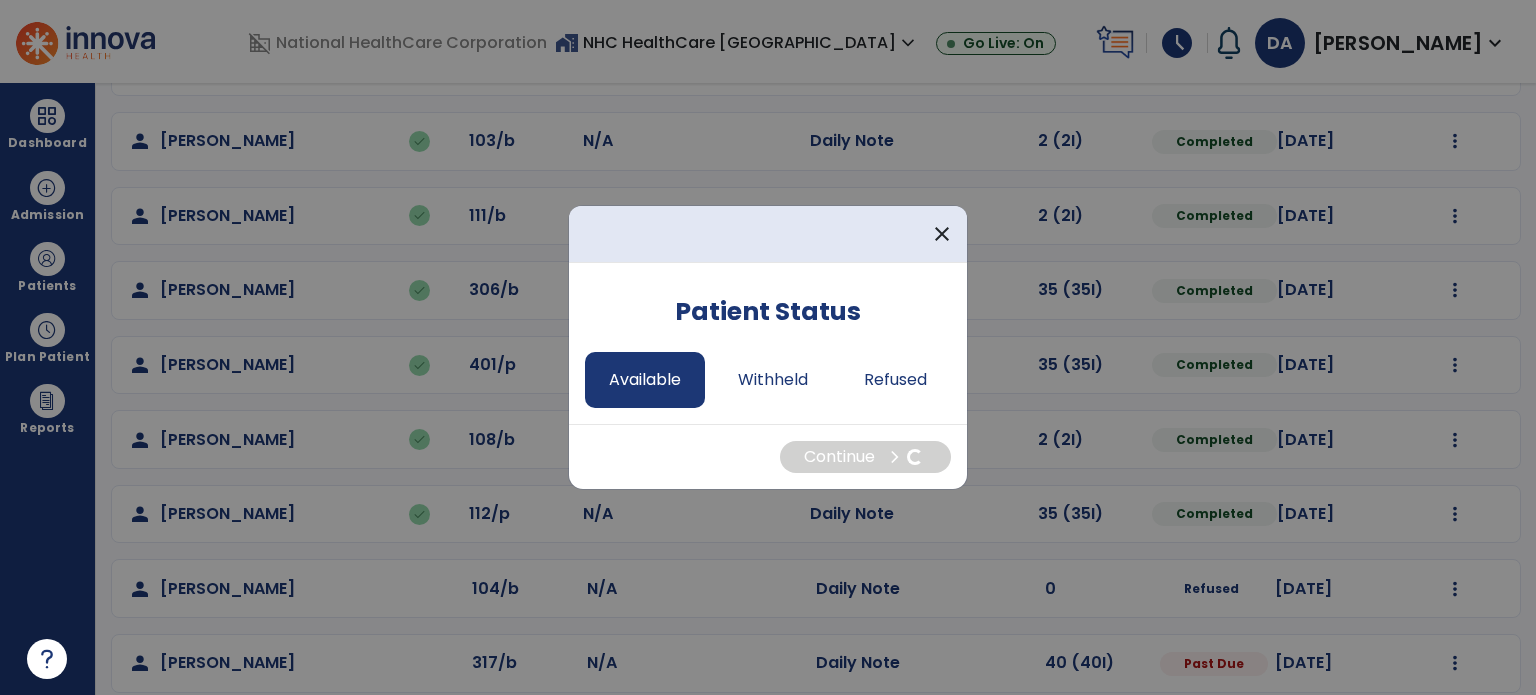 select on "*" 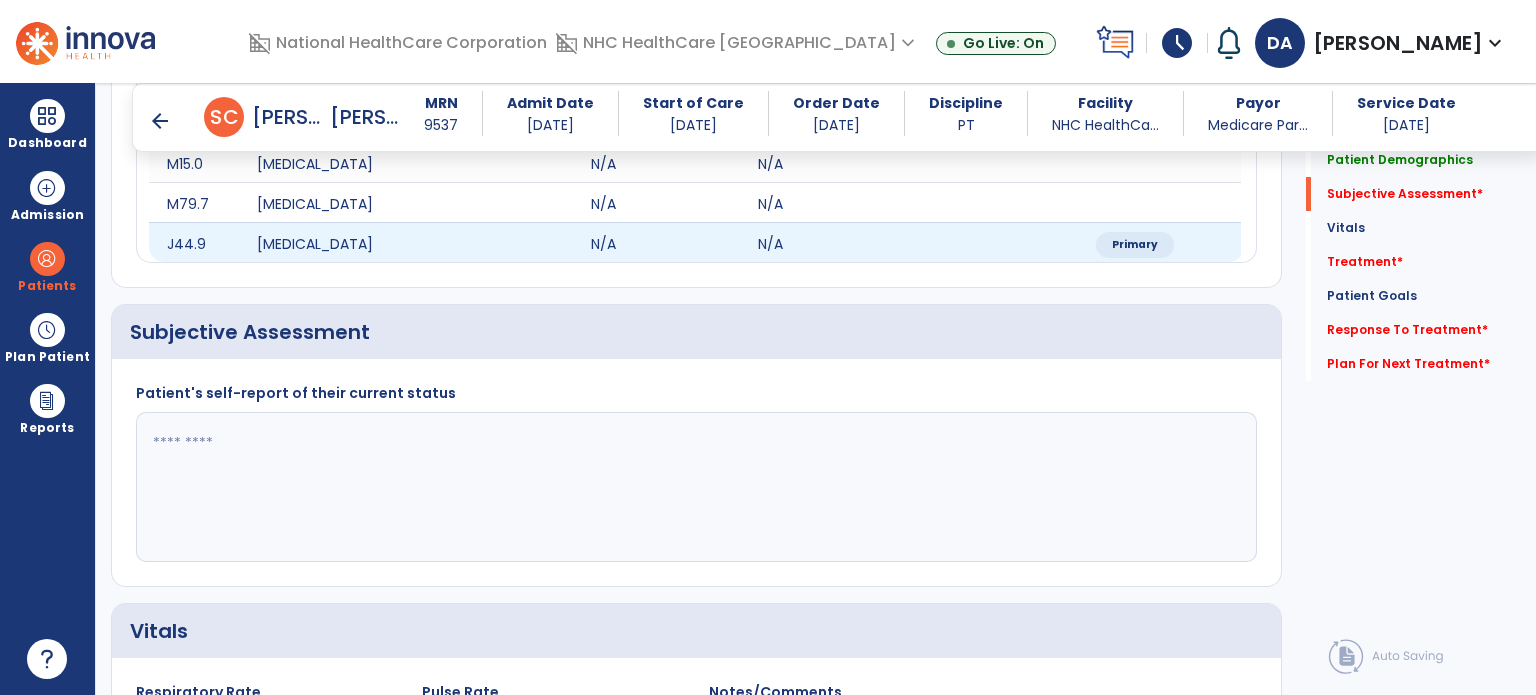 scroll, scrollTop: 354, scrollLeft: 0, axis: vertical 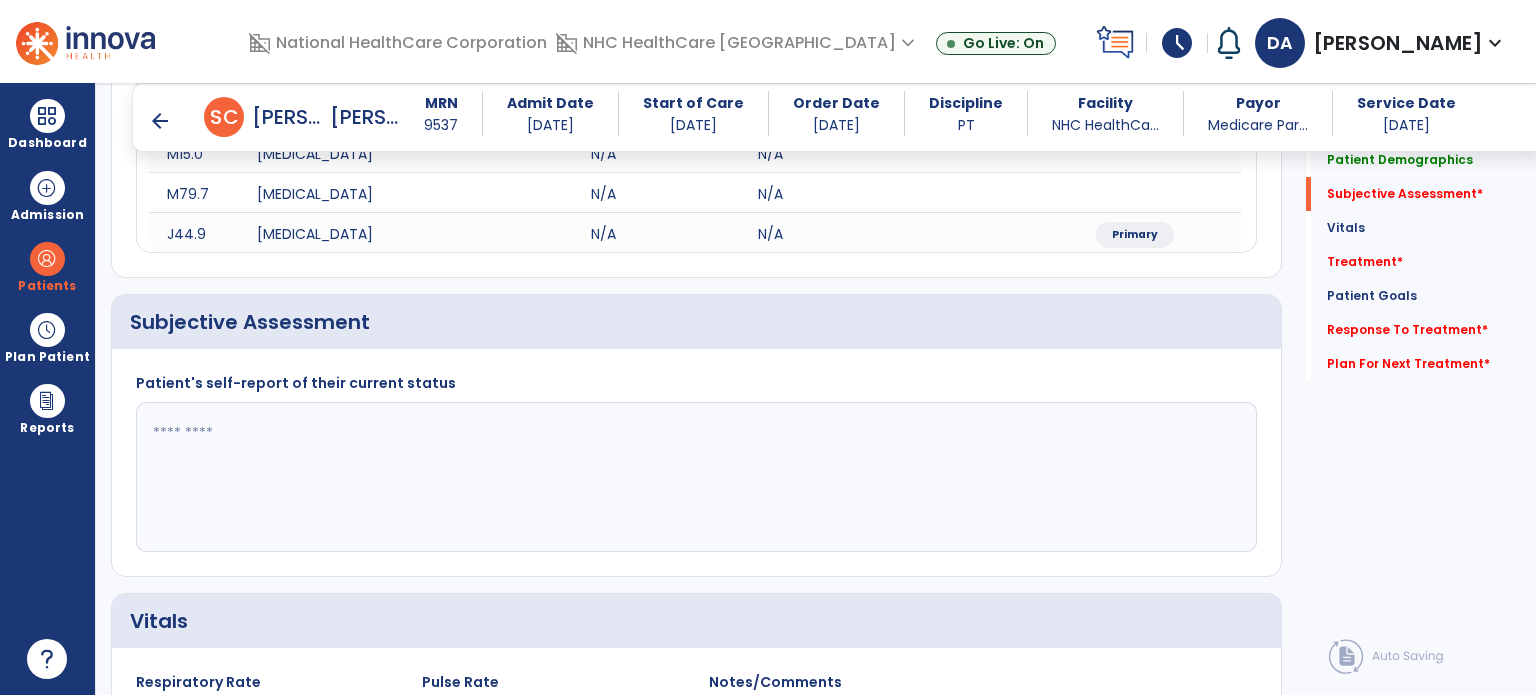 click 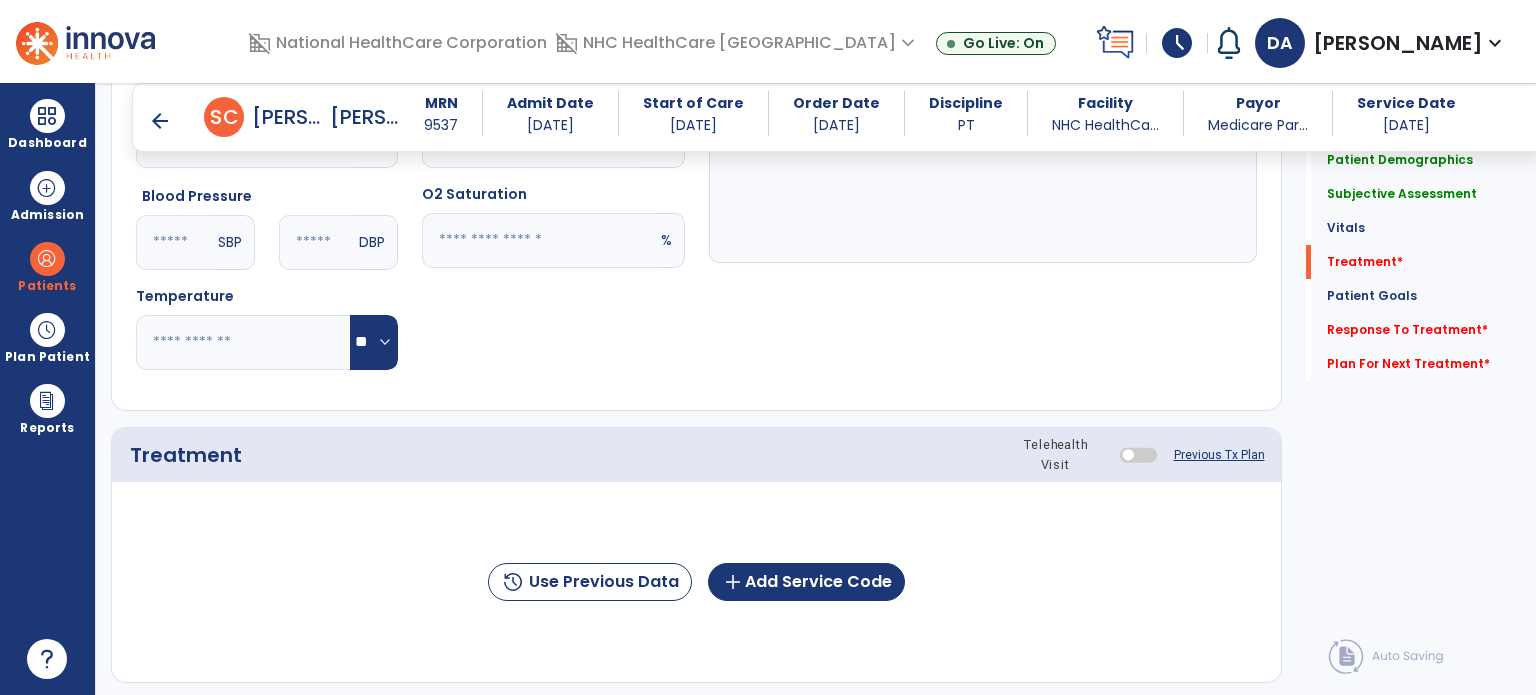 scroll, scrollTop: 1100, scrollLeft: 0, axis: vertical 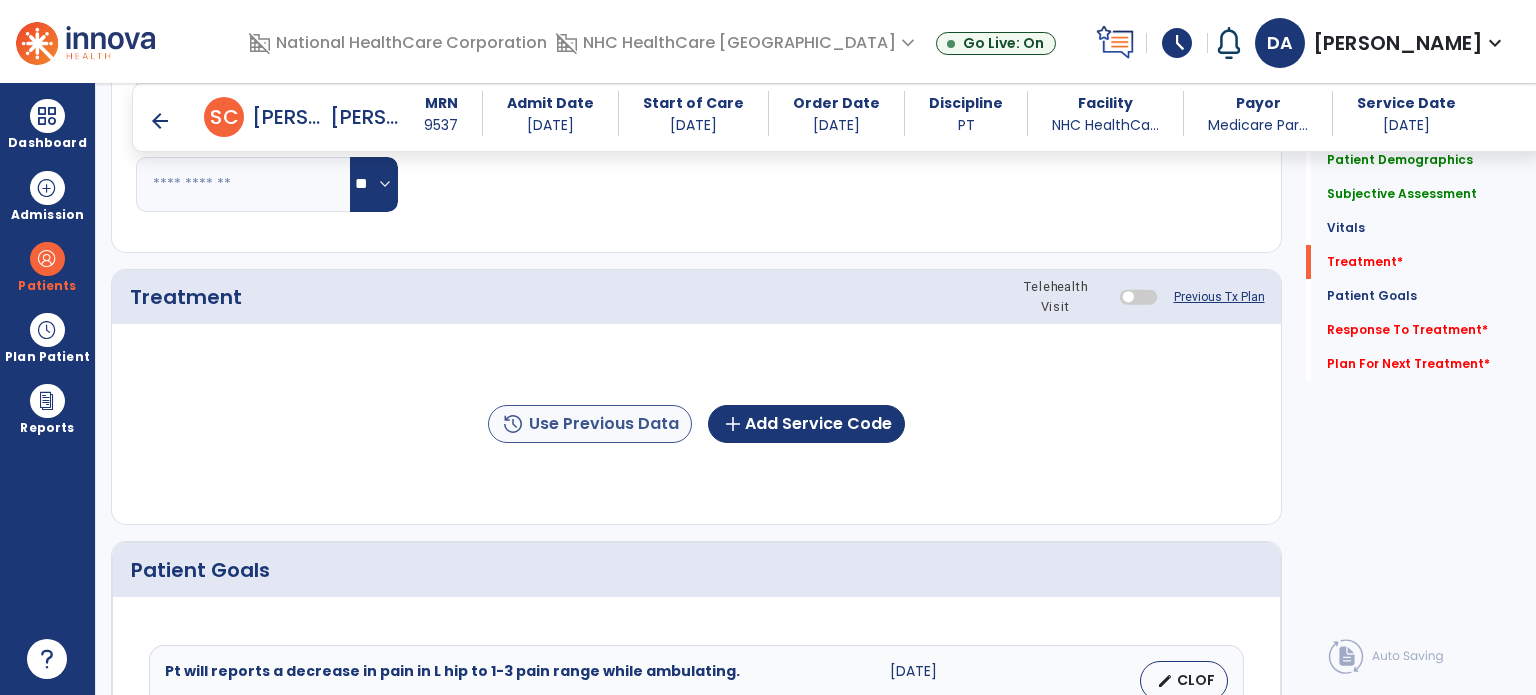 type on "**********" 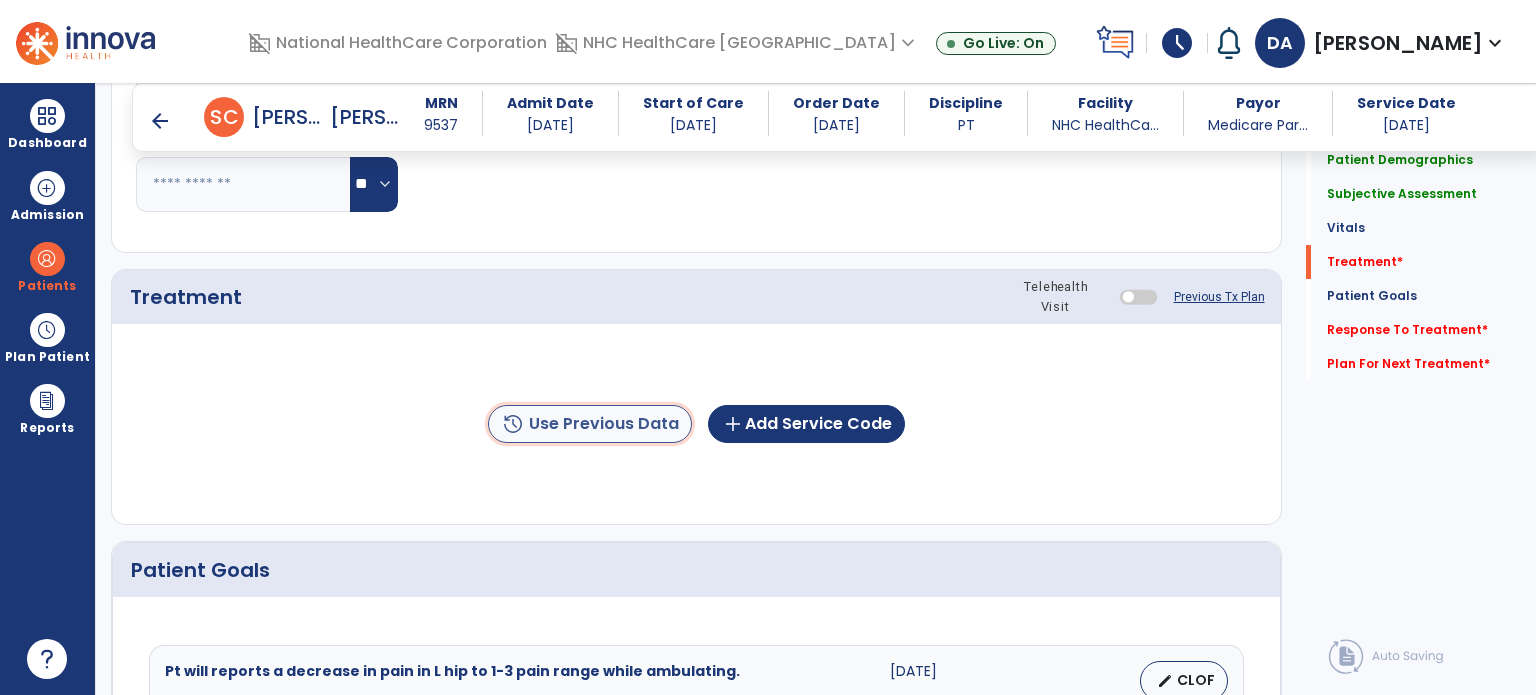 click on "history  Use Previous Data" 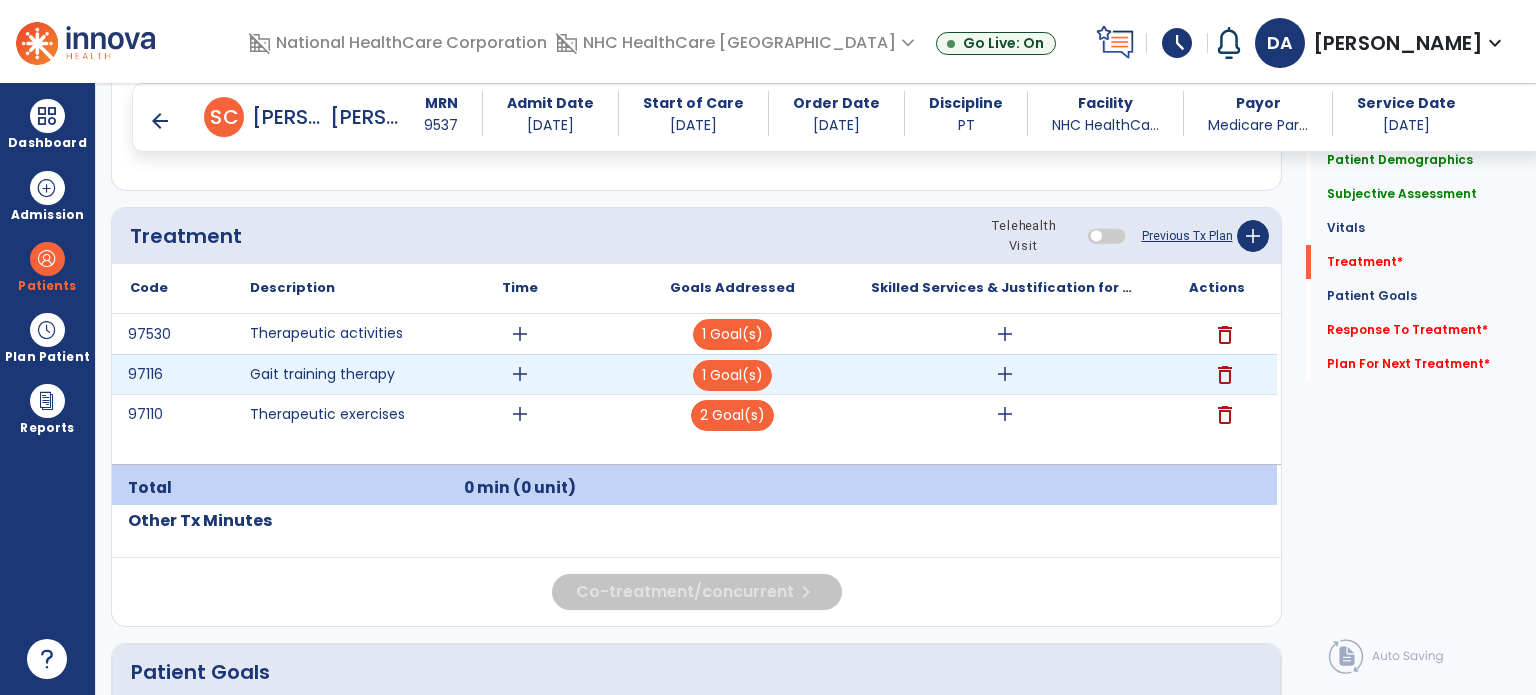 scroll, scrollTop: 1182, scrollLeft: 0, axis: vertical 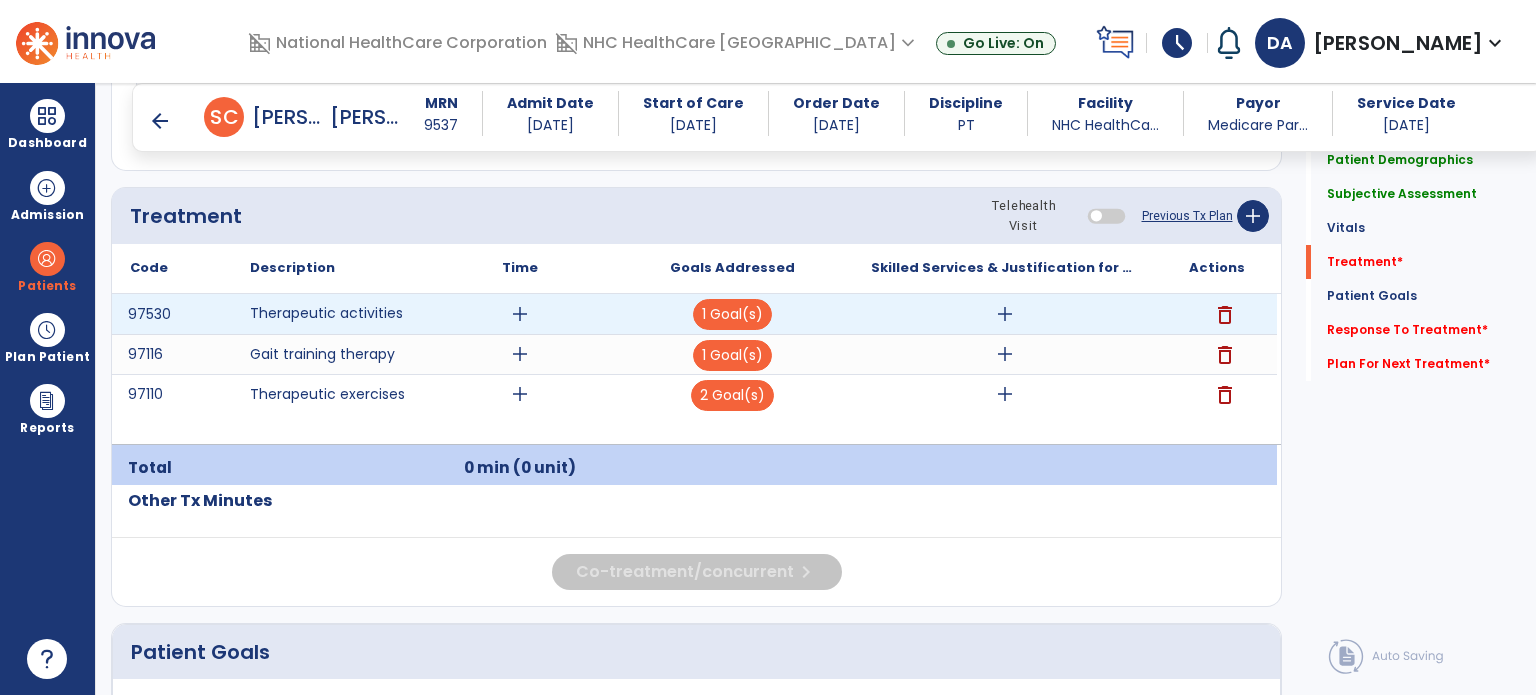 click on "add" at bounding box center [520, 314] 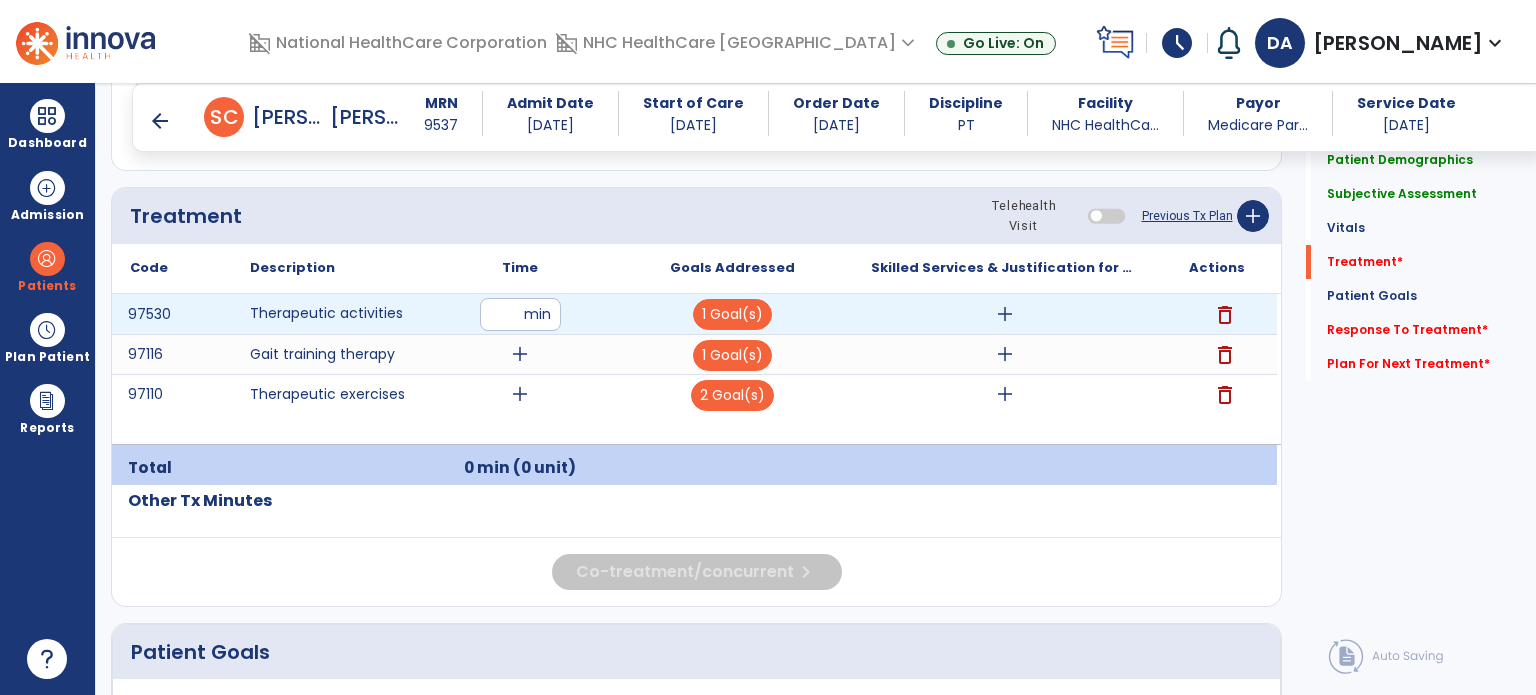 type on "**" 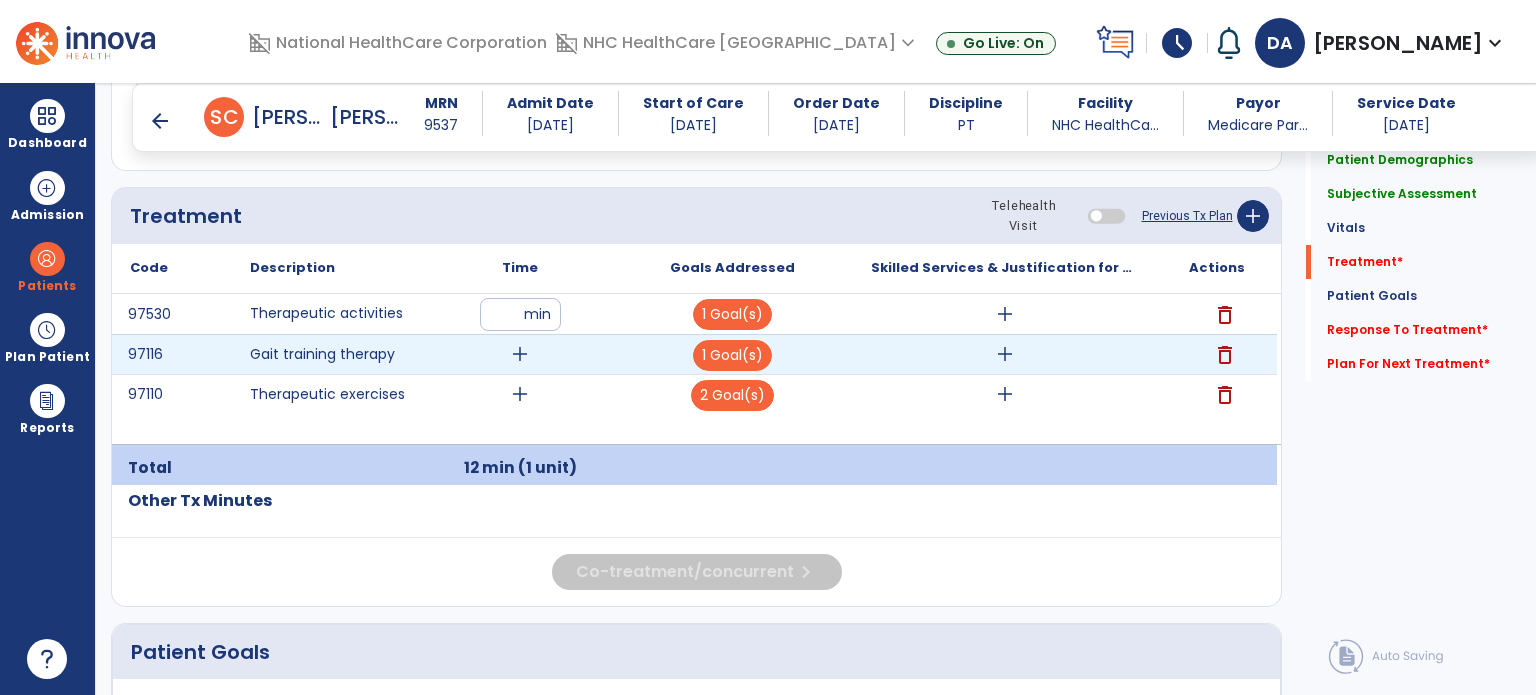 click on "add" at bounding box center (520, 354) 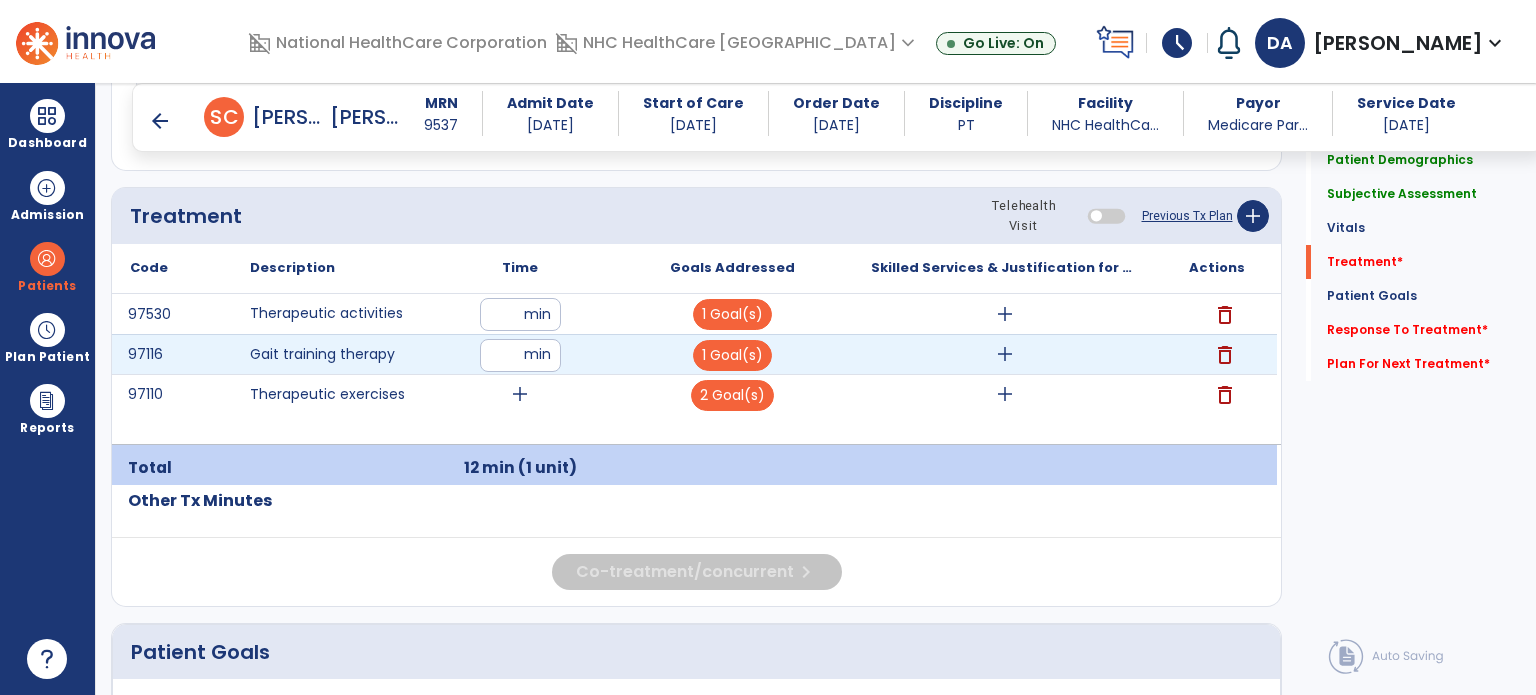 type on "**" 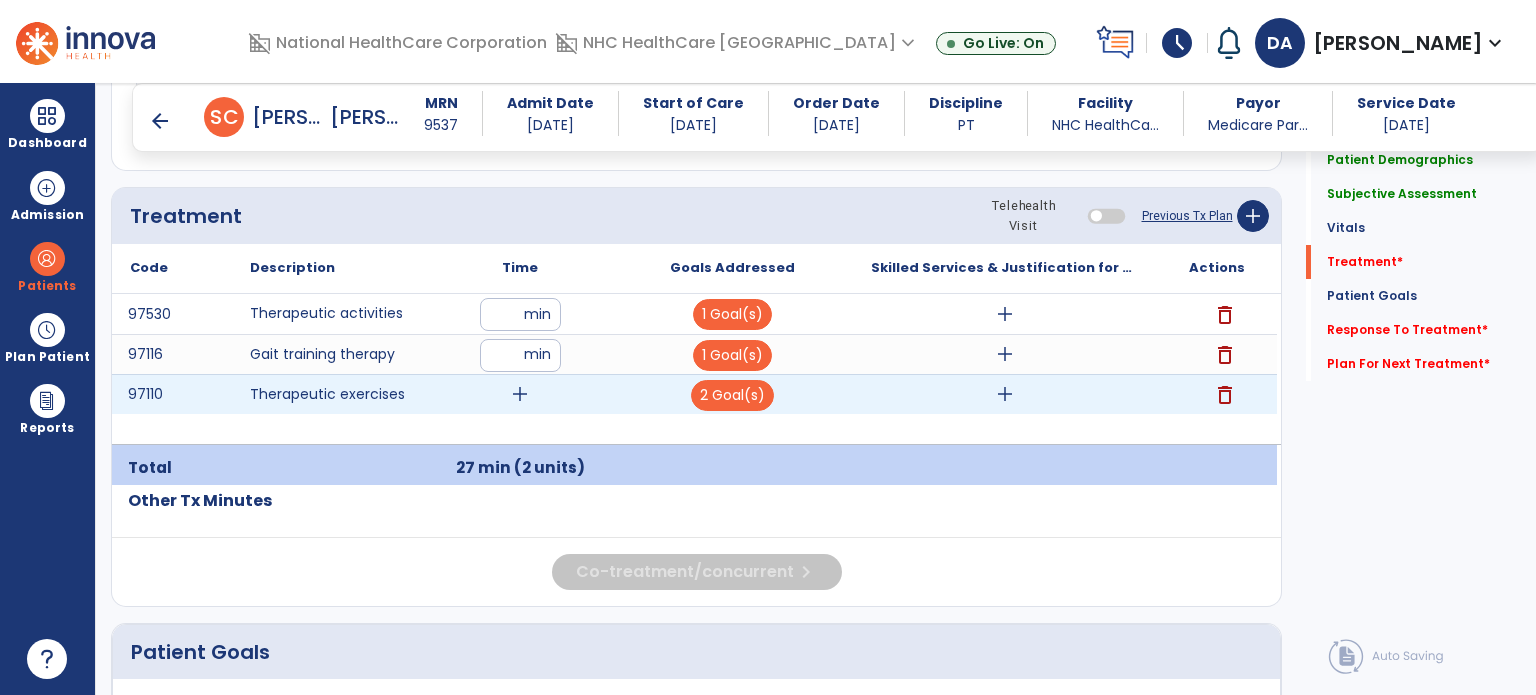 click on "add" at bounding box center [520, 394] 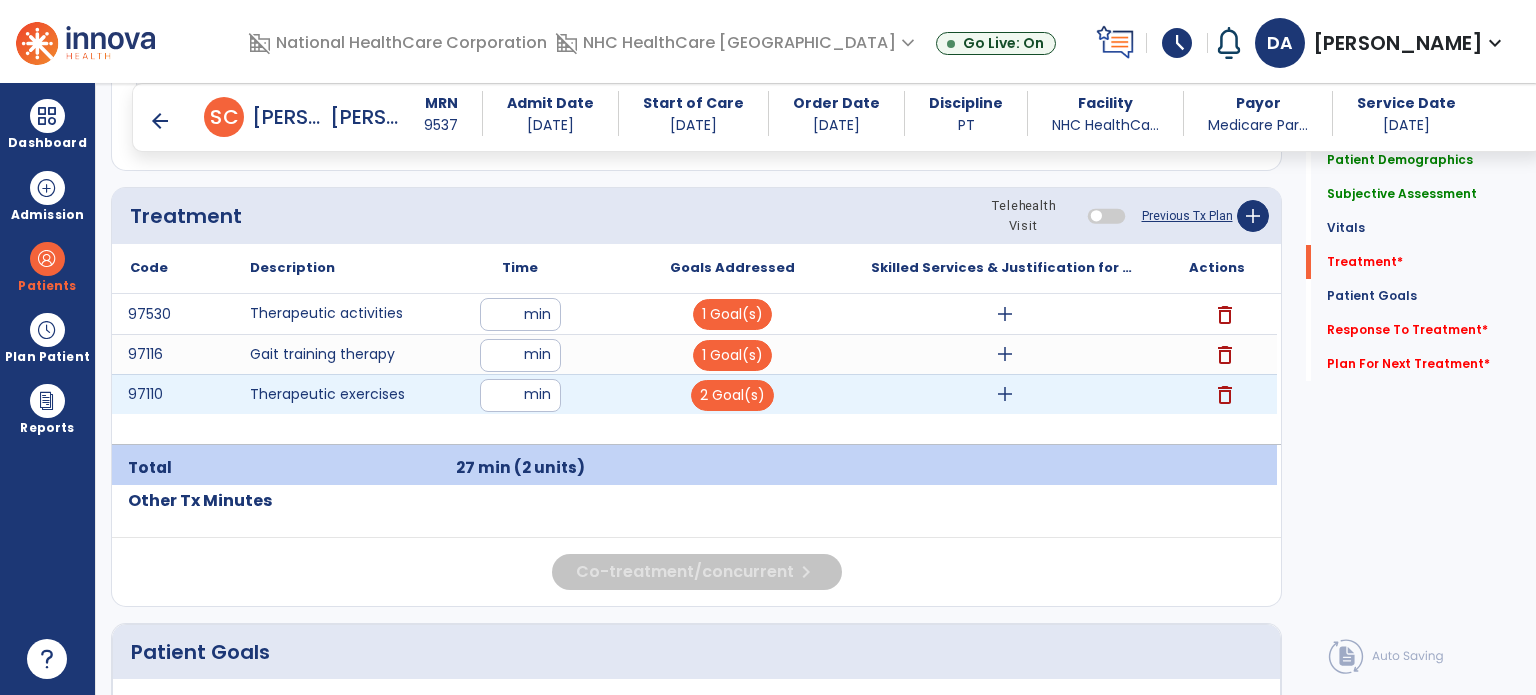 click at bounding box center (520, 395) 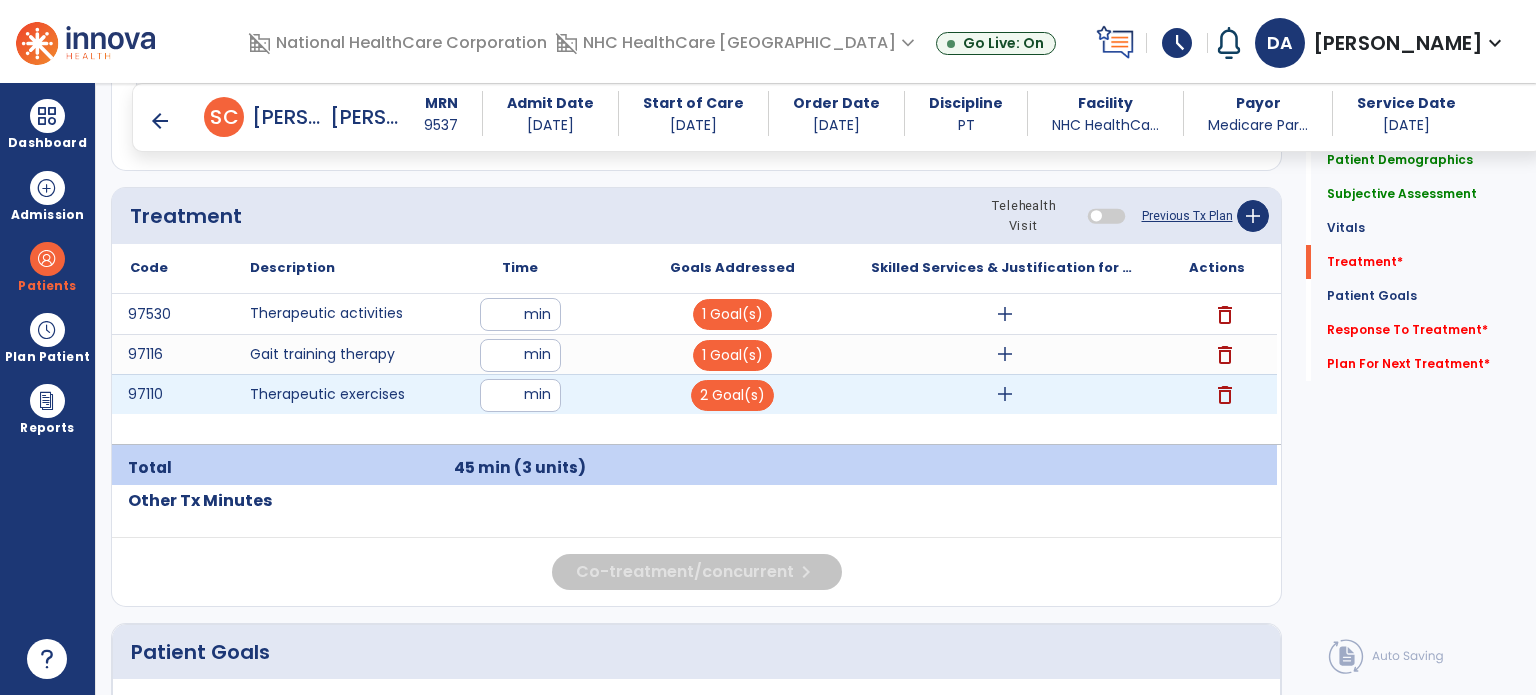 click on "add" at bounding box center [1005, 394] 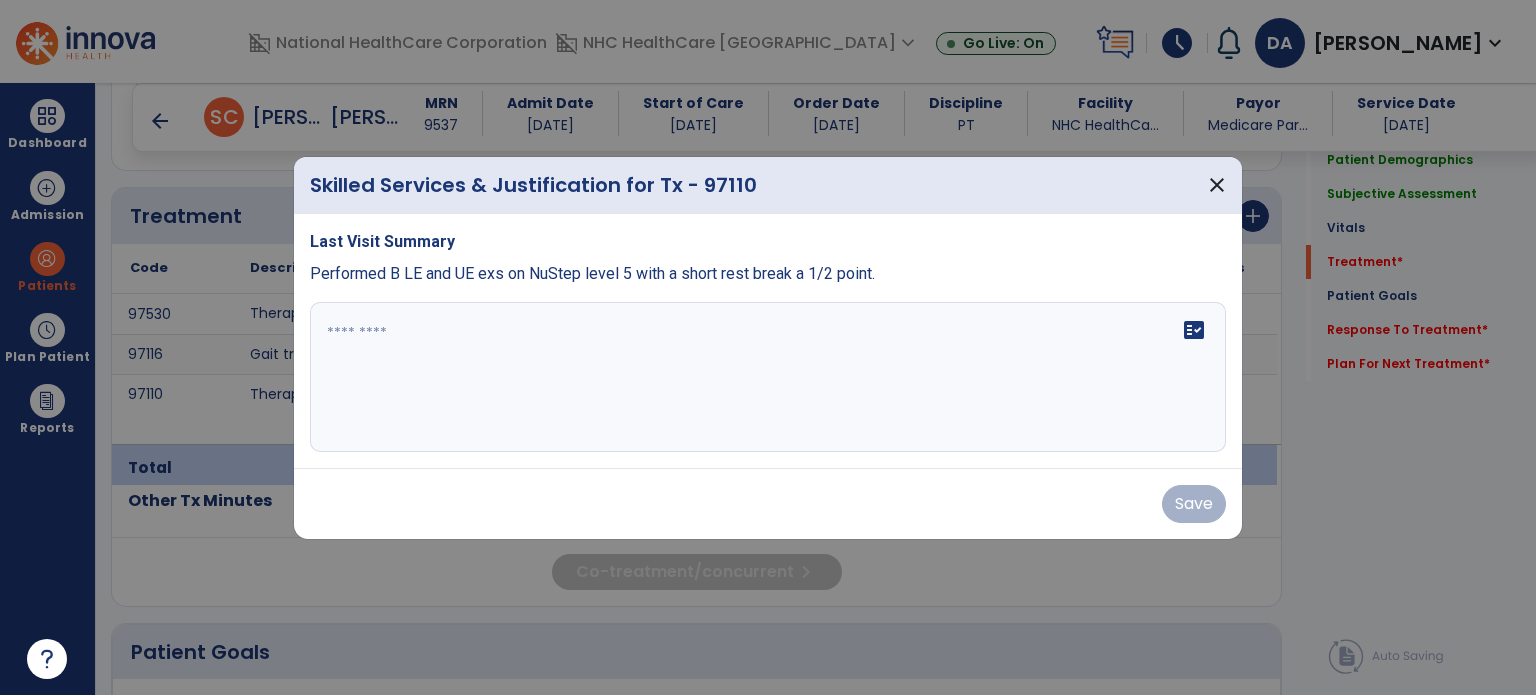 click on "fact_check" at bounding box center (768, 377) 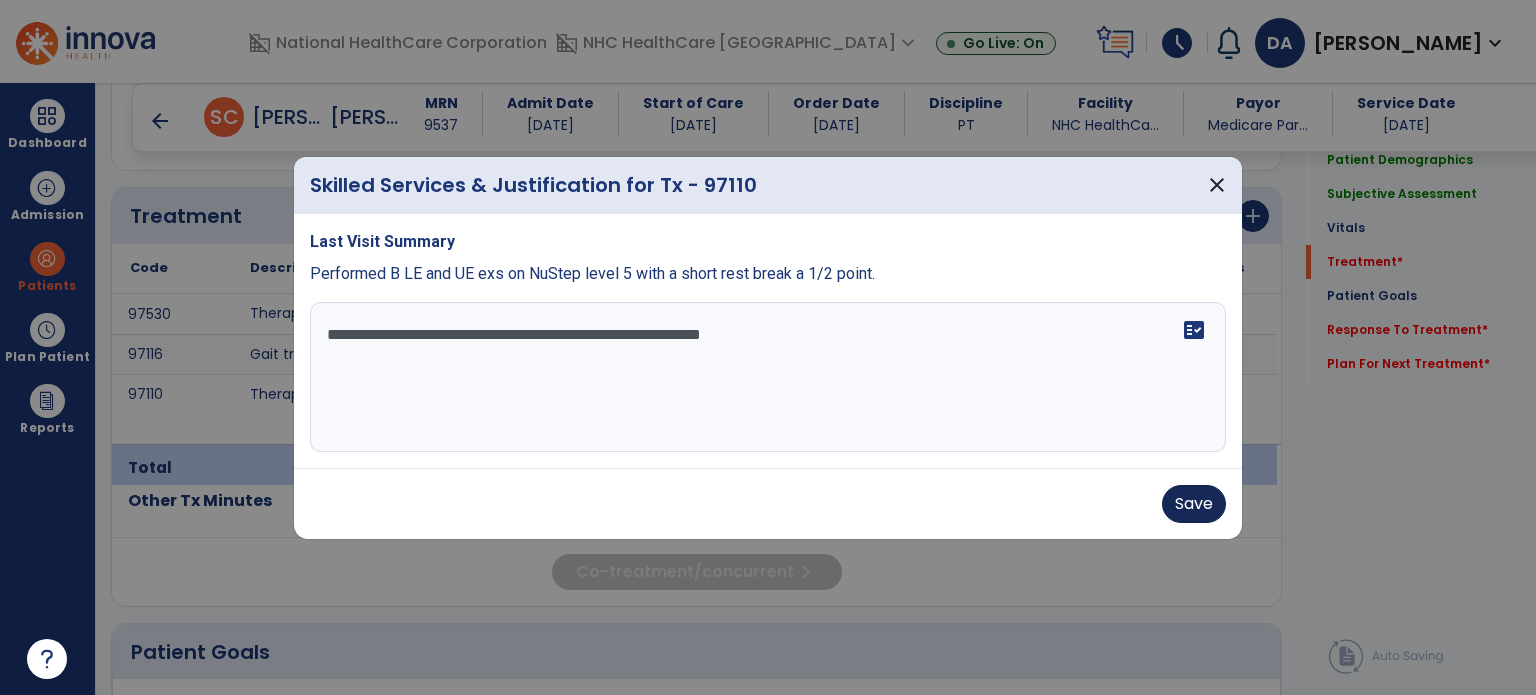 type on "**********" 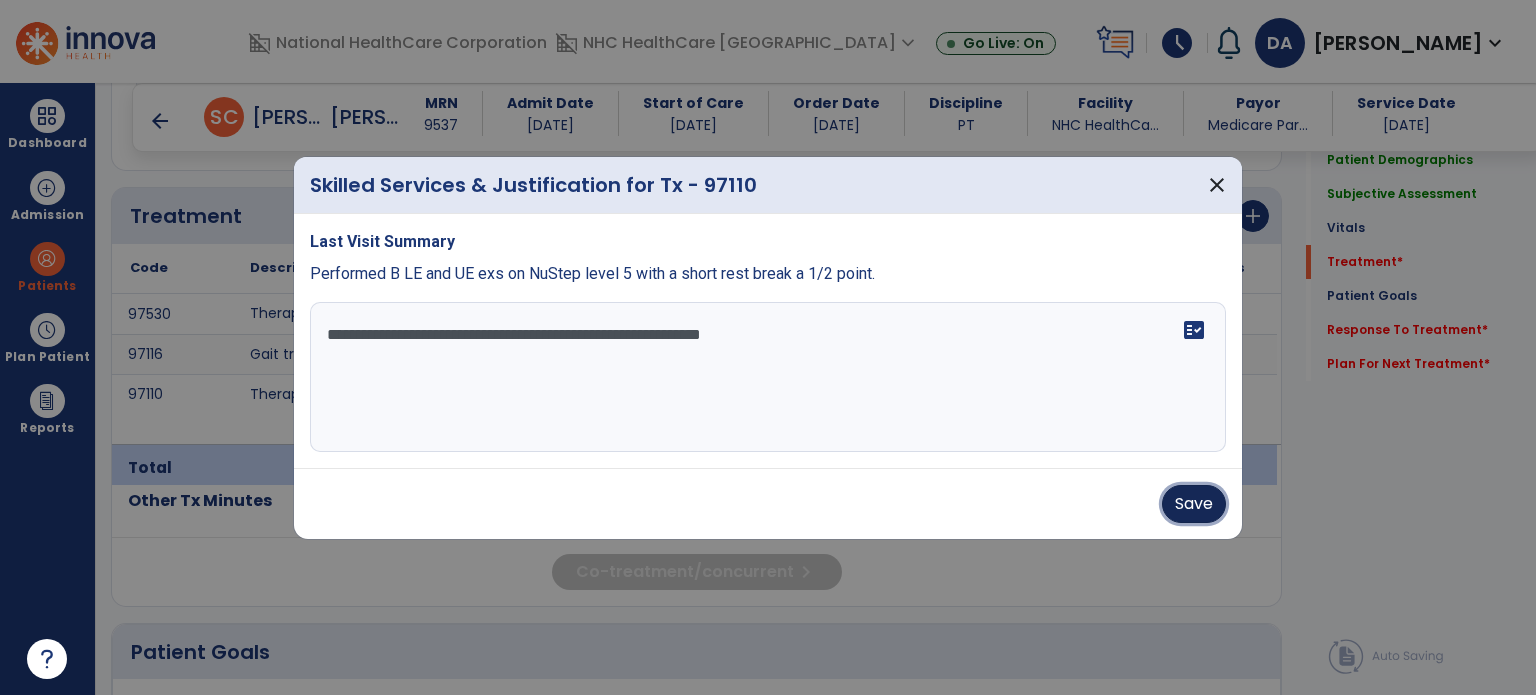 click on "Save" at bounding box center (1194, 504) 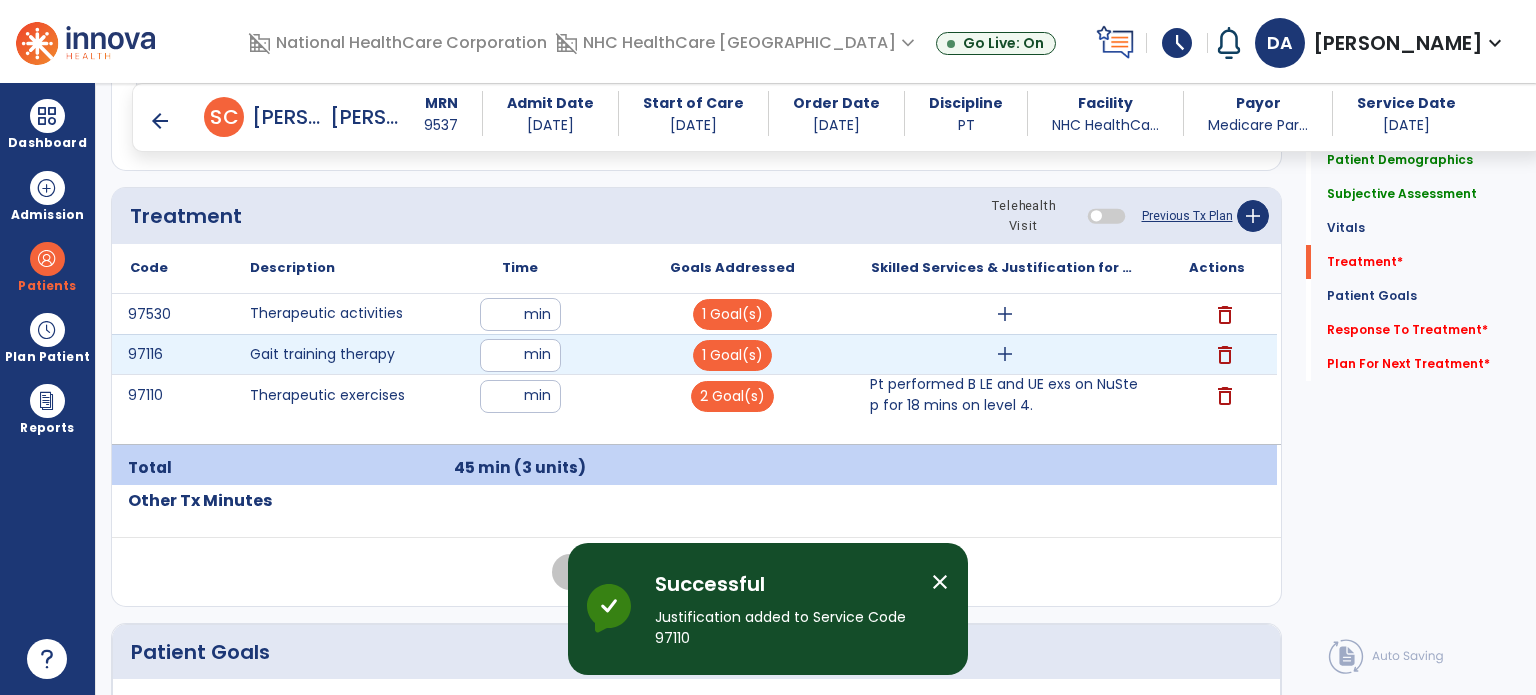 click on "add" at bounding box center [1005, 354] 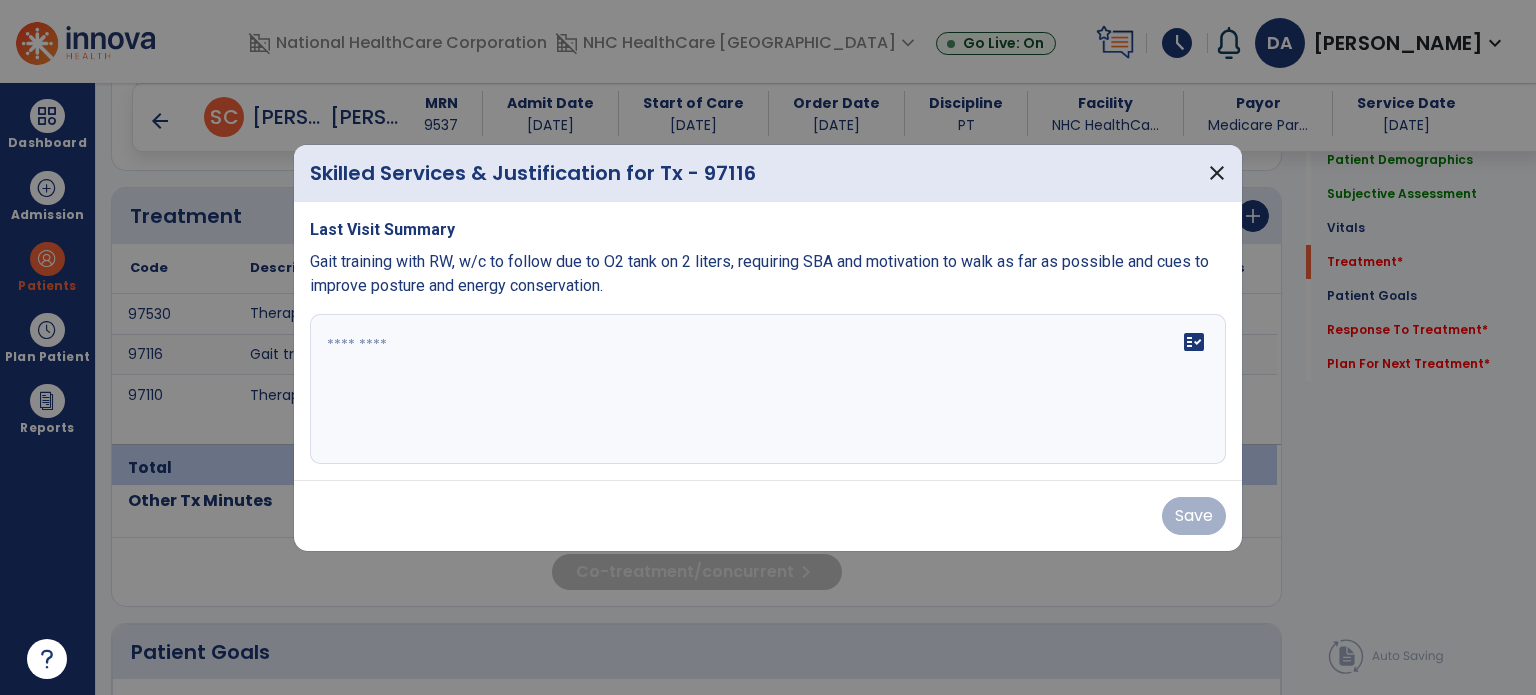 click on "fact_check" at bounding box center [768, 389] 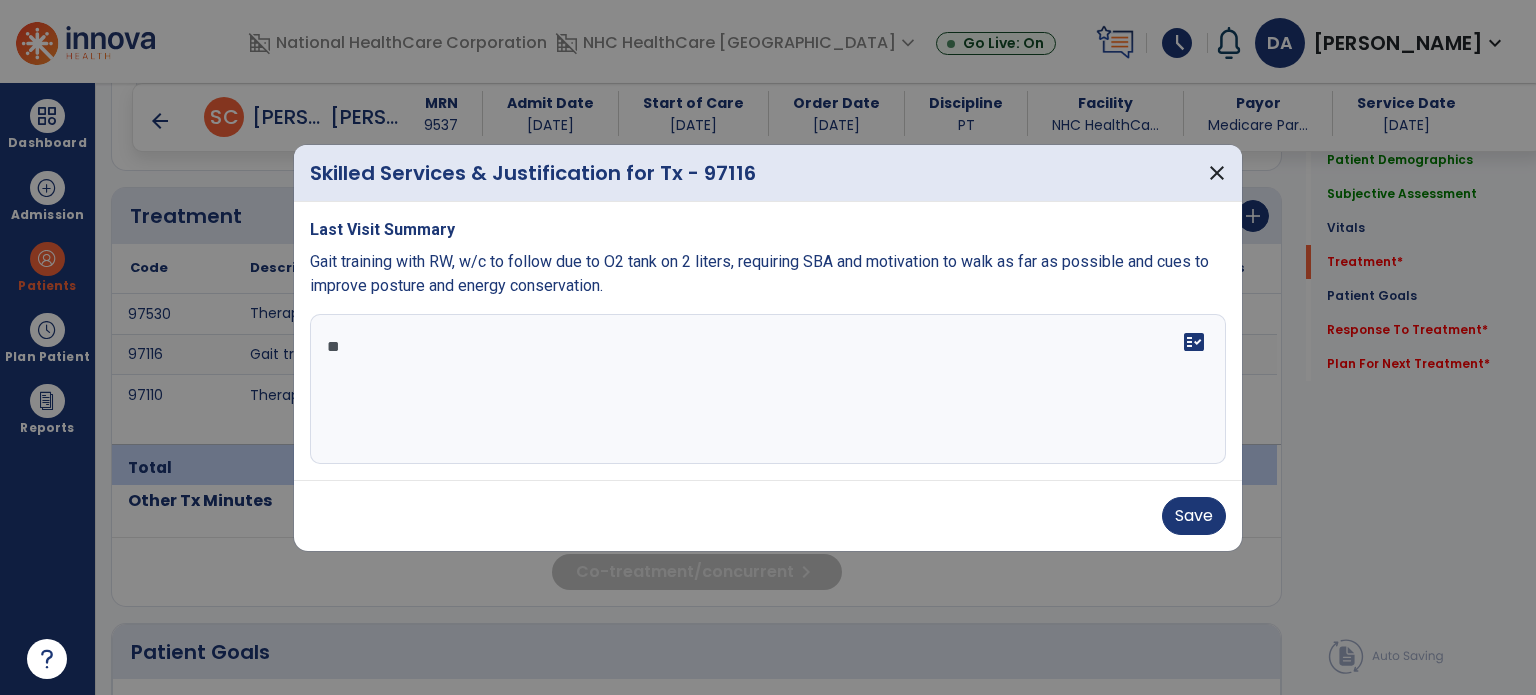 type on "*" 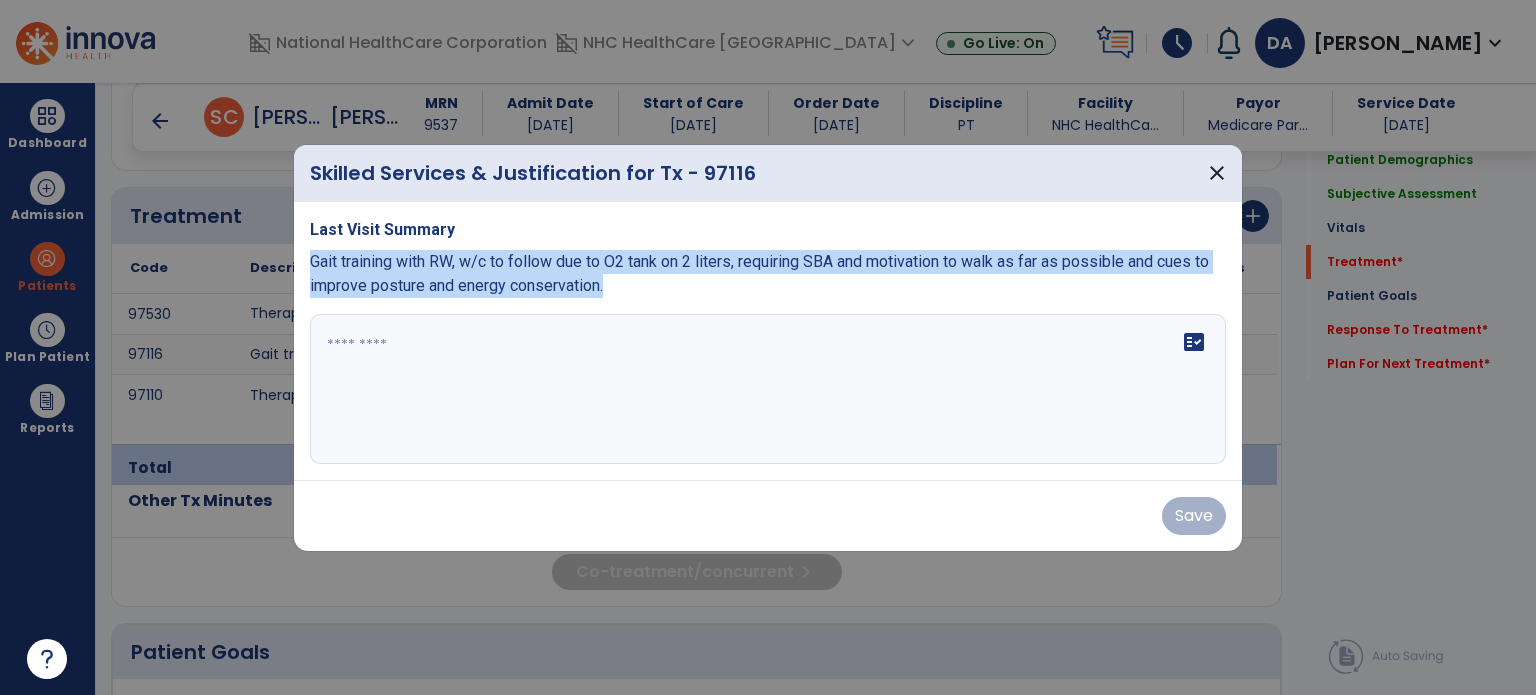 drag, startPoint x: 648, startPoint y: 292, endPoint x: 312, endPoint y: 256, distance: 337.92307 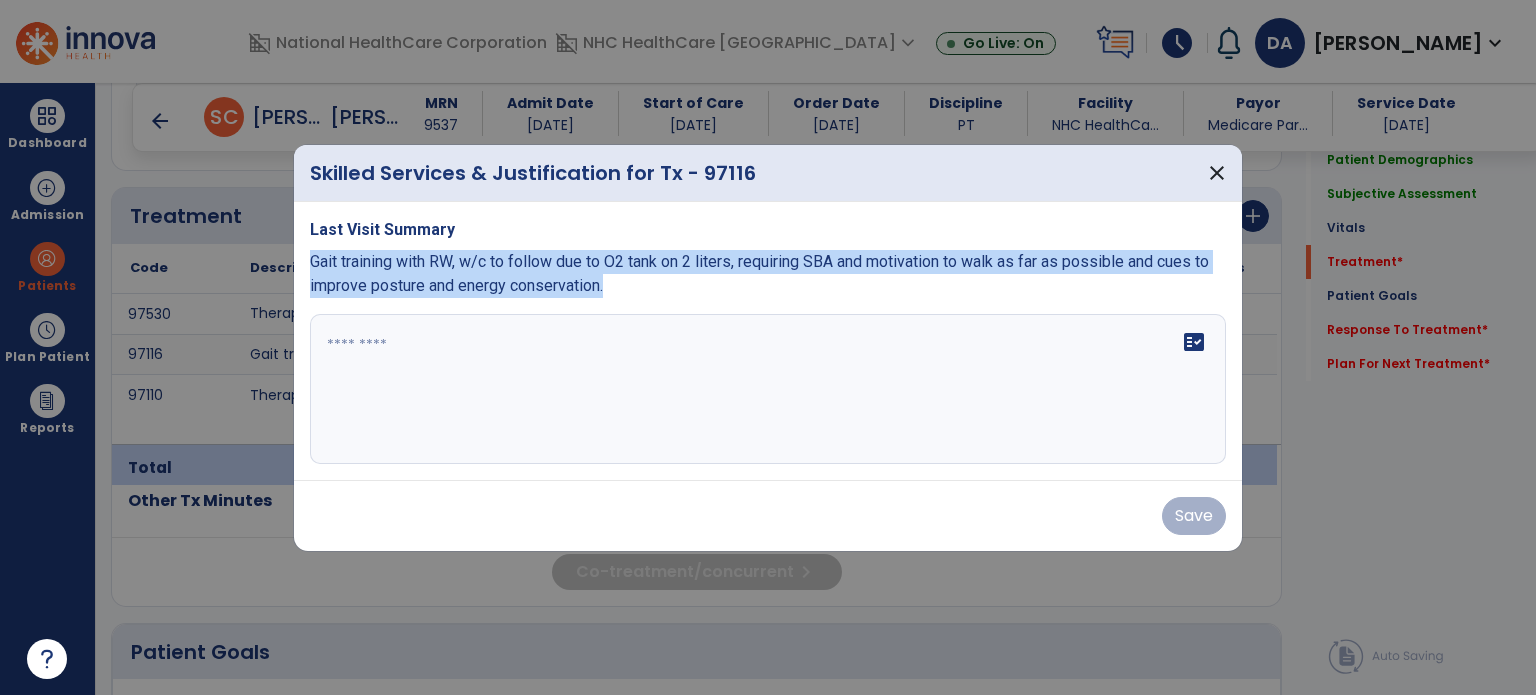 click on "Gait training with RW, w/c to follow due to O2 tank on 2 liters, requiring SBA and motivation to walk as far as possible and cues to improve posture and energy conservation." at bounding box center [768, 274] 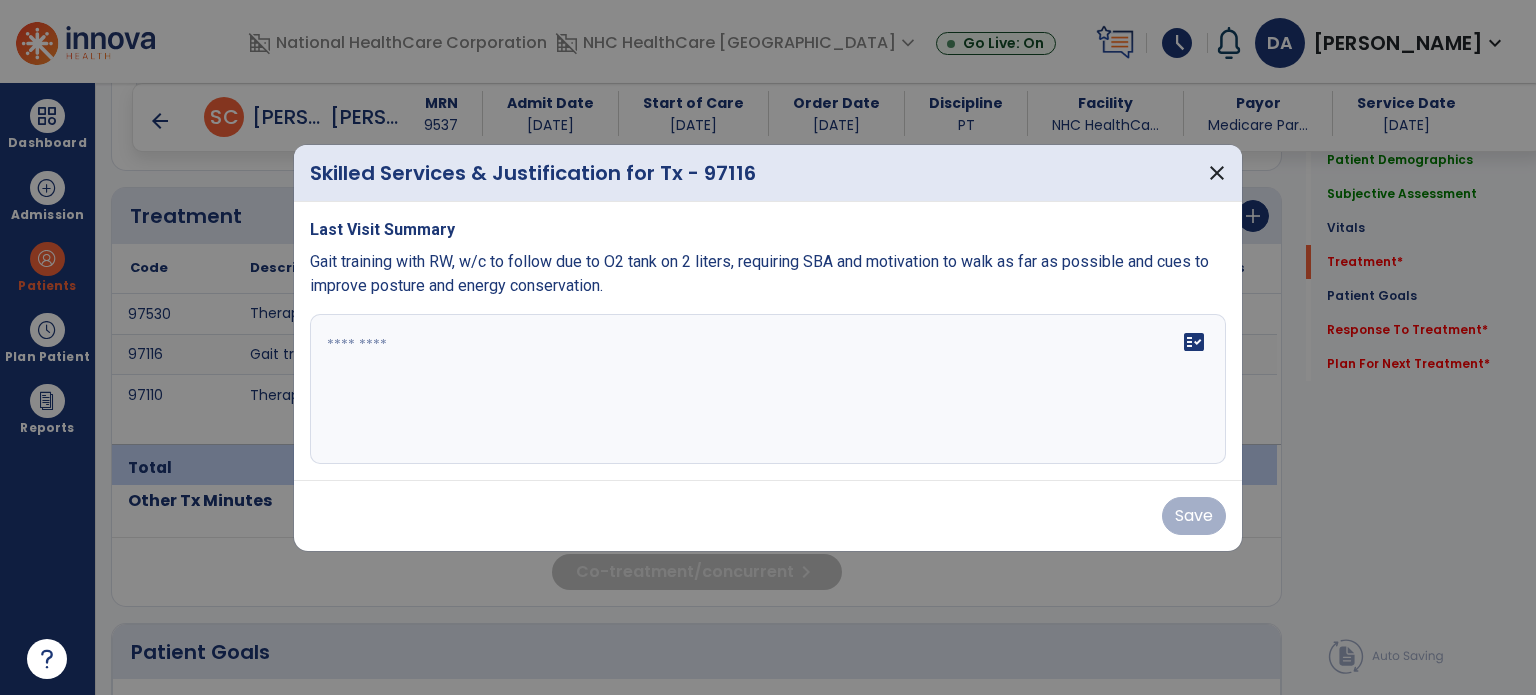 click at bounding box center (768, 389) 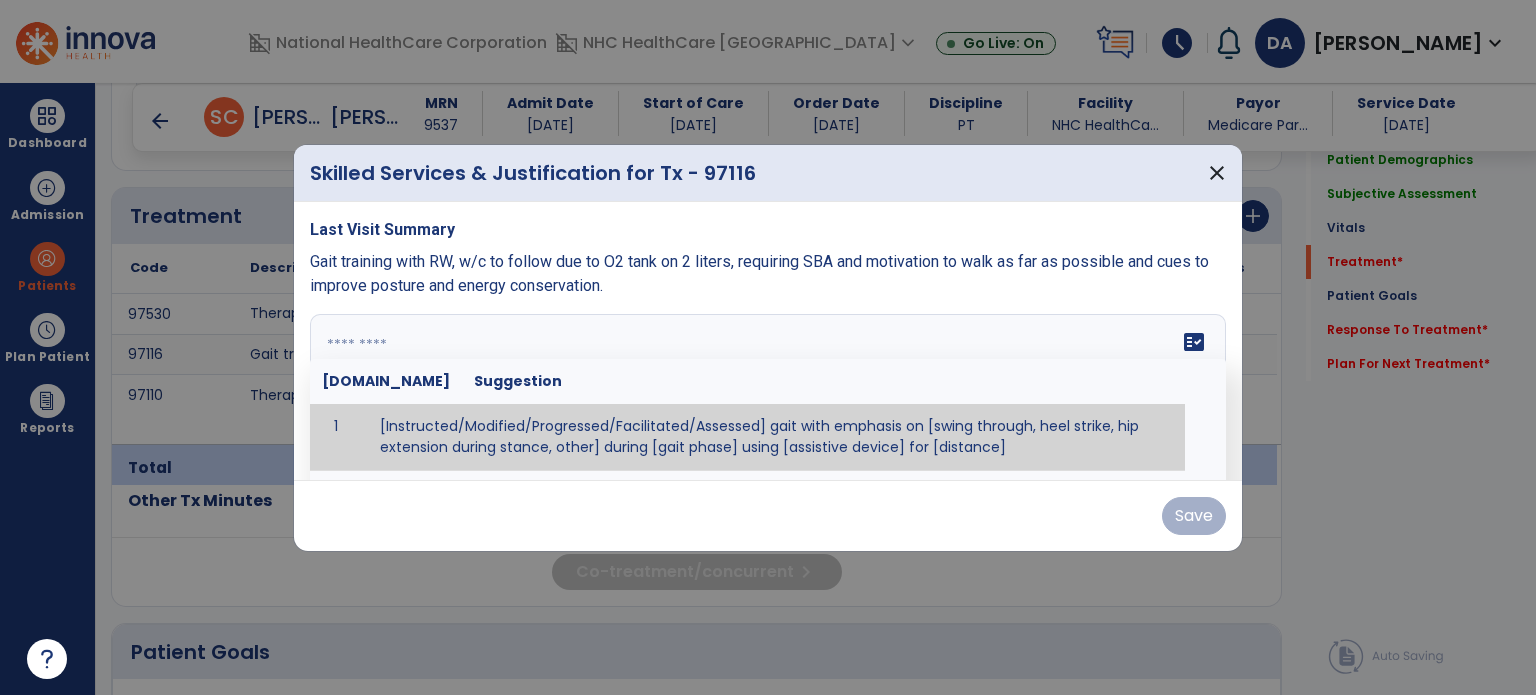 paste on "**********" 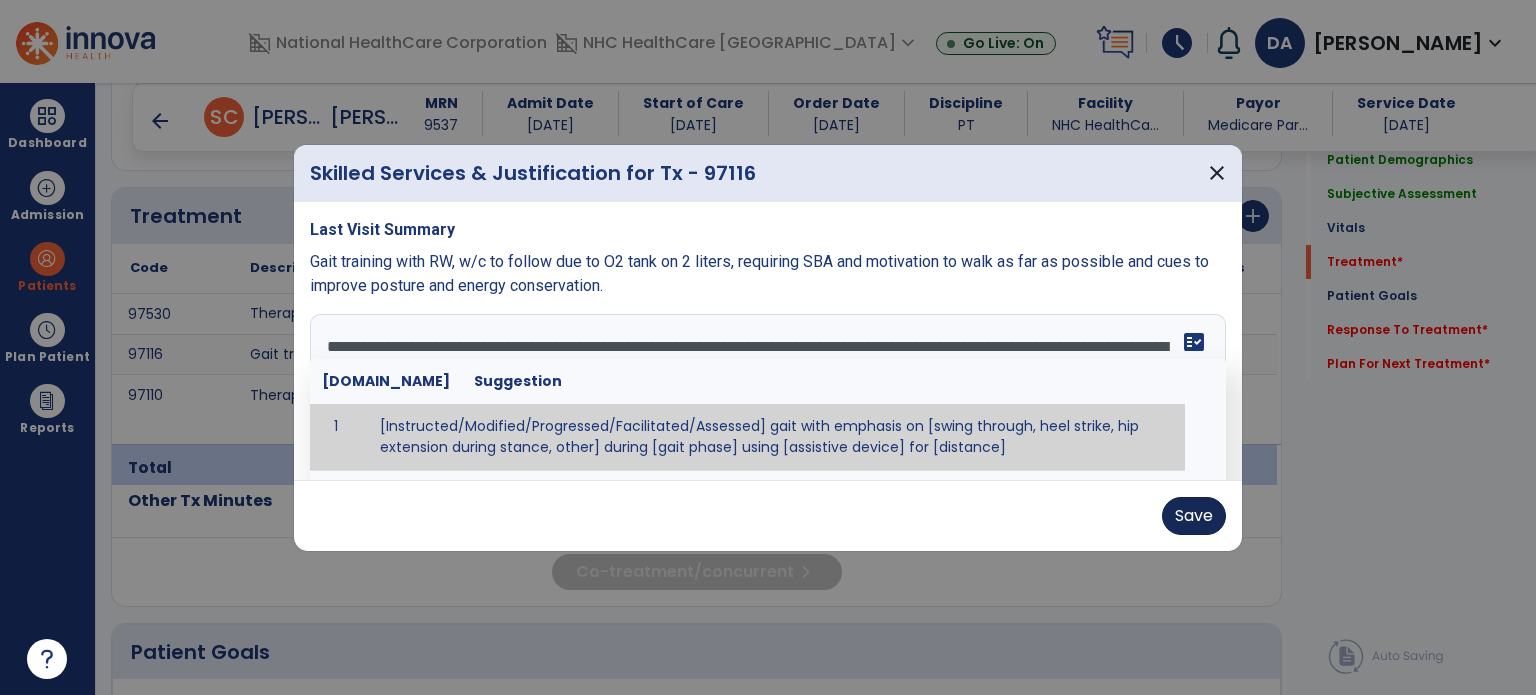 type on "**********" 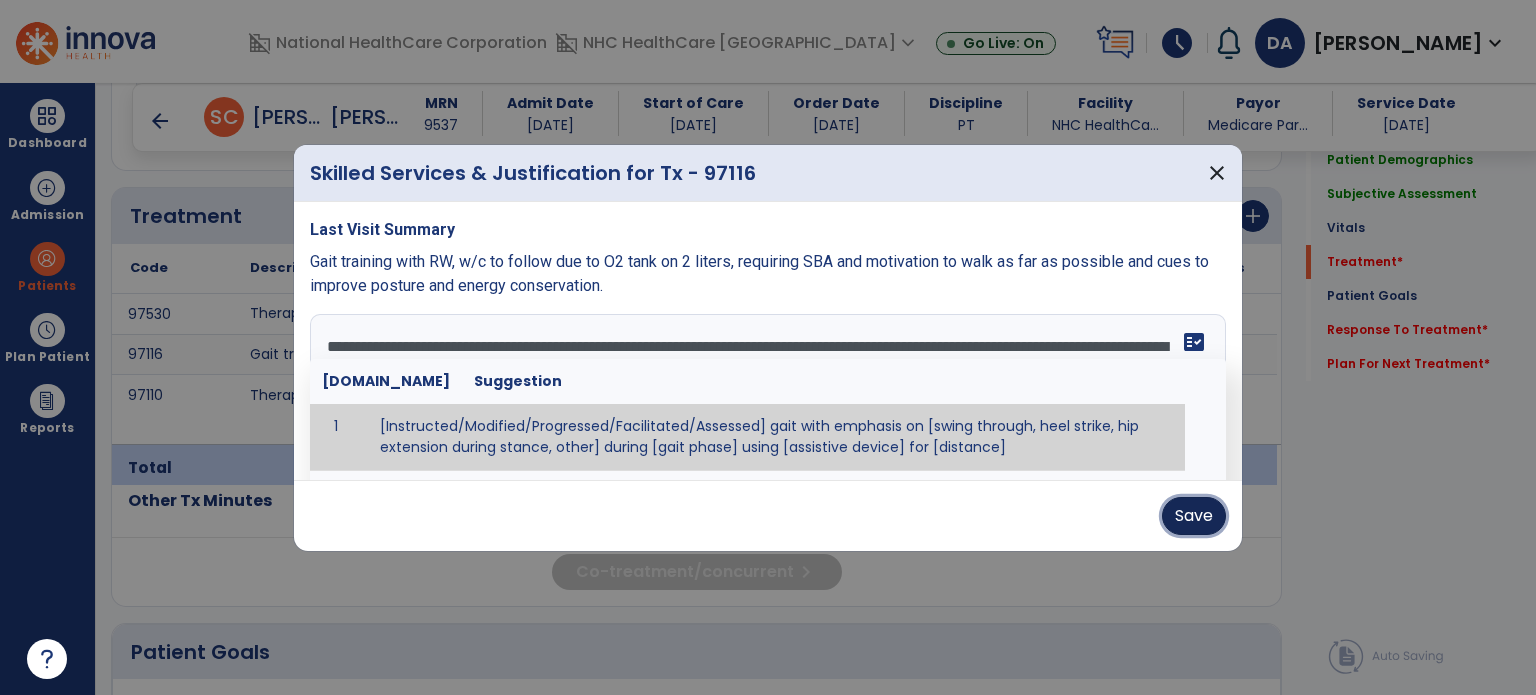click on "Save" at bounding box center (1194, 516) 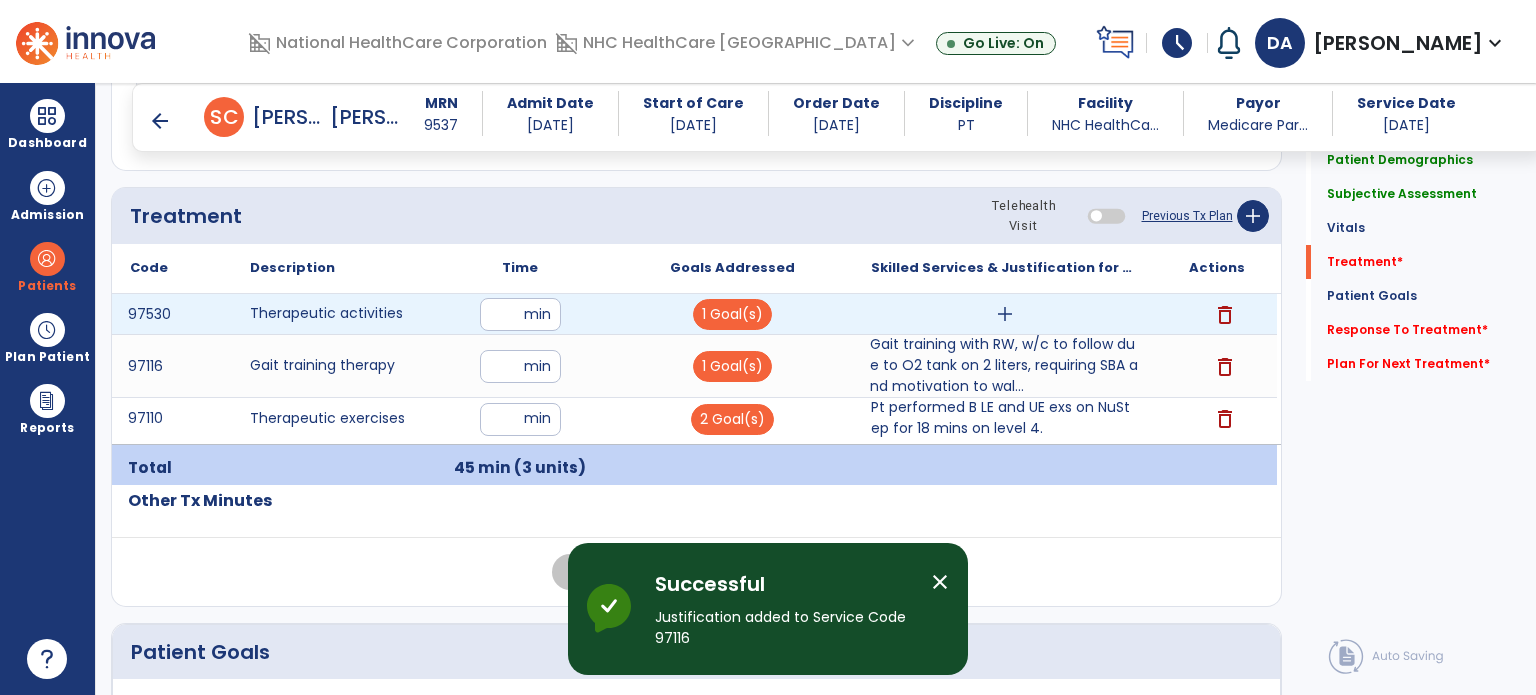 click on "add" at bounding box center (1005, 314) 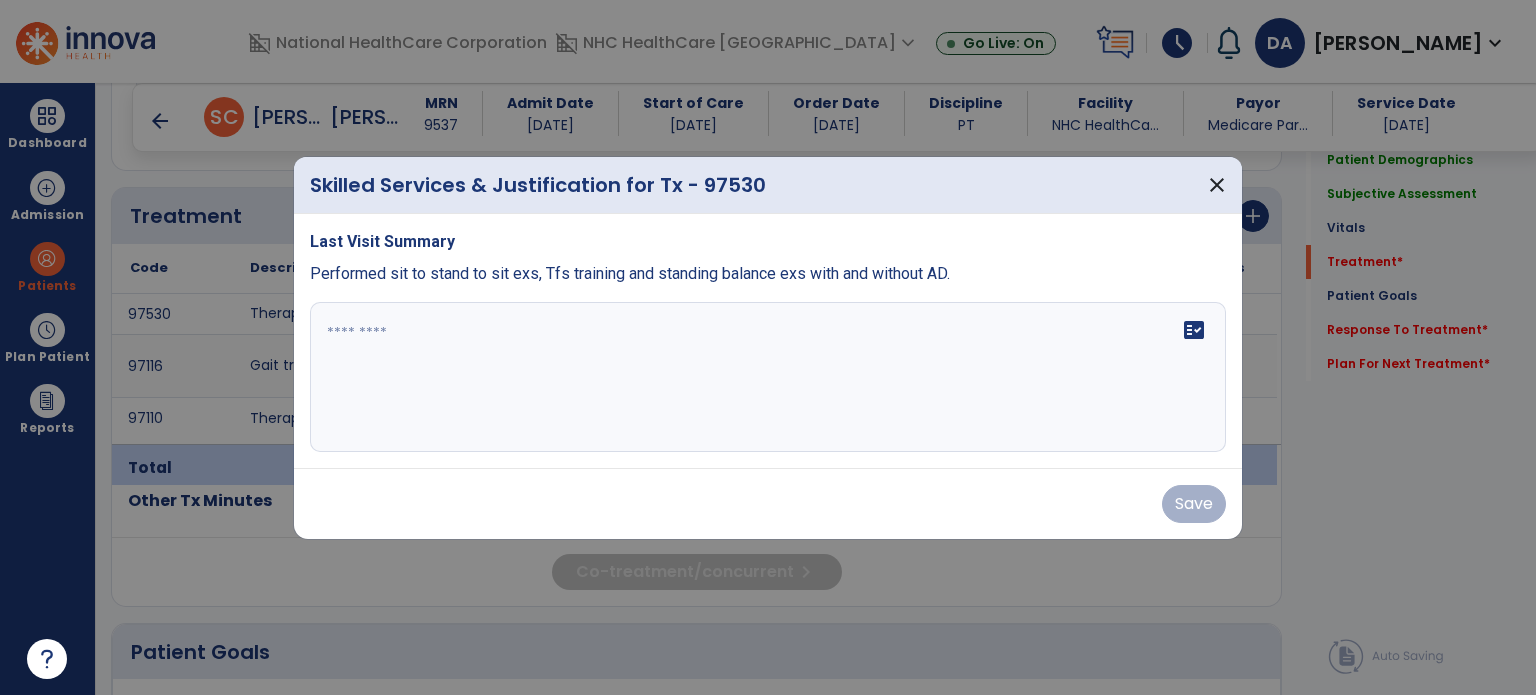 click at bounding box center [768, 377] 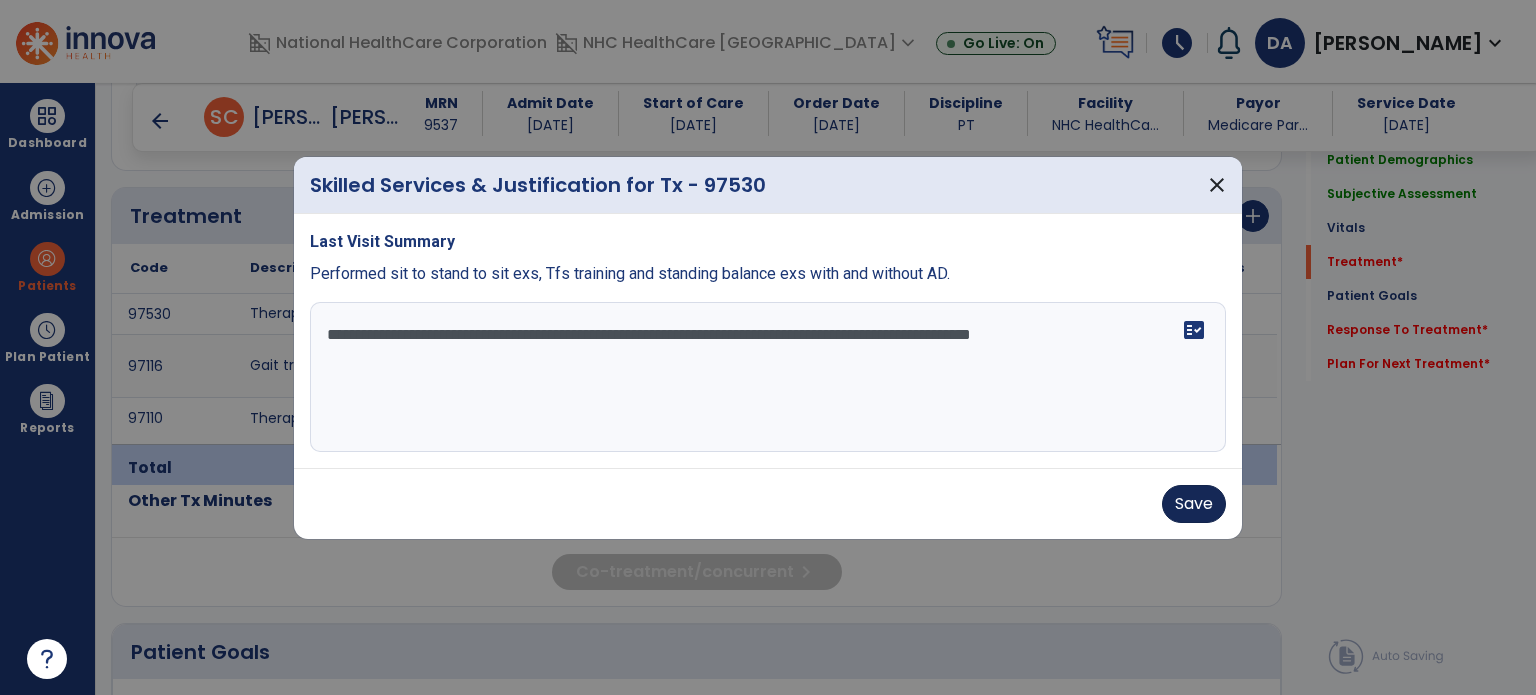 type on "**********" 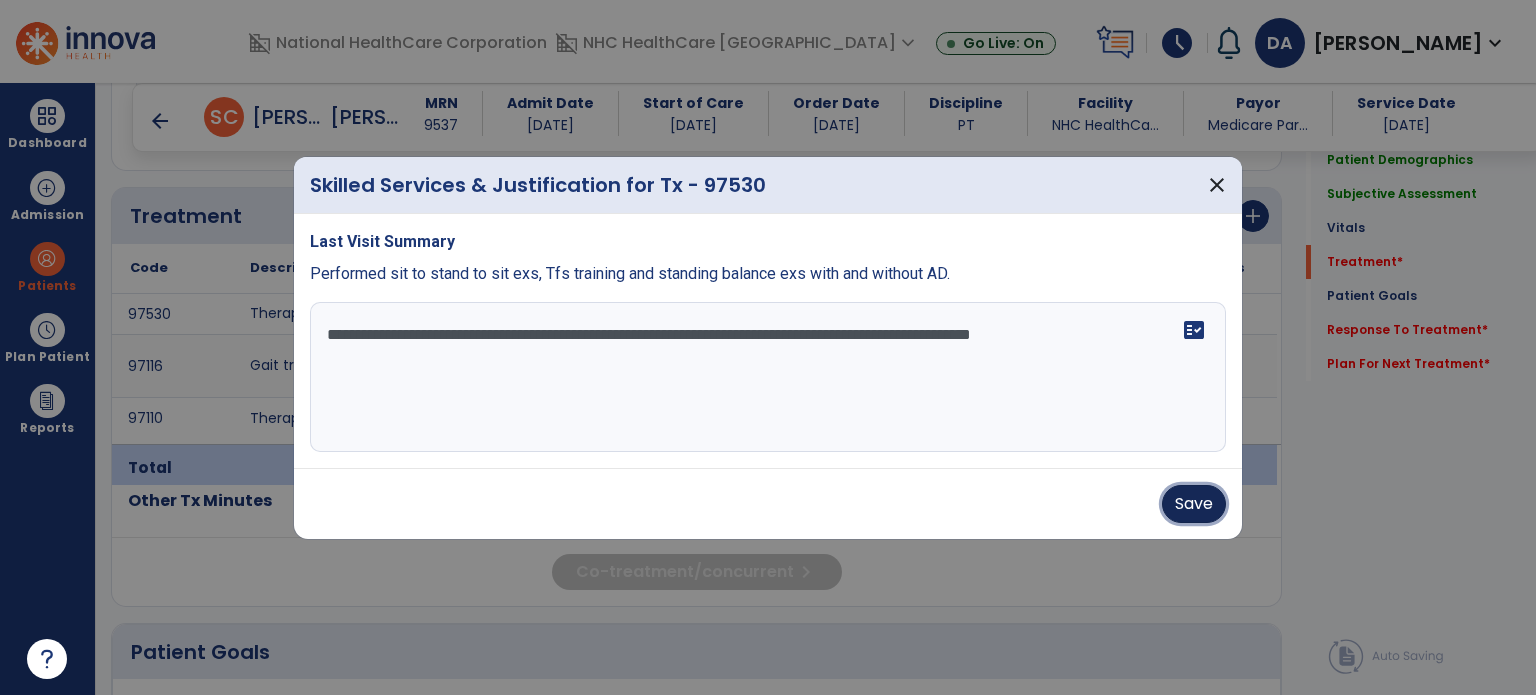 click on "Save" at bounding box center (1194, 504) 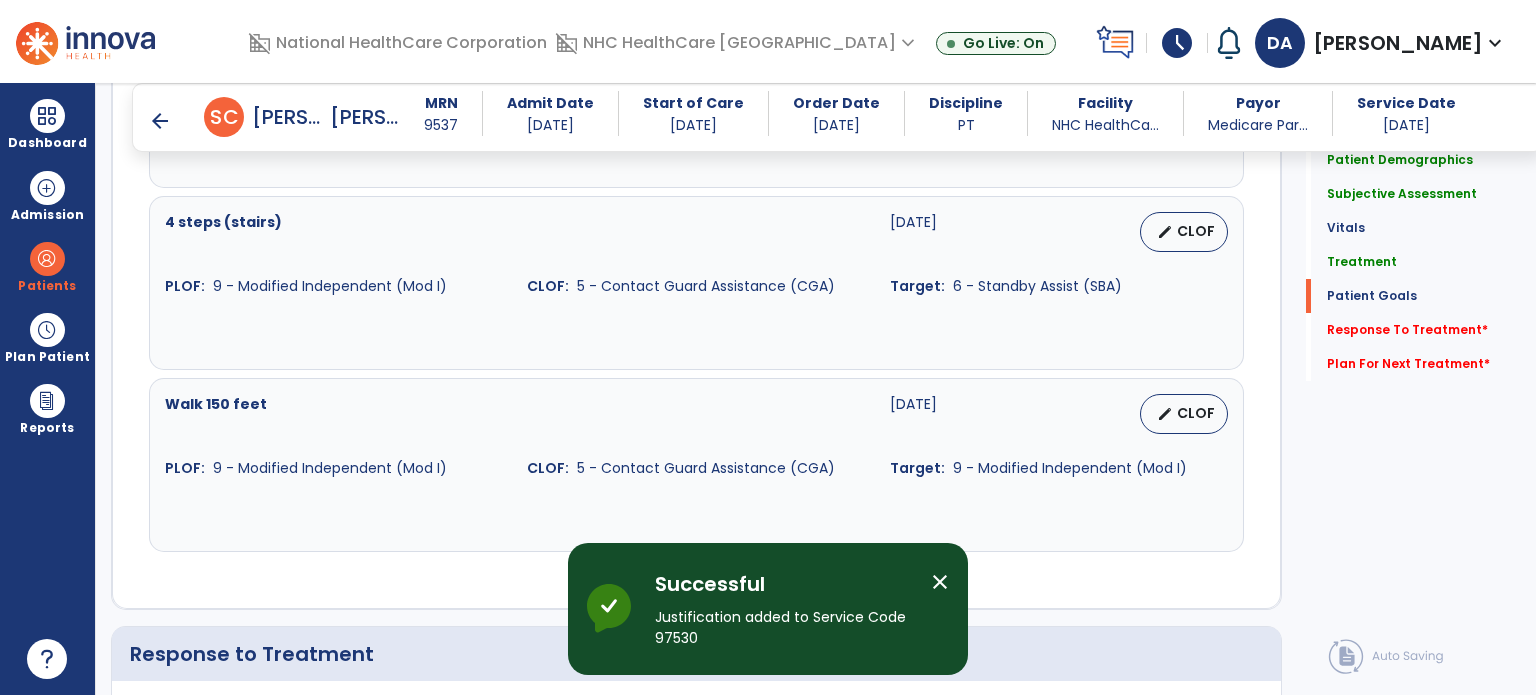 scroll, scrollTop: 2300, scrollLeft: 0, axis: vertical 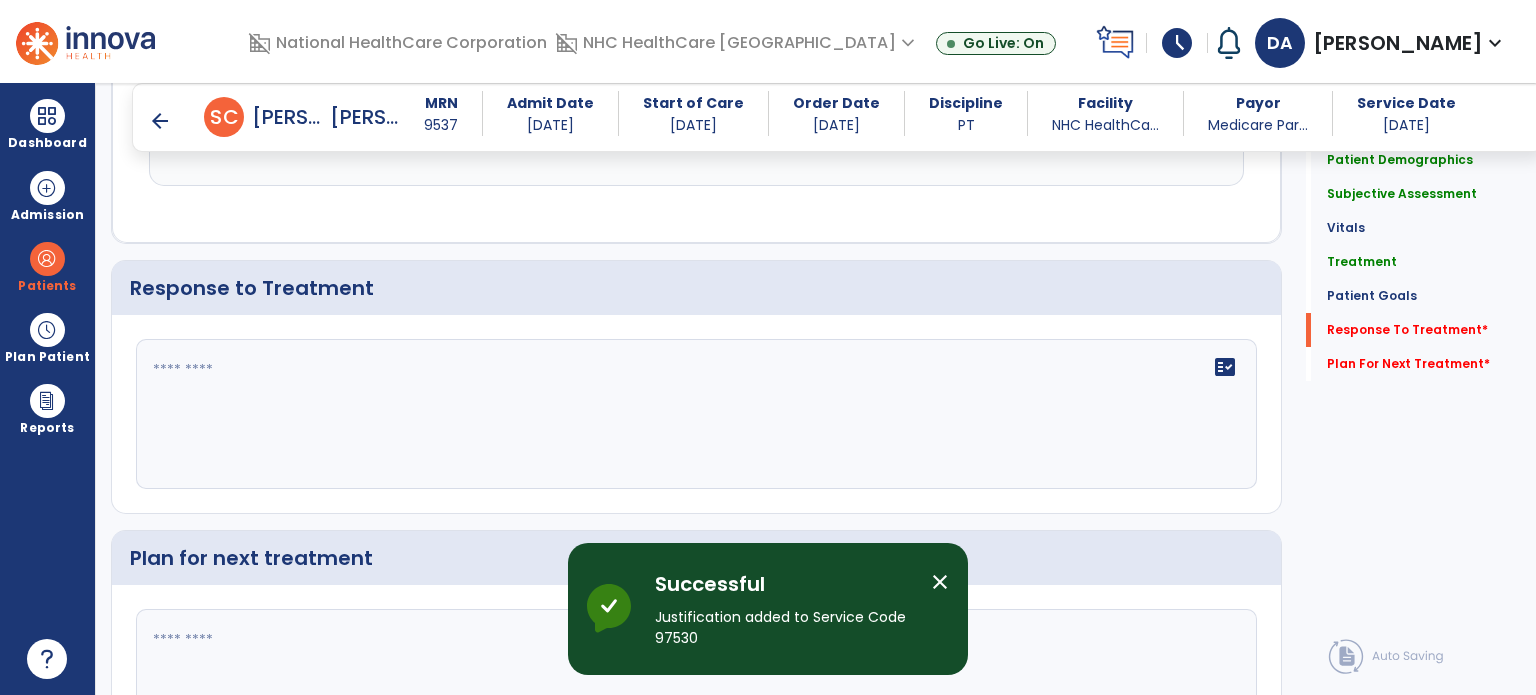 click on "fact_check" 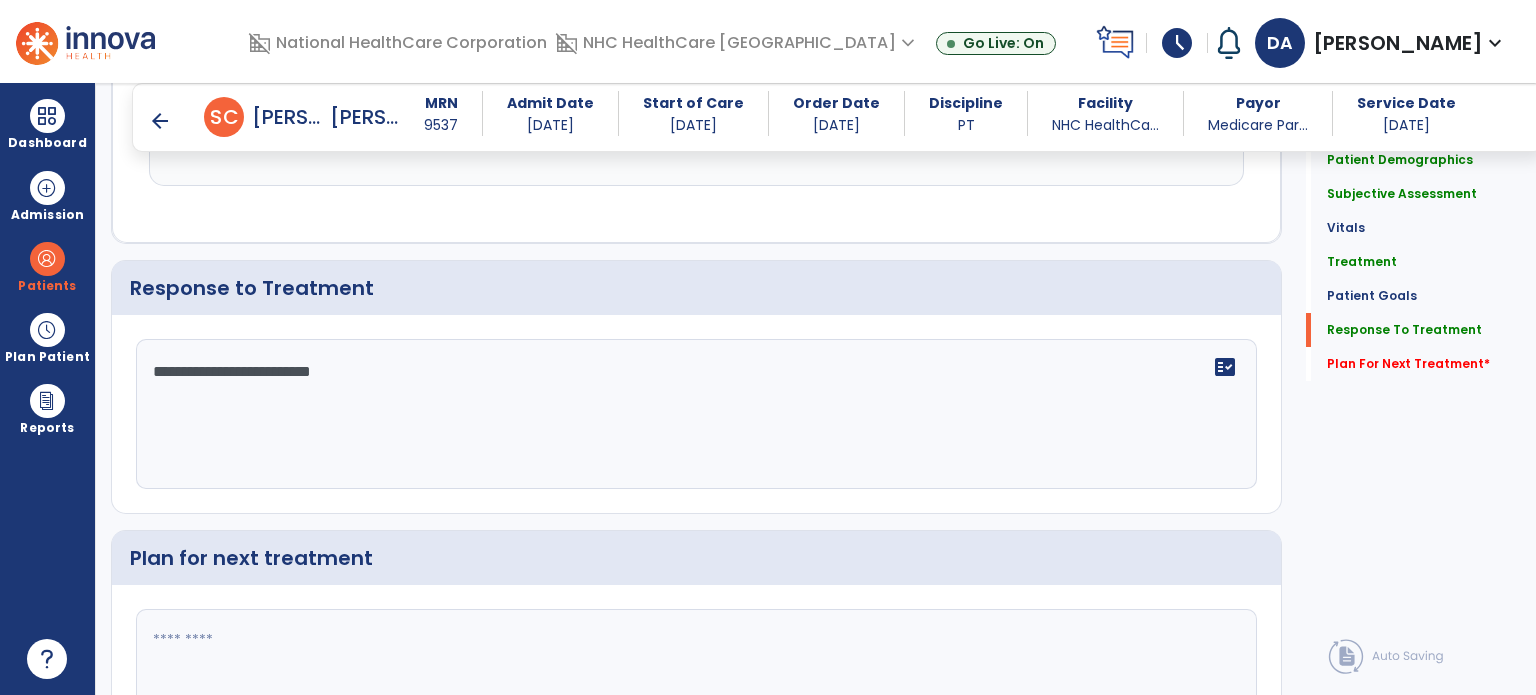 scroll, scrollTop: 2448, scrollLeft: 0, axis: vertical 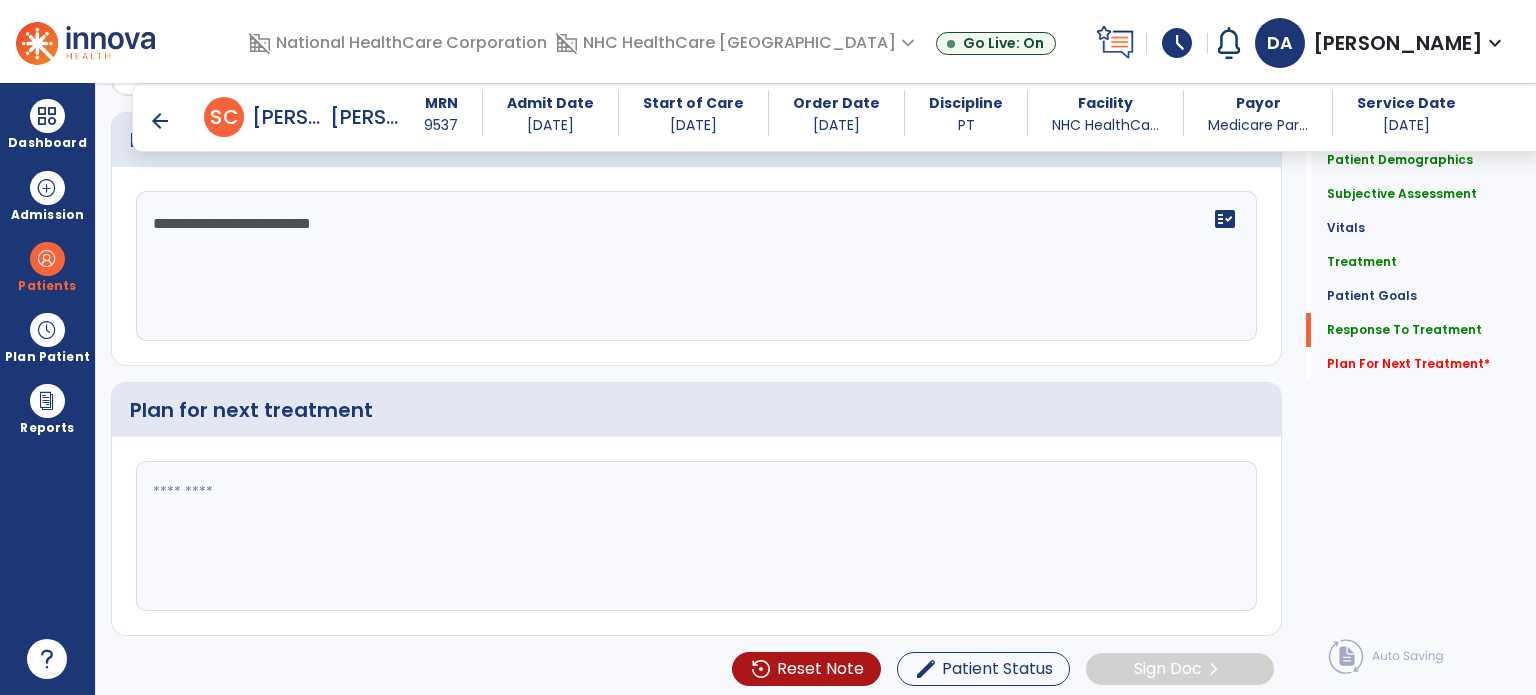 type on "**********" 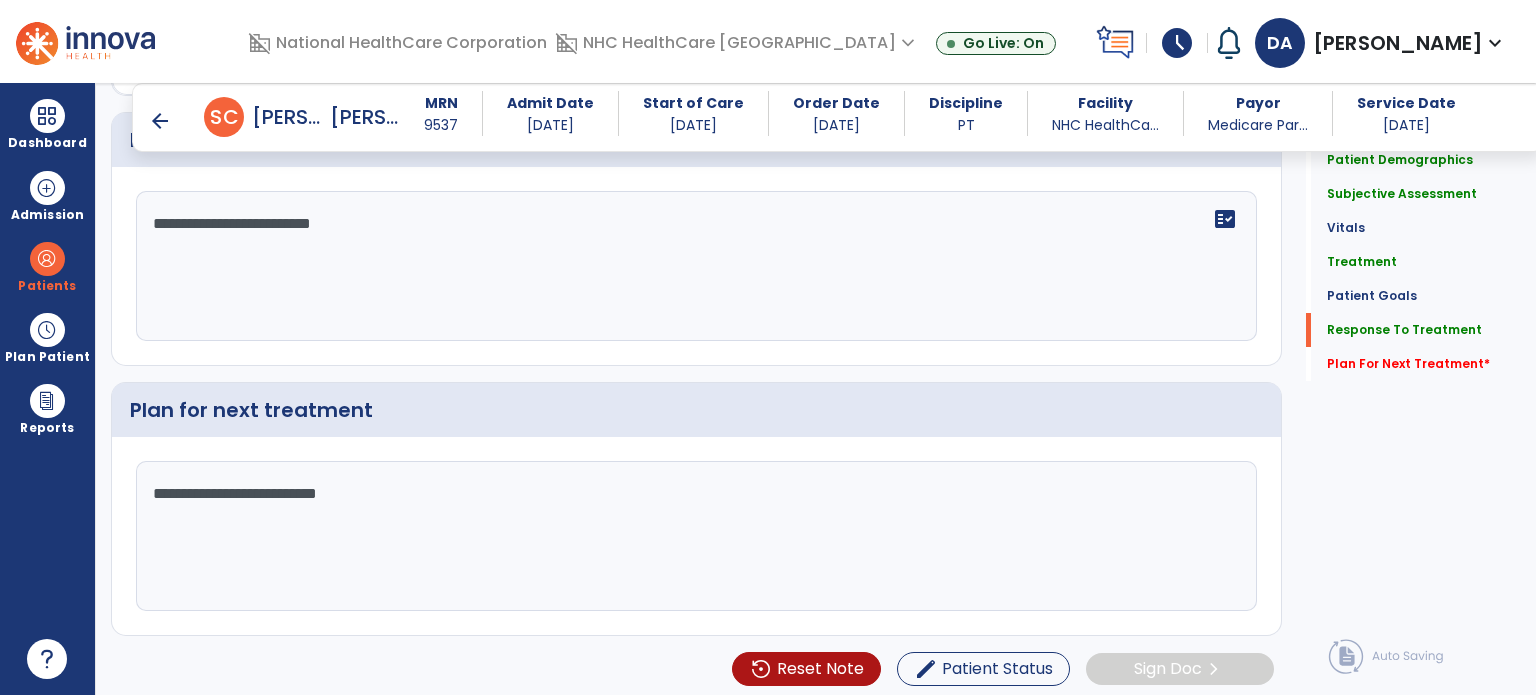 type on "**********" 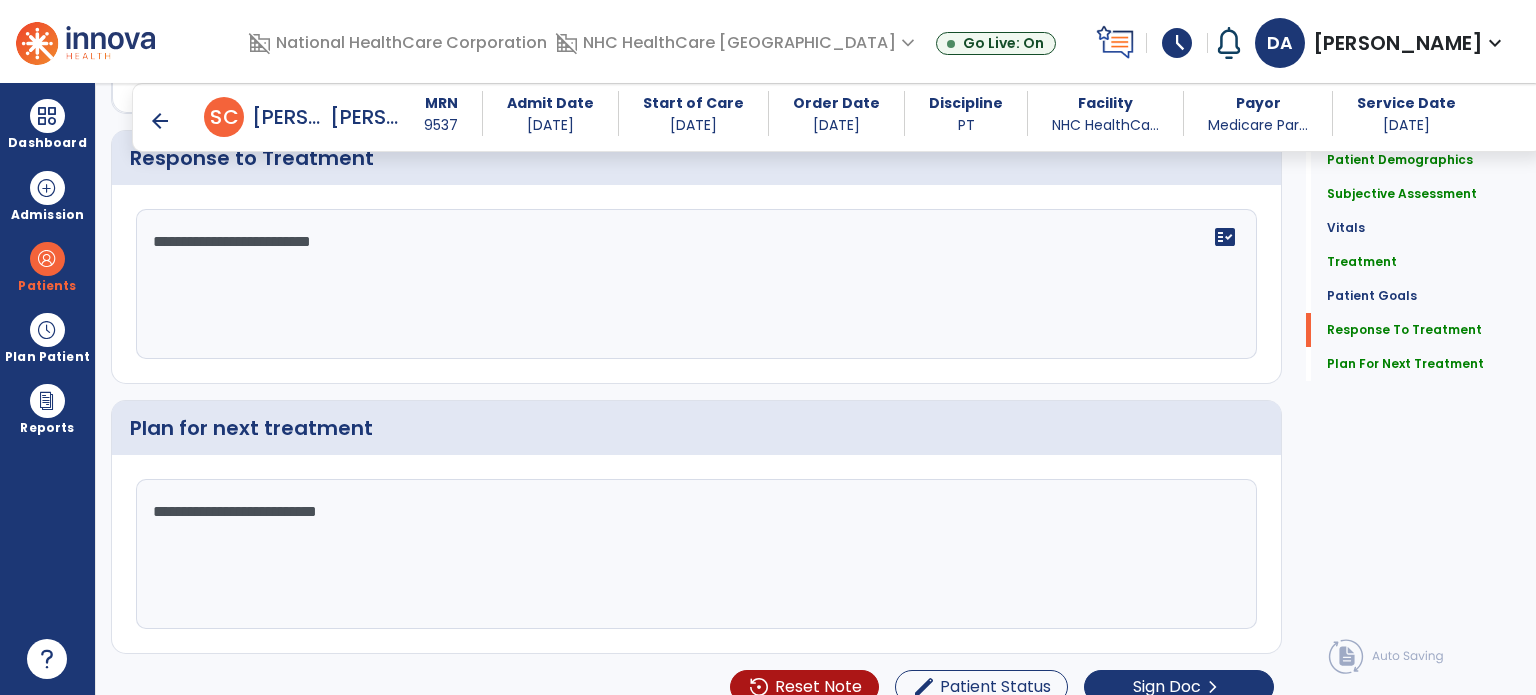 scroll, scrollTop: 2448, scrollLeft: 0, axis: vertical 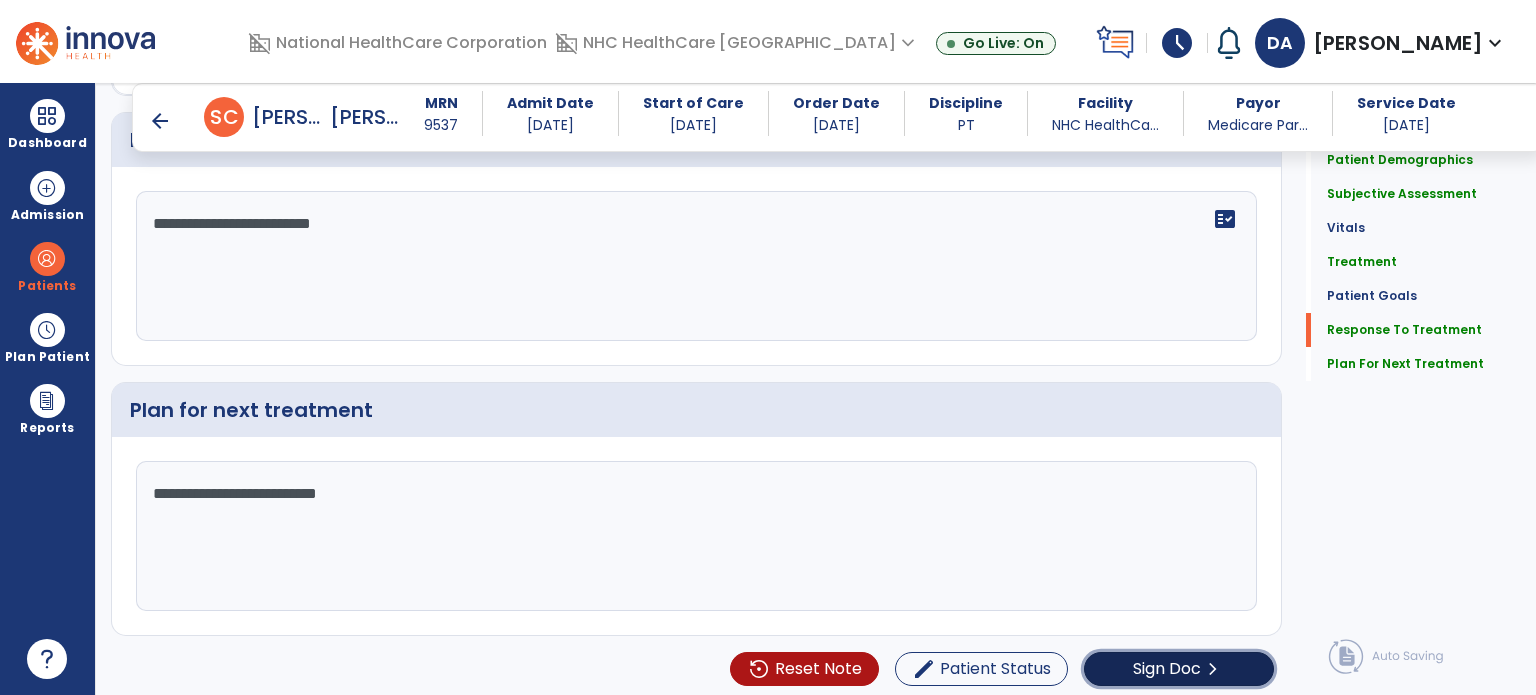 click on "Sign Doc" 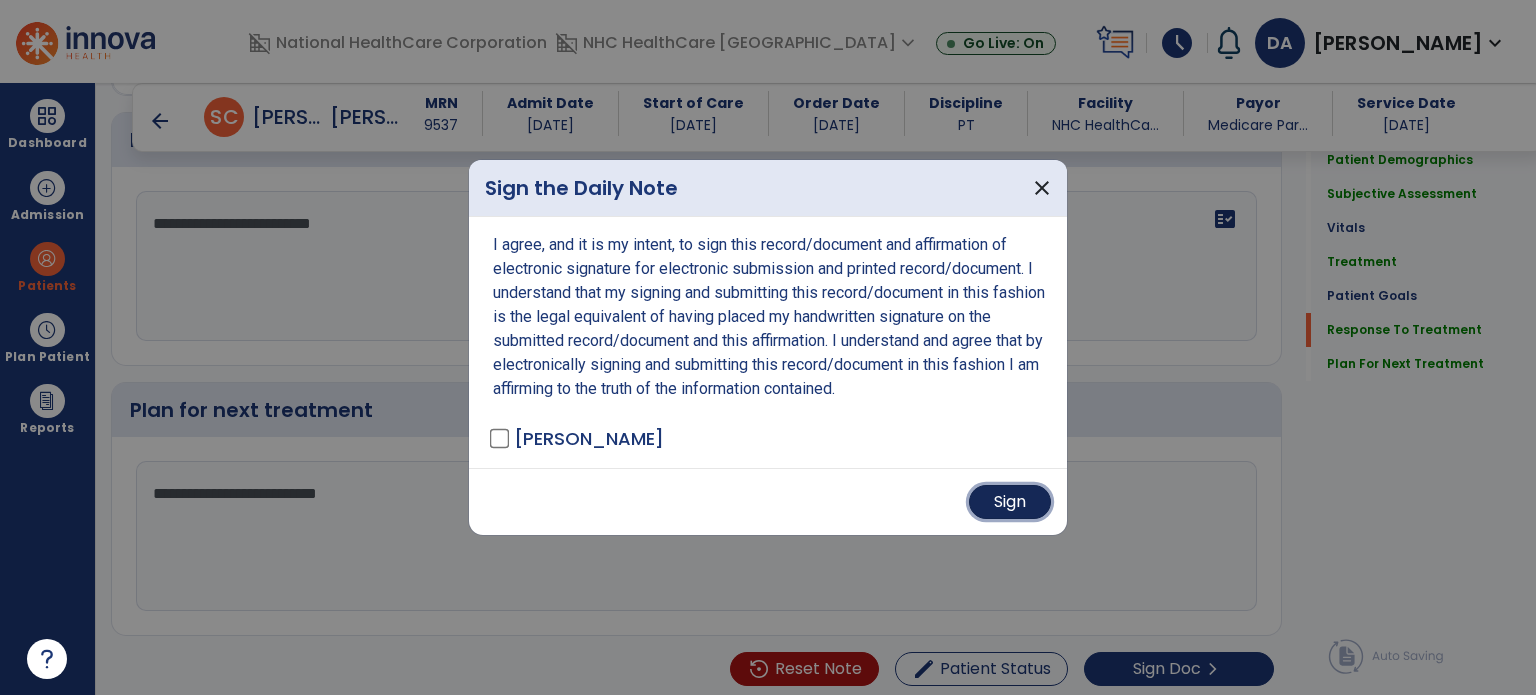 click on "Sign" at bounding box center [1010, 502] 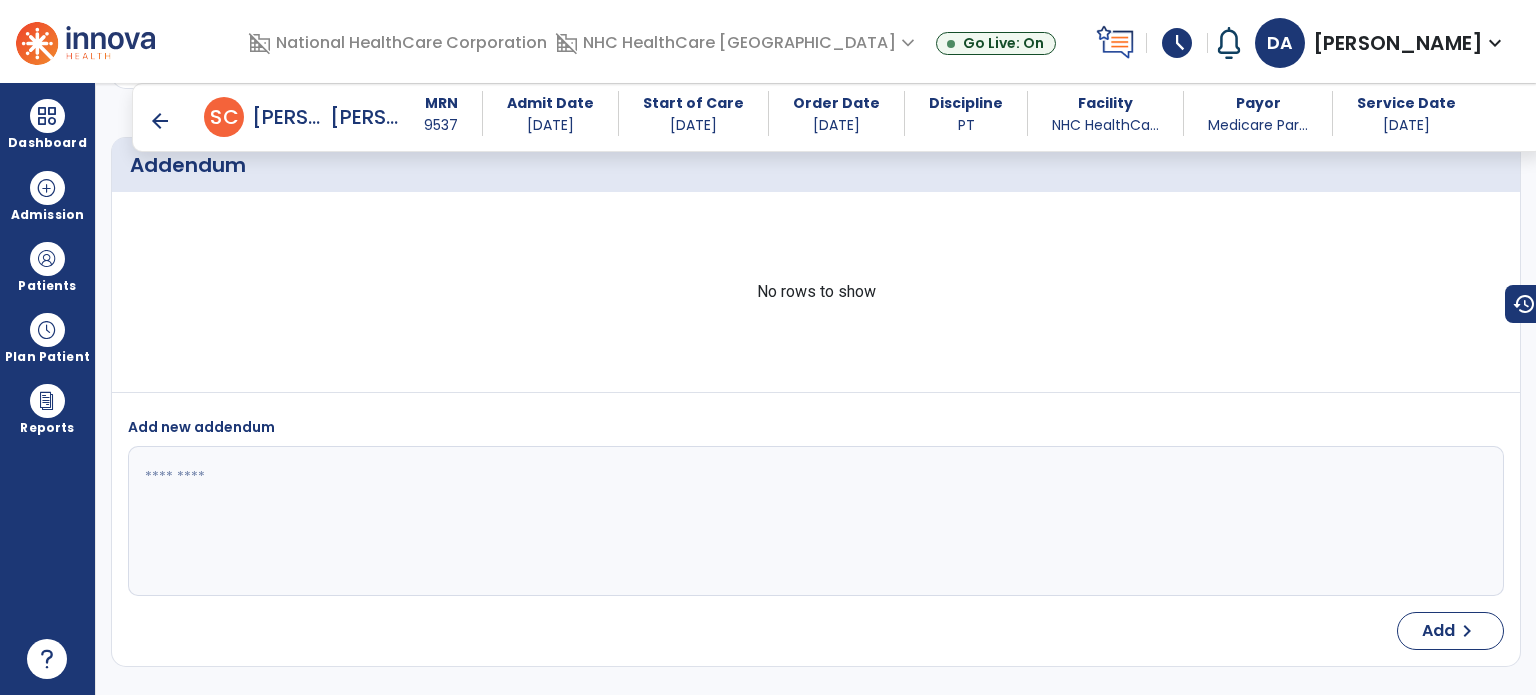 scroll, scrollTop: 3207, scrollLeft: 0, axis: vertical 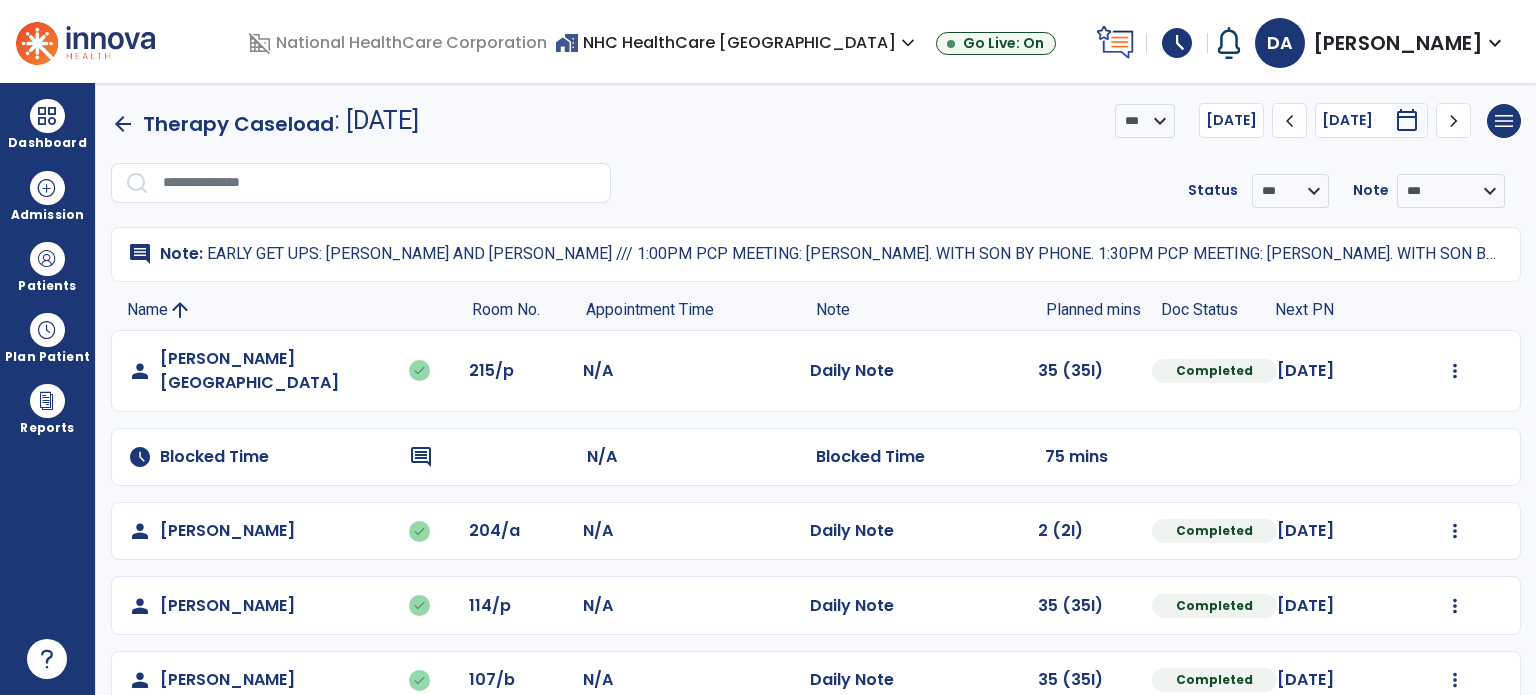 click on "Therapy Caseload" 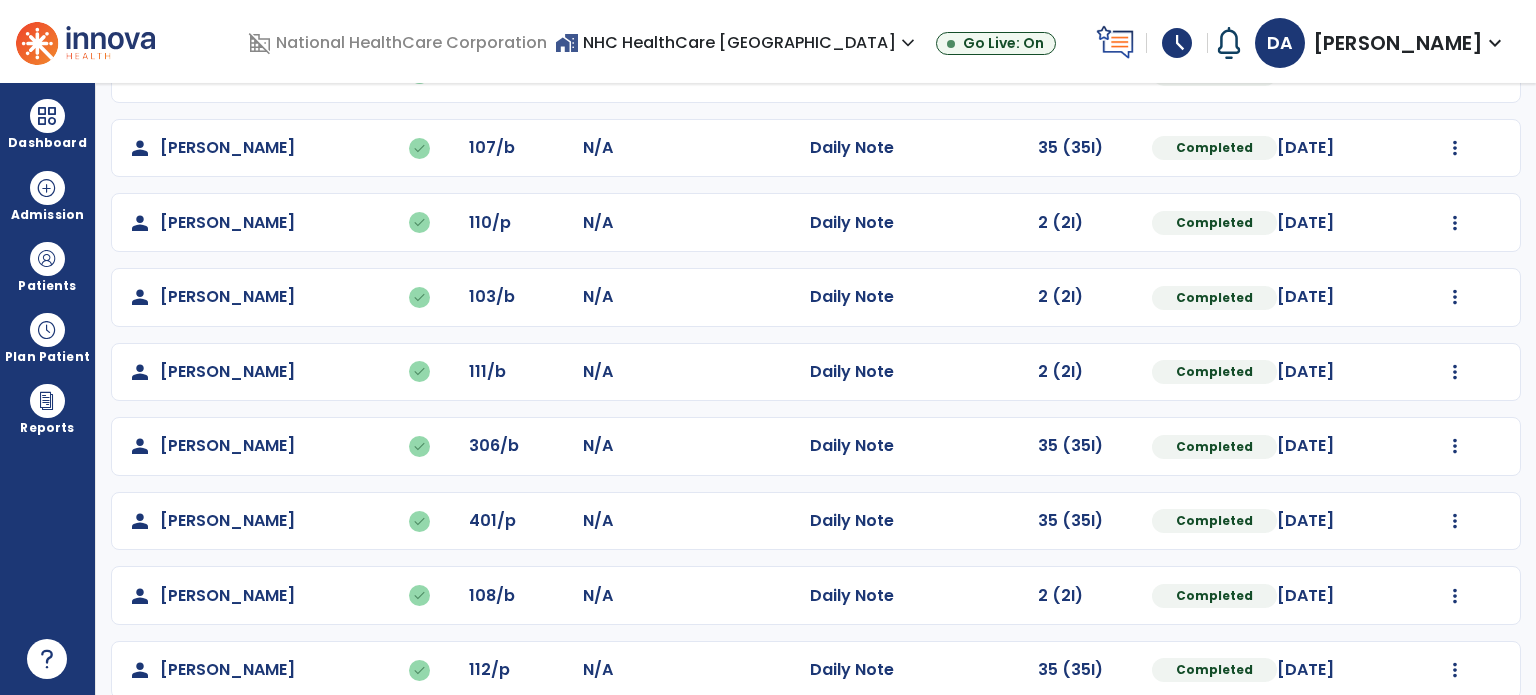 scroll, scrollTop: 688, scrollLeft: 0, axis: vertical 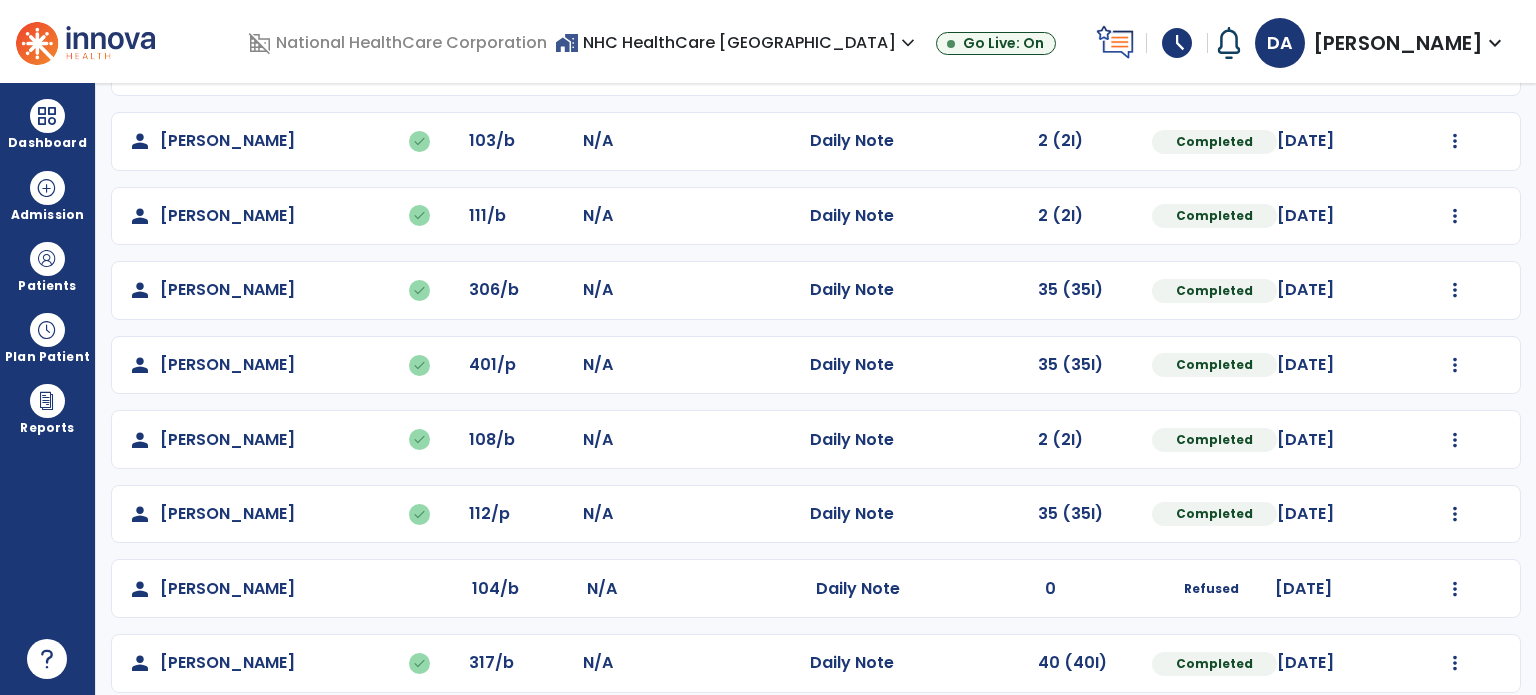 click on "DA" at bounding box center [1280, 43] 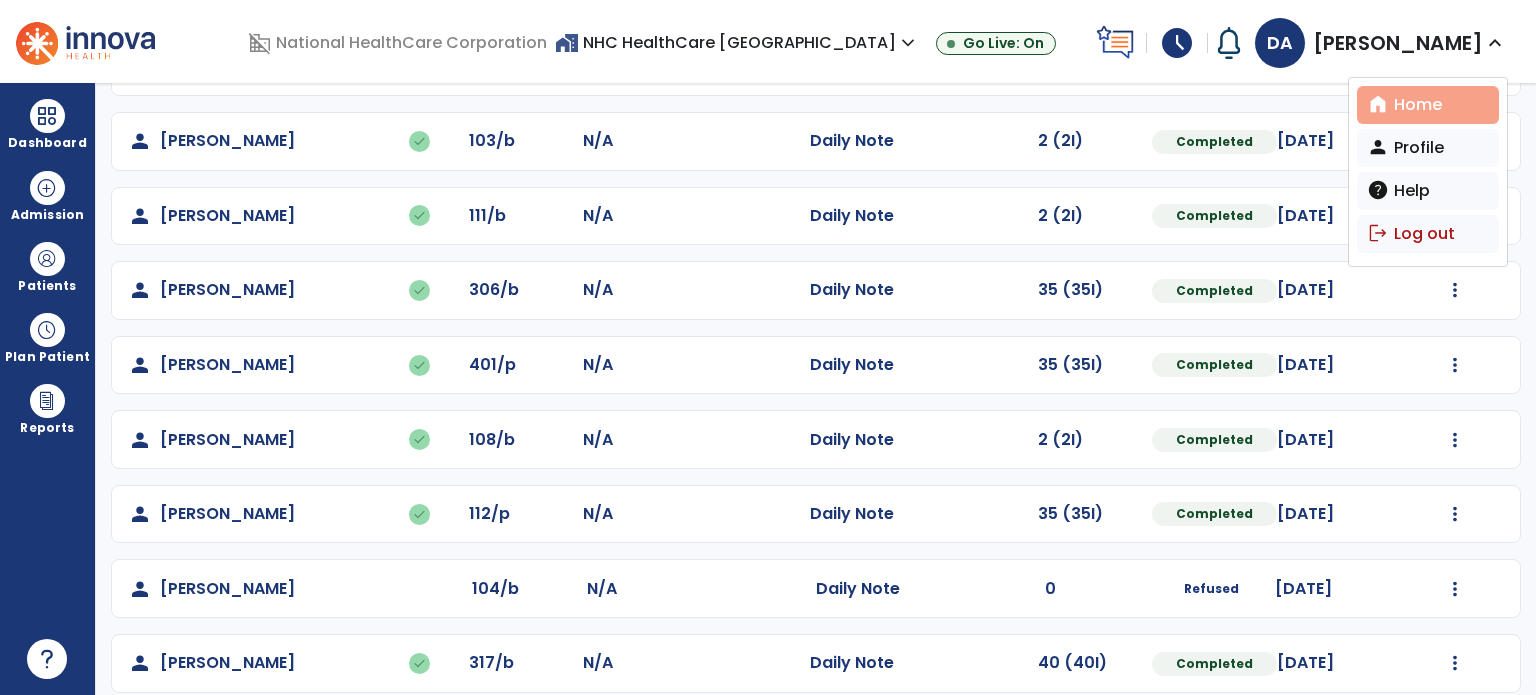 click on "home   Home" at bounding box center [1428, 105] 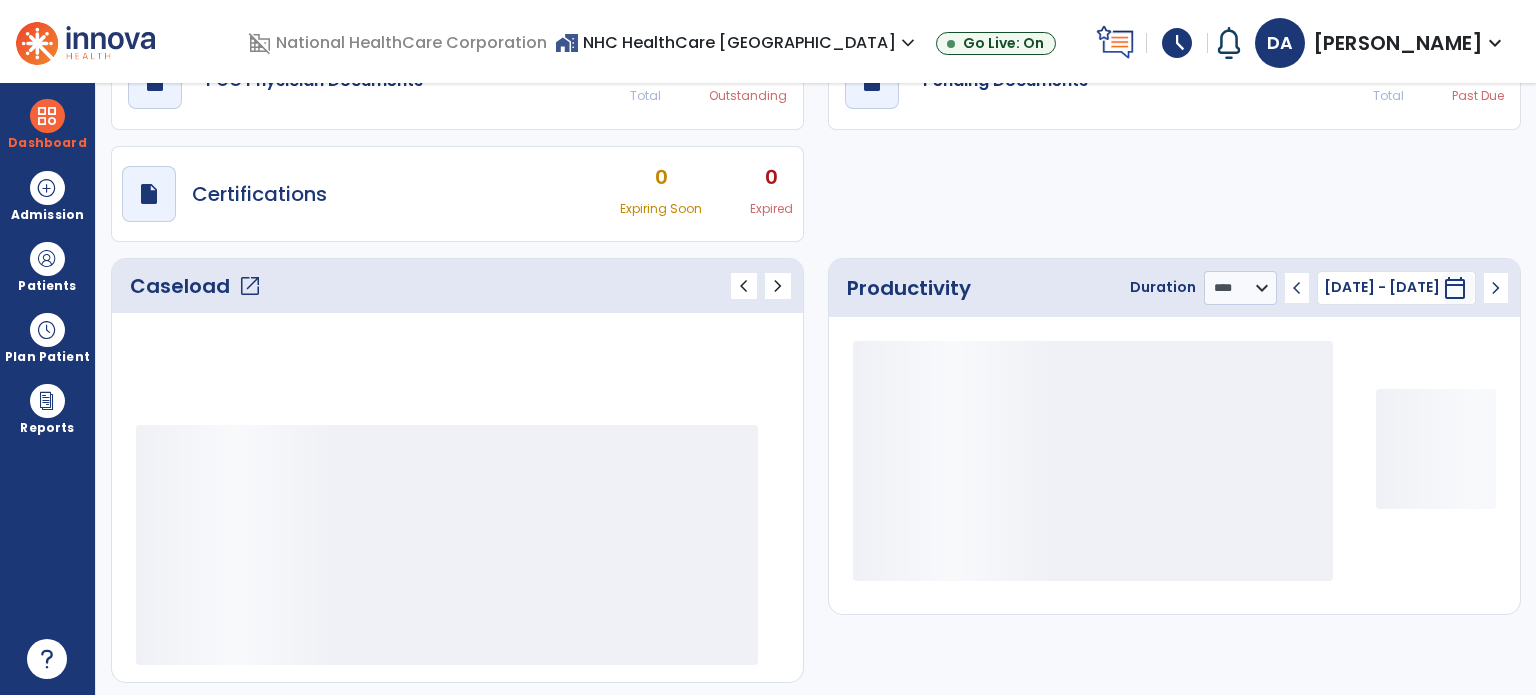 scroll, scrollTop: 109, scrollLeft: 0, axis: vertical 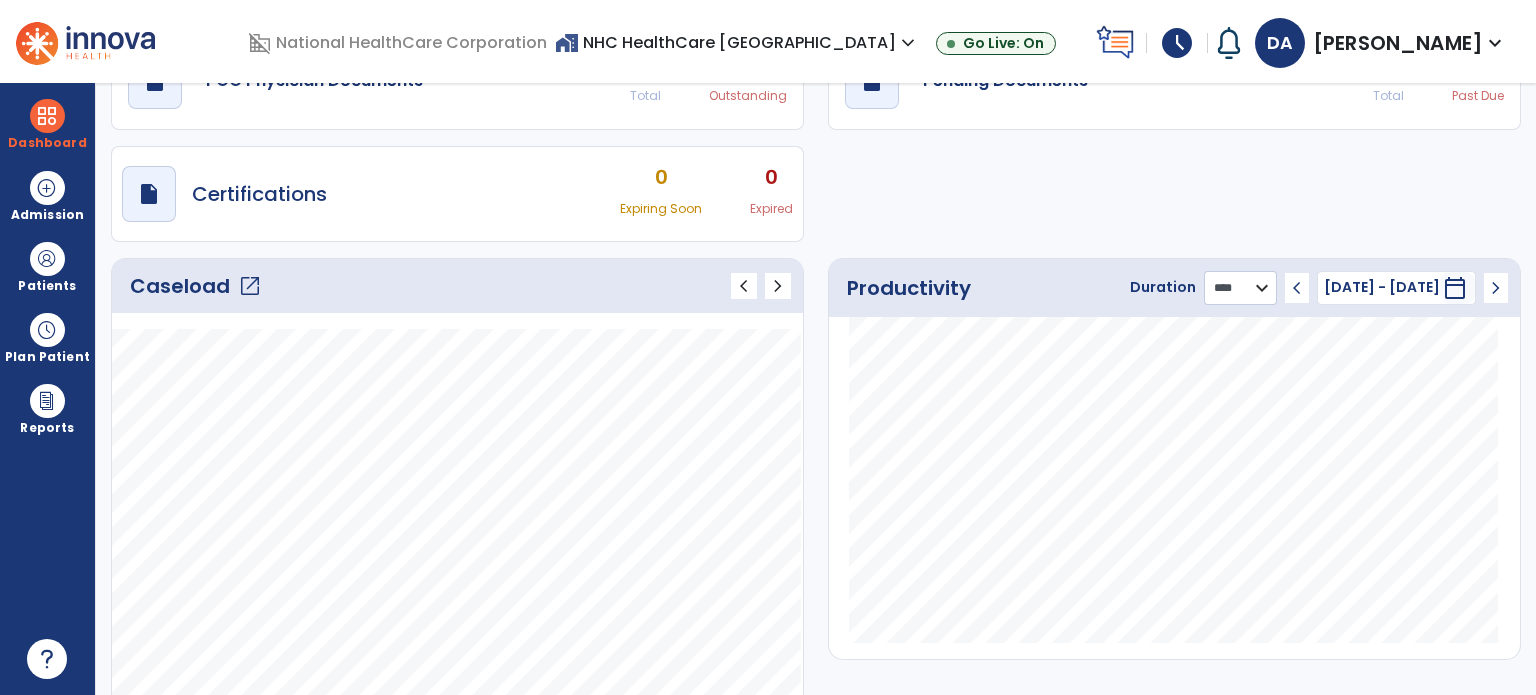 click on "******** **** ***" 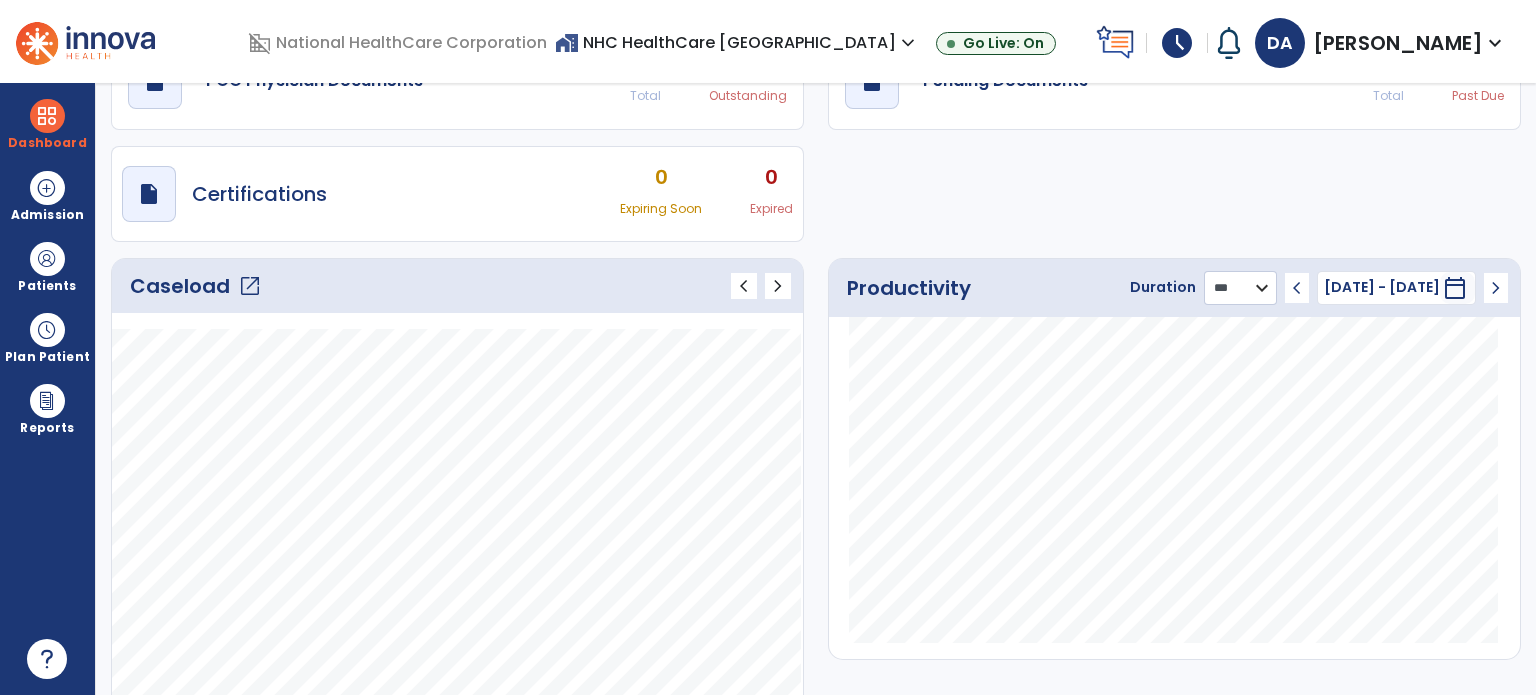 click on "******** **** ***" 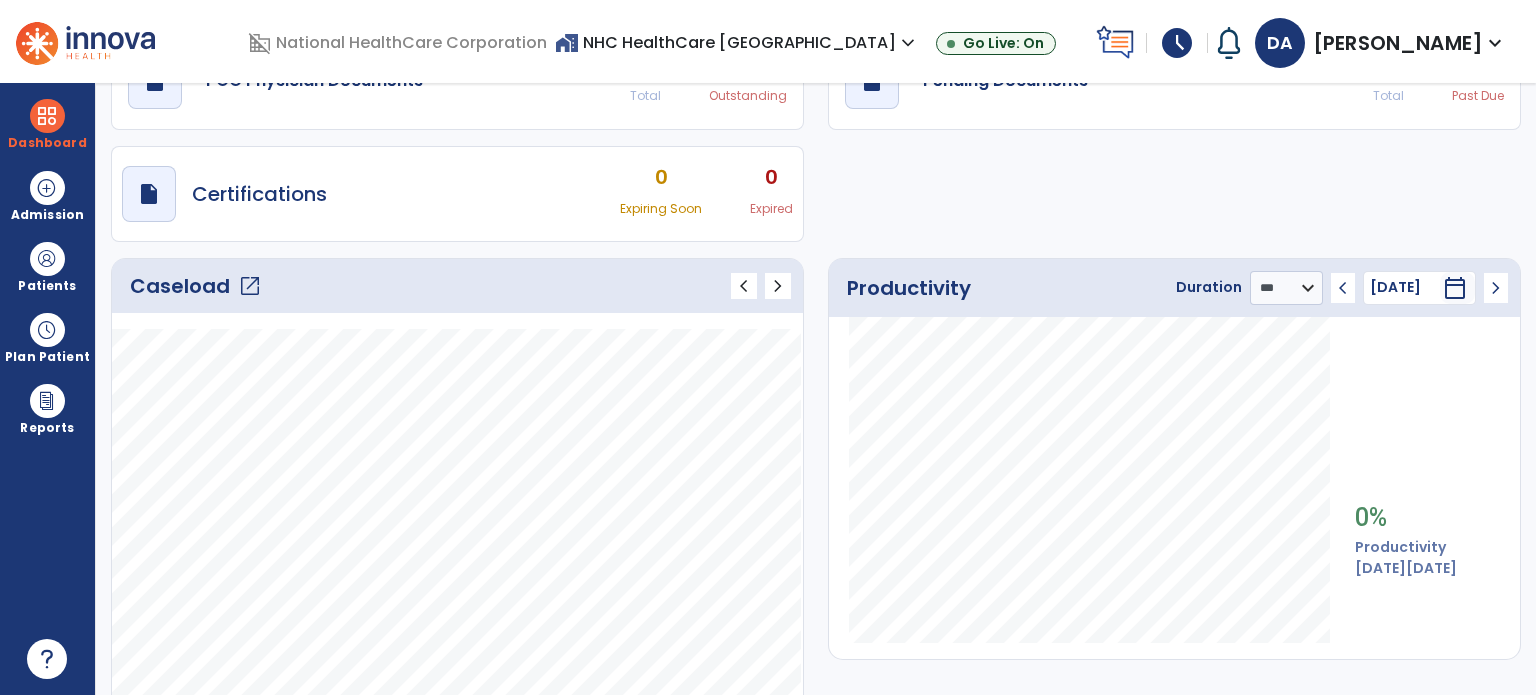 click on "chevron_left" 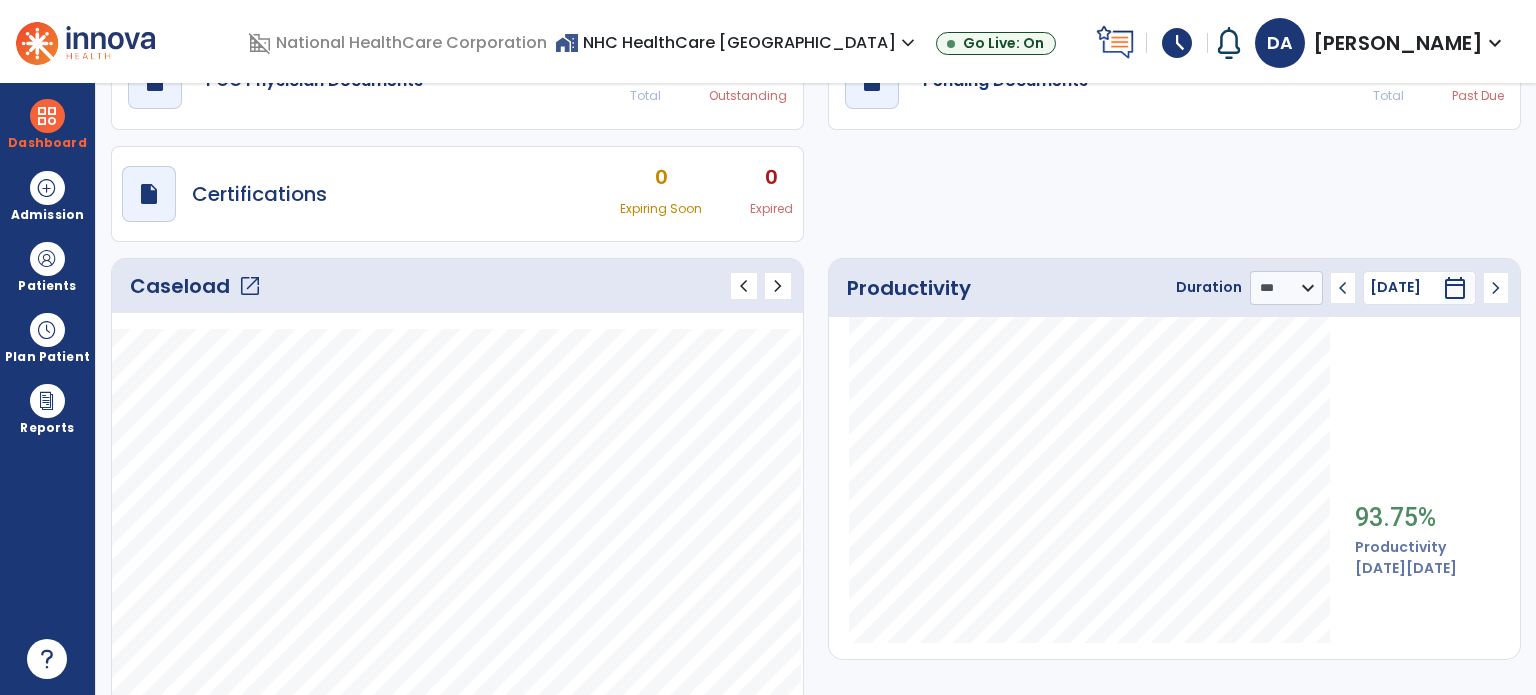 click on "DA" at bounding box center (1280, 43) 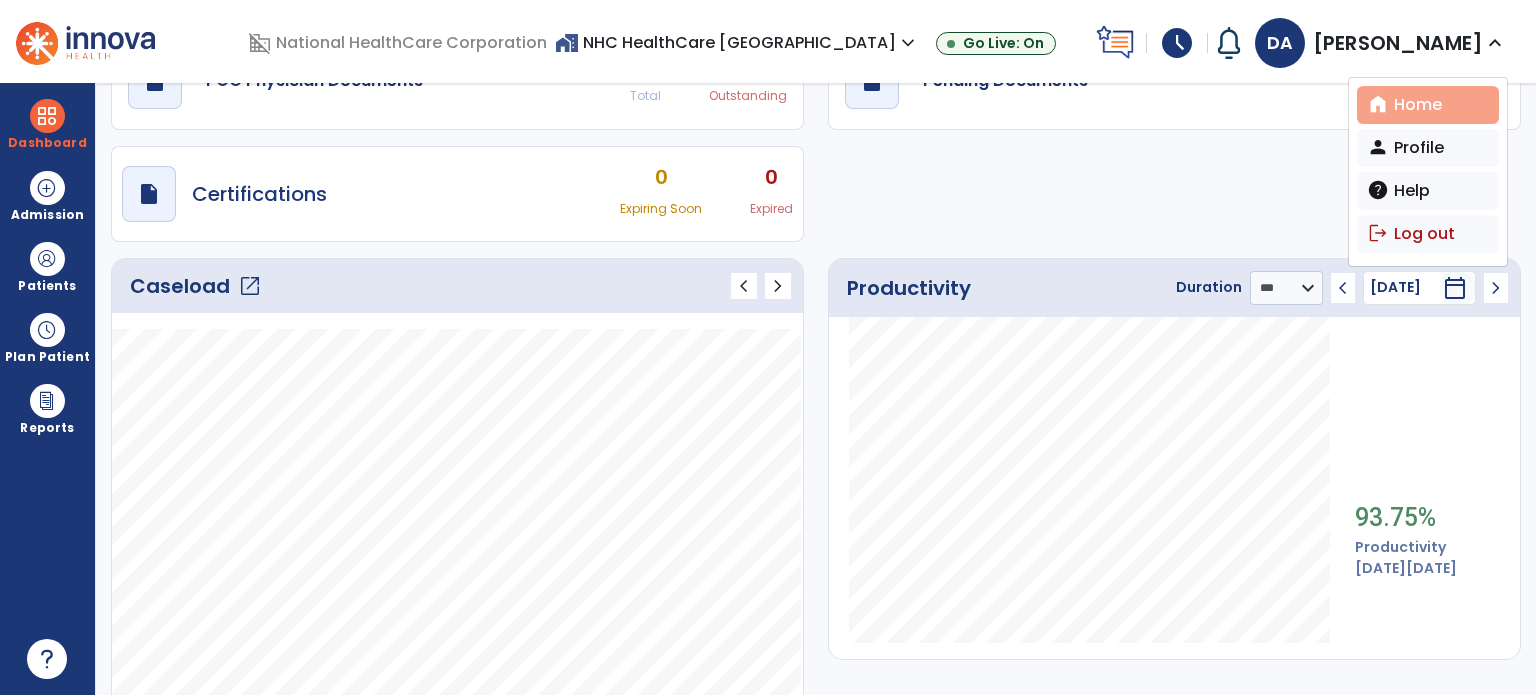click on "home   Home" at bounding box center (1428, 105) 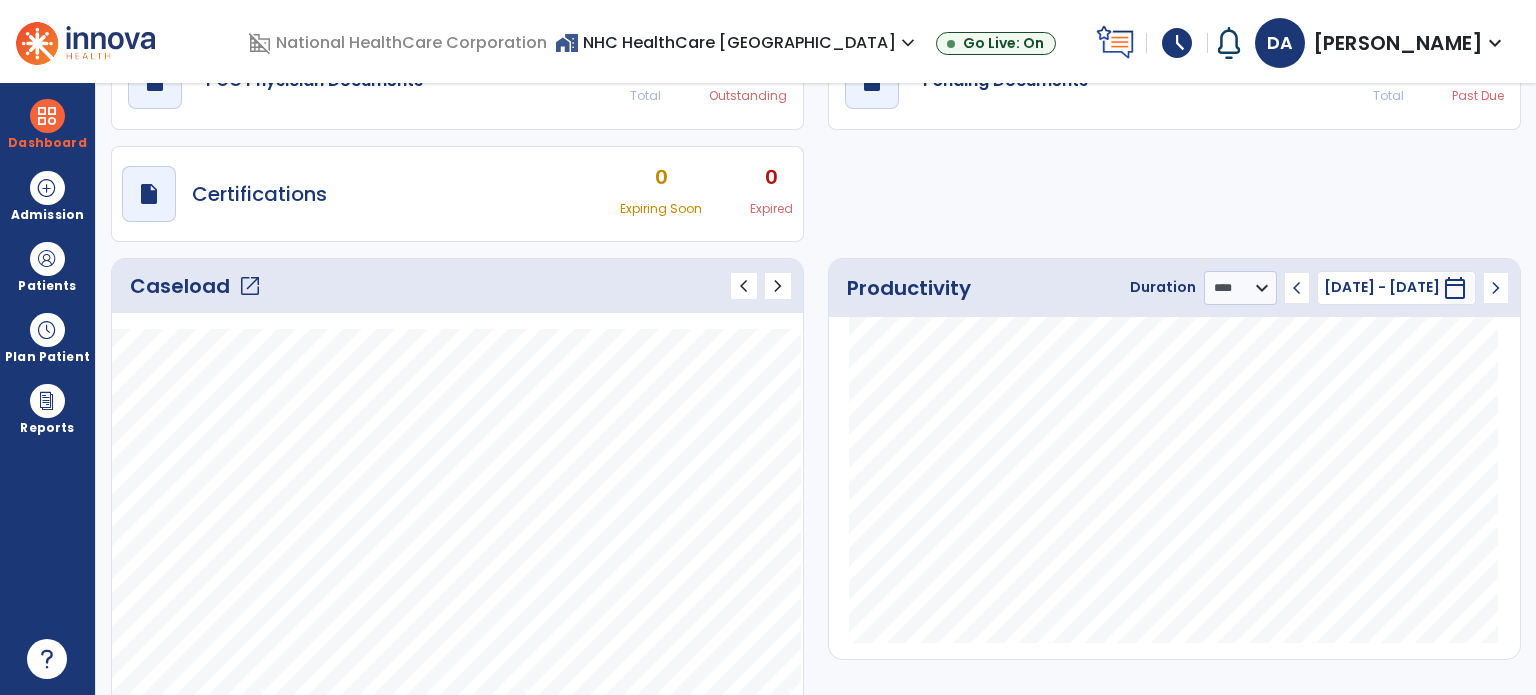 click on "open_in_new" 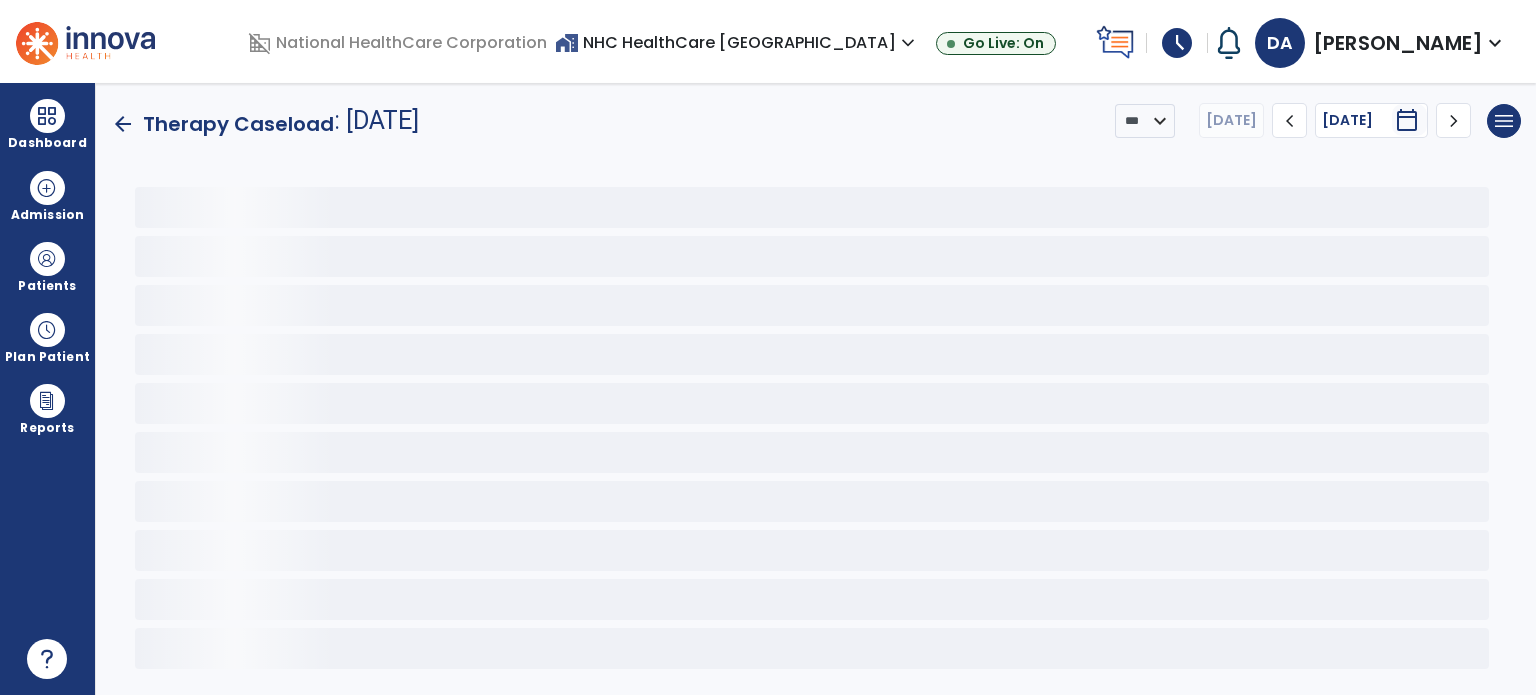 scroll, scrollTop: 0, scrollLeft: 0, axis: both 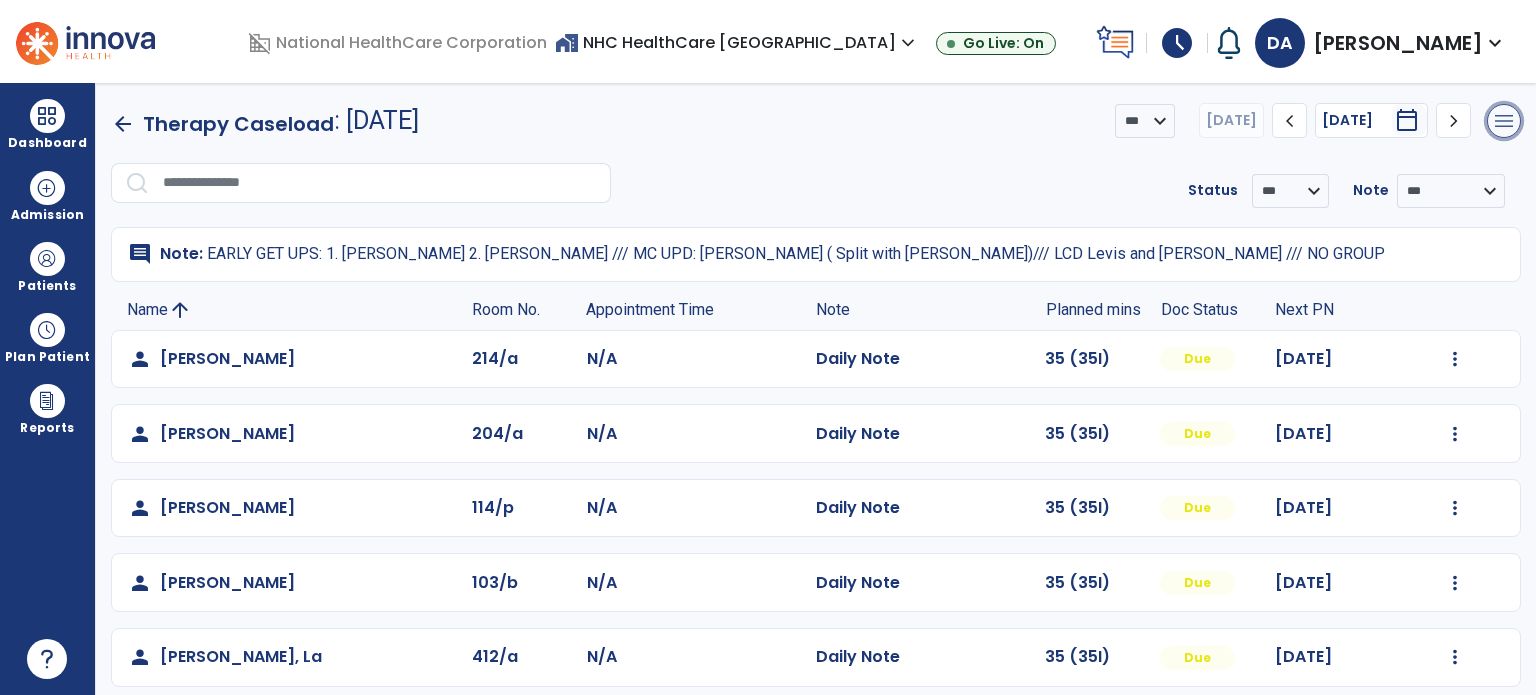 click on "menu" at bounding box center [1504, 121] 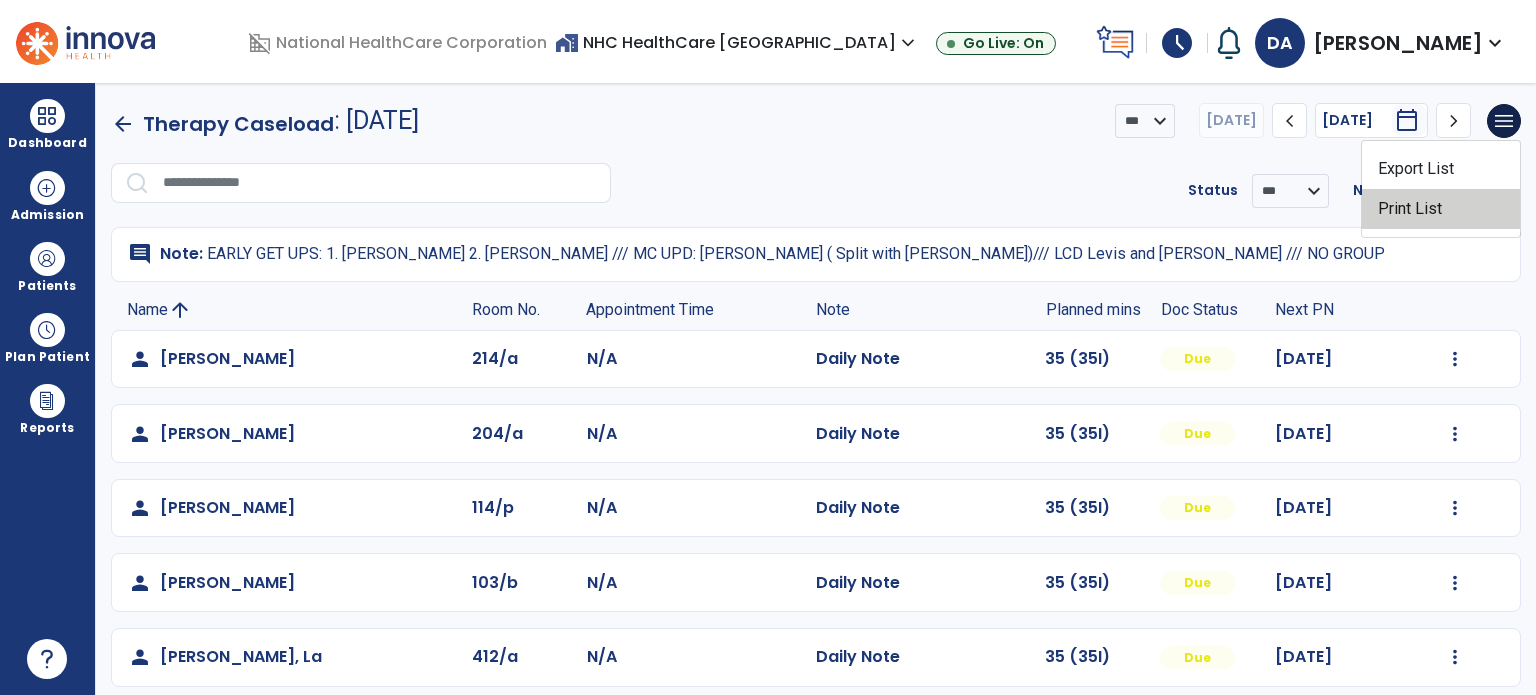 click on "Print List" 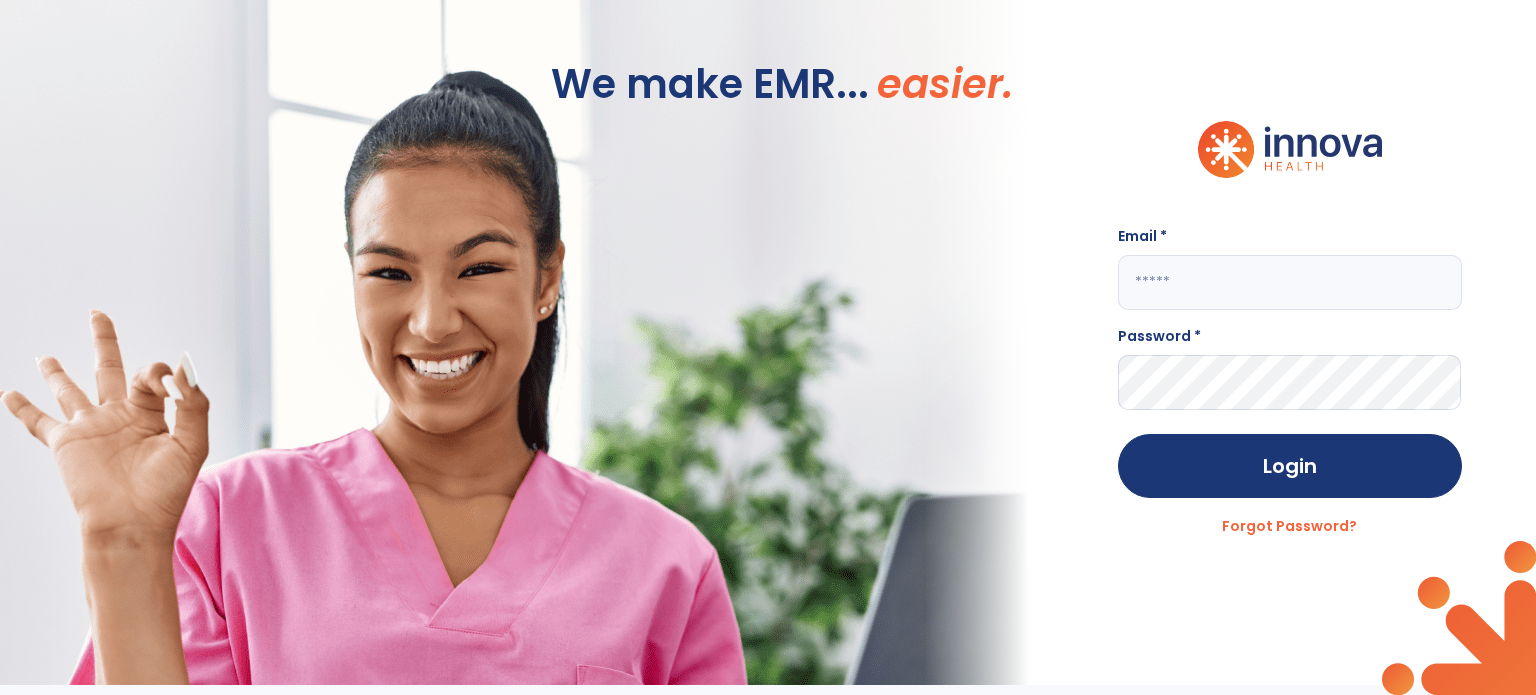 type on "**********" 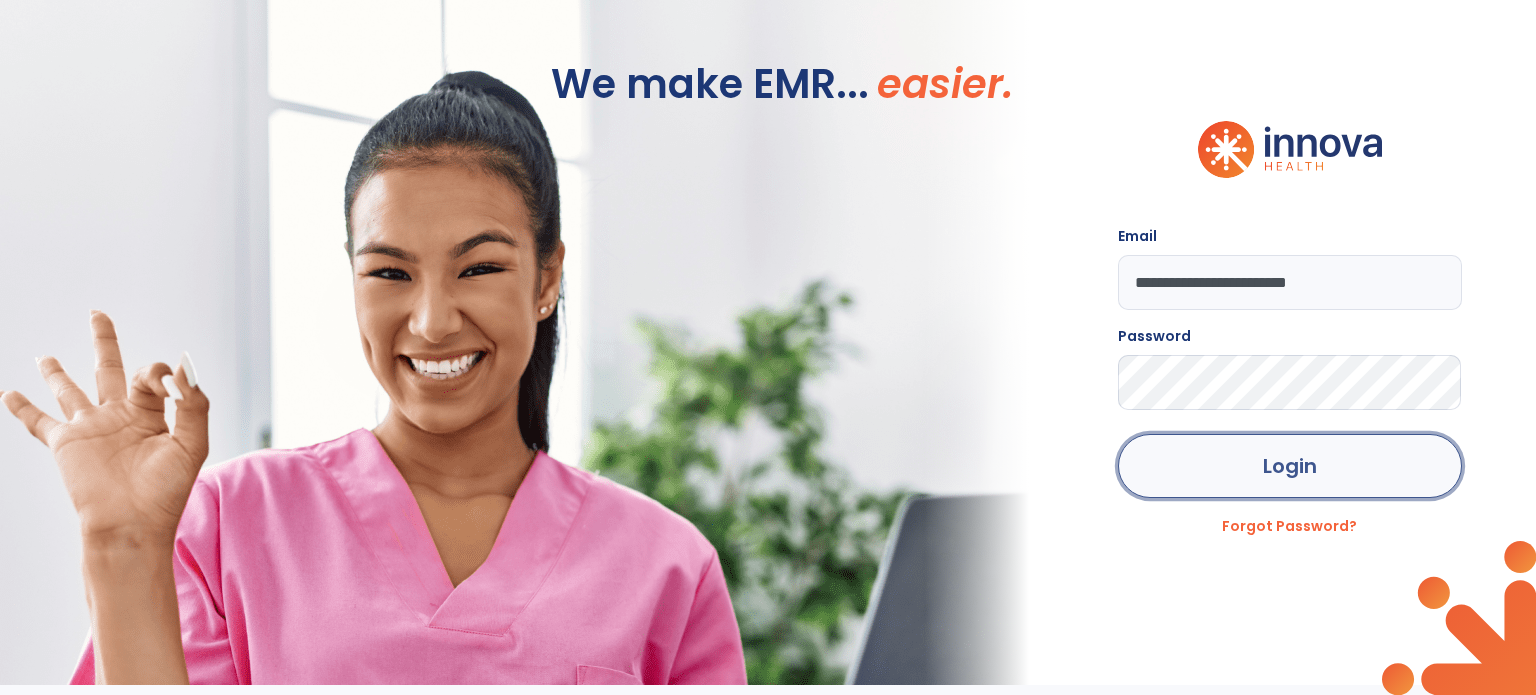 click on "Login" 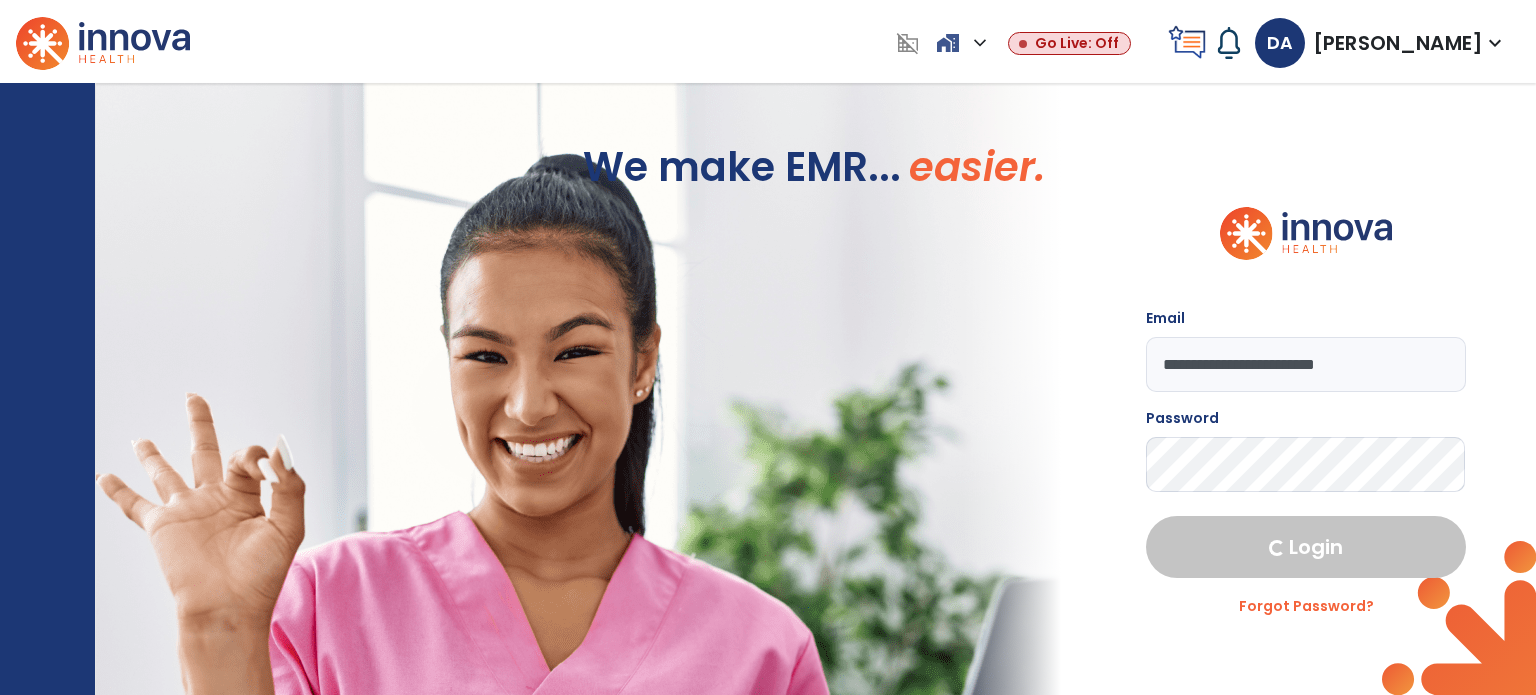 select on "****" 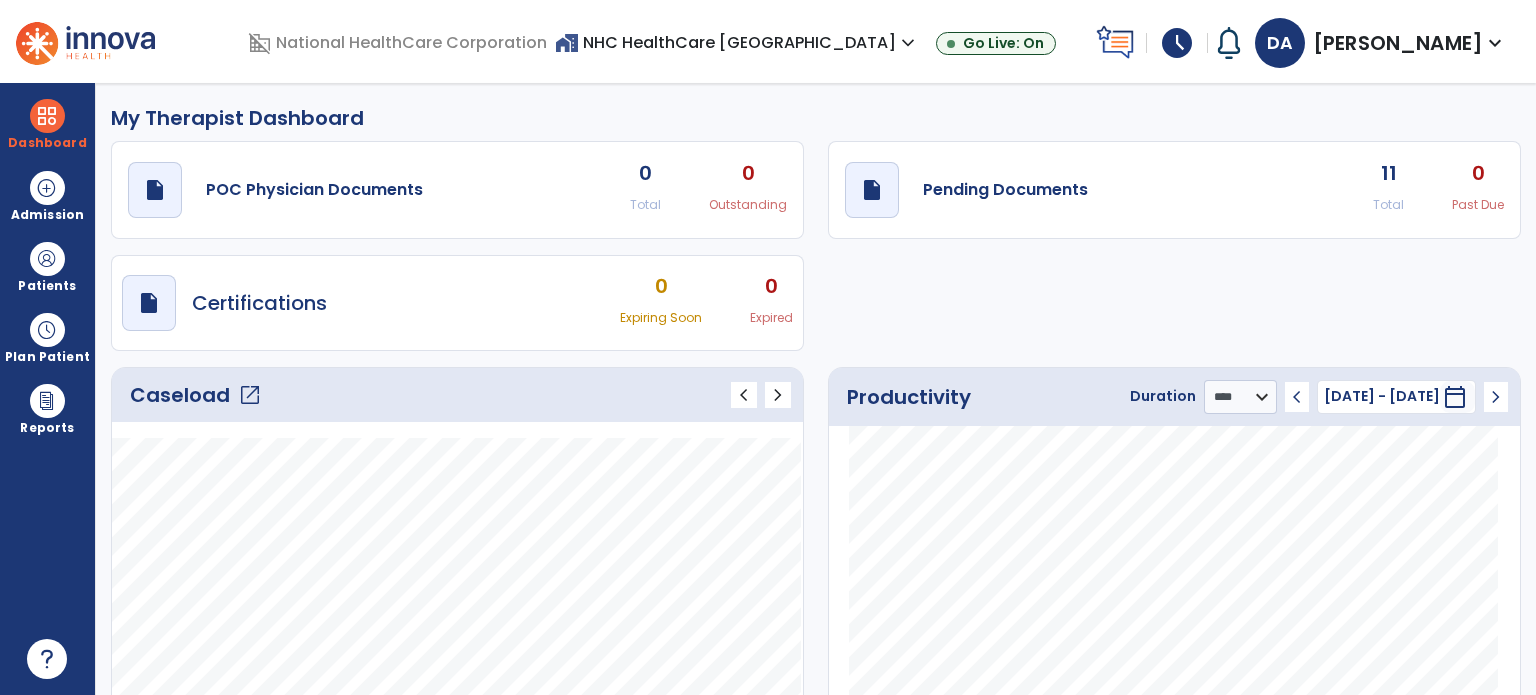 click on "open_in_new" 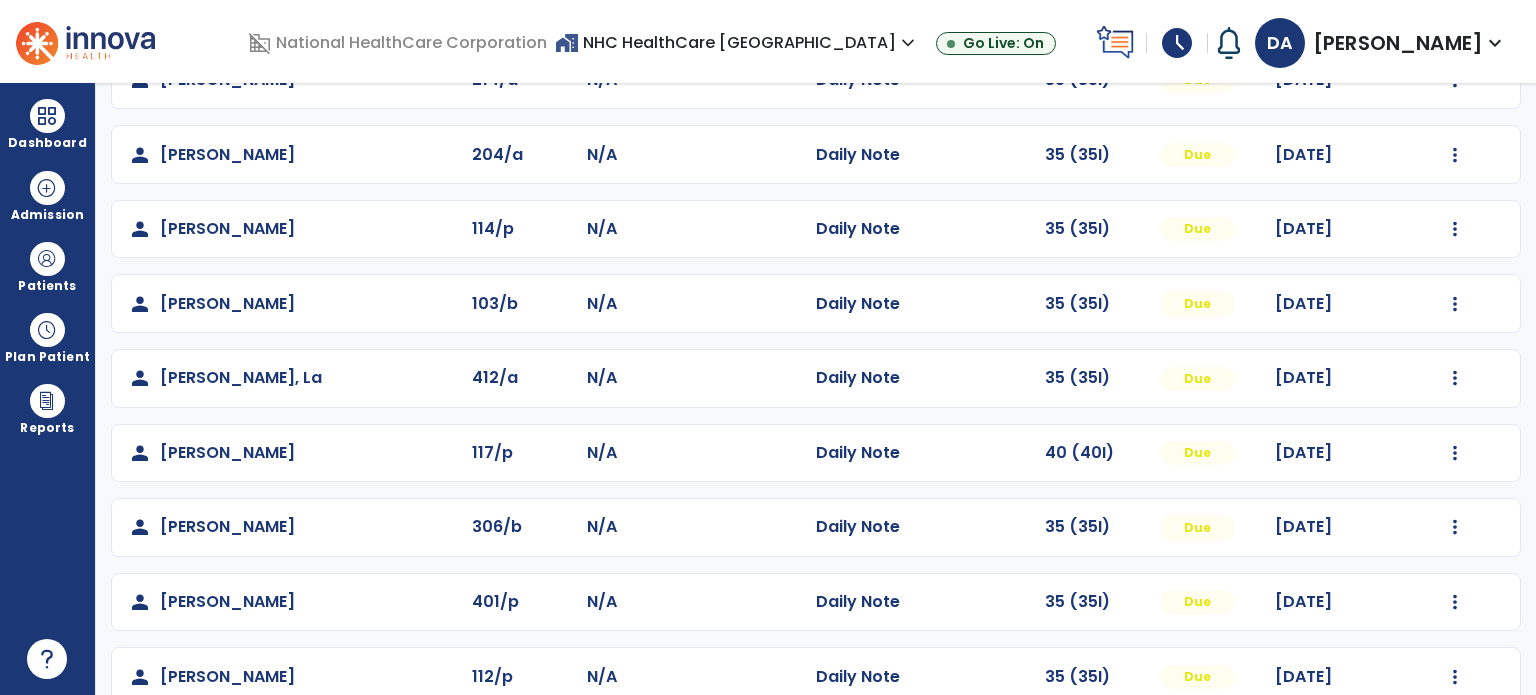 scroll, scrollTop: 464, scrollLeft: 0, axis: vertical 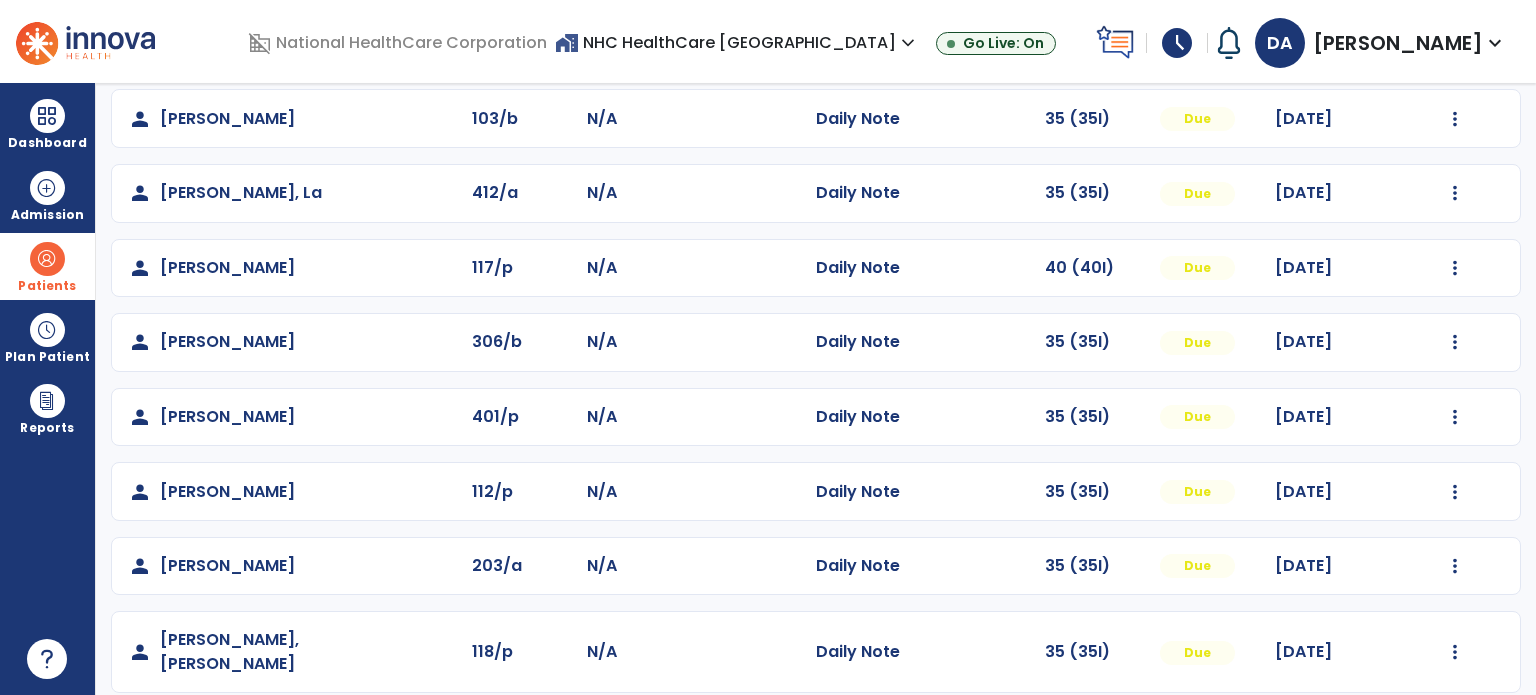click on "Patients" at bounding box center (47, 286) 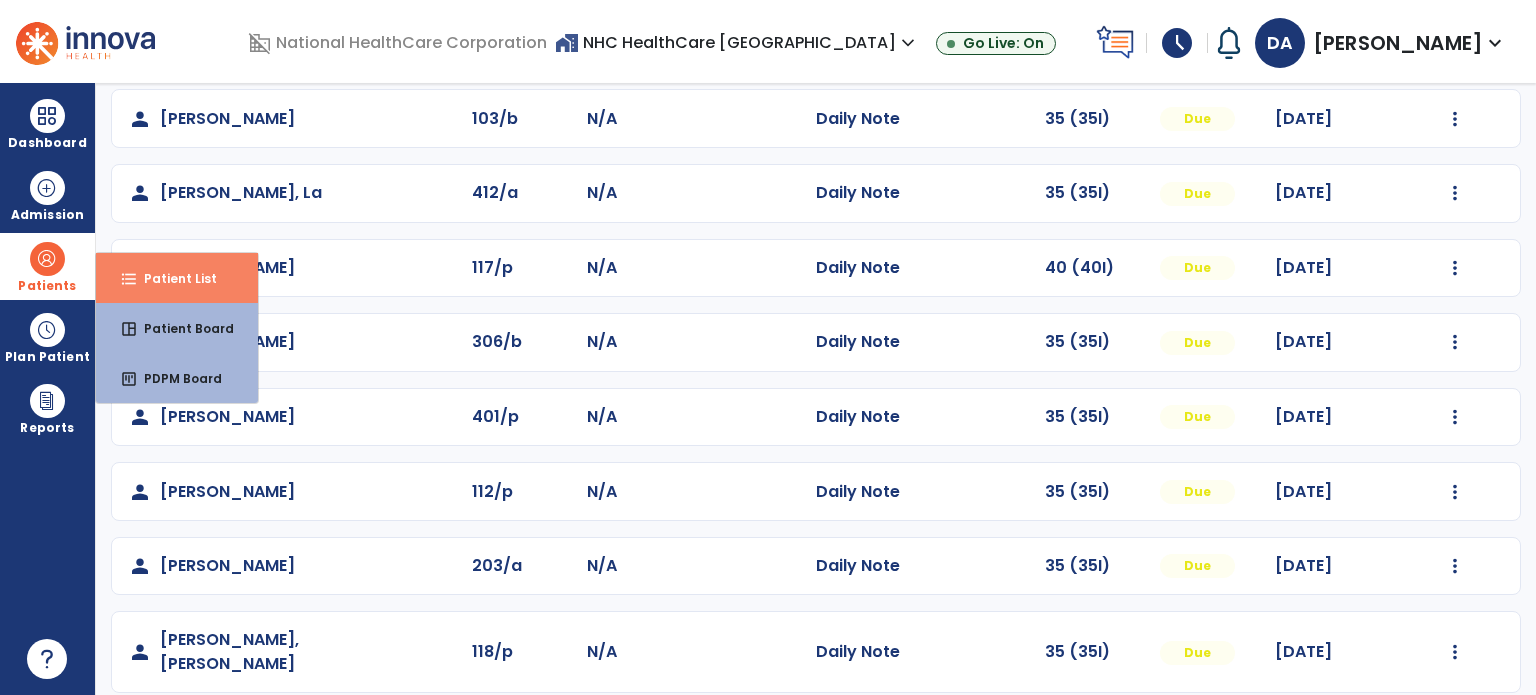 click on "Patient List" at bounding box center [172, 278] 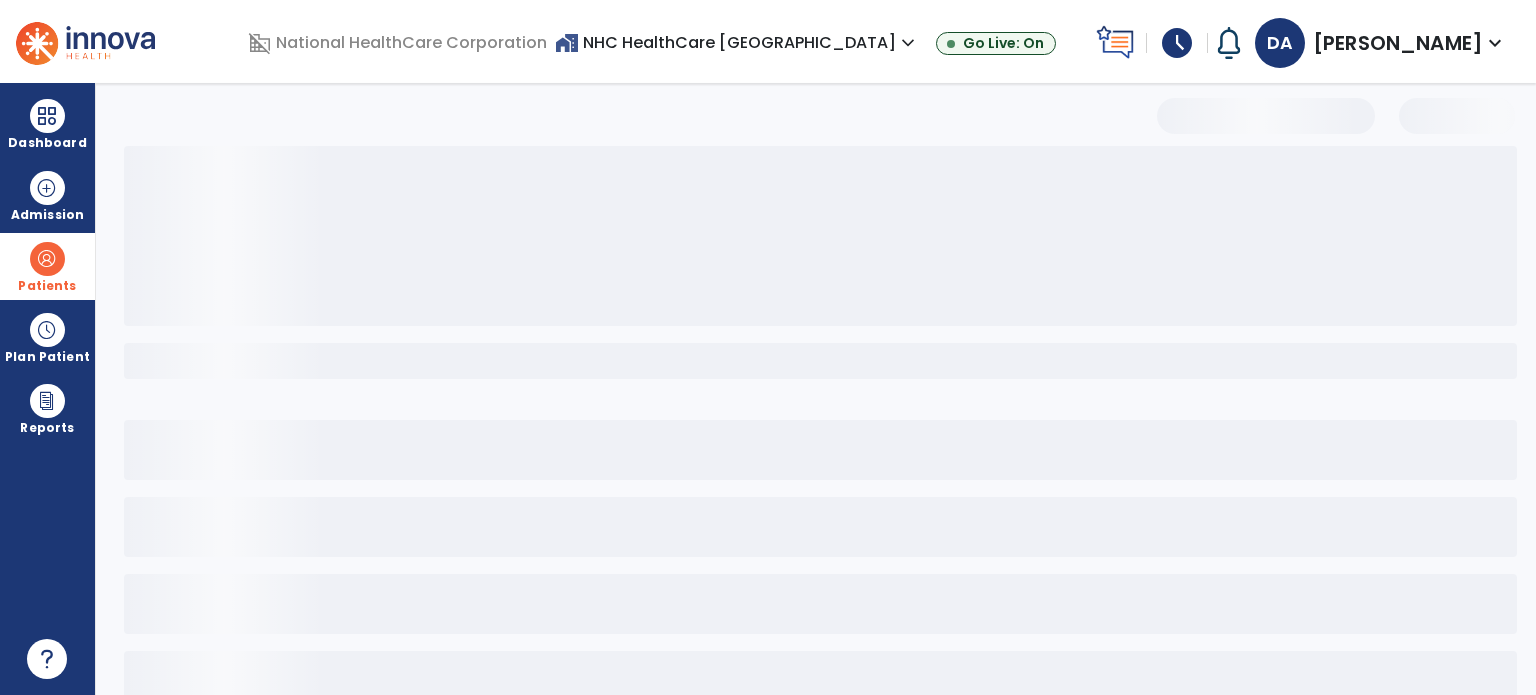 scroll, scrollTop: 46, scrollLeft: 0, axis: vertical 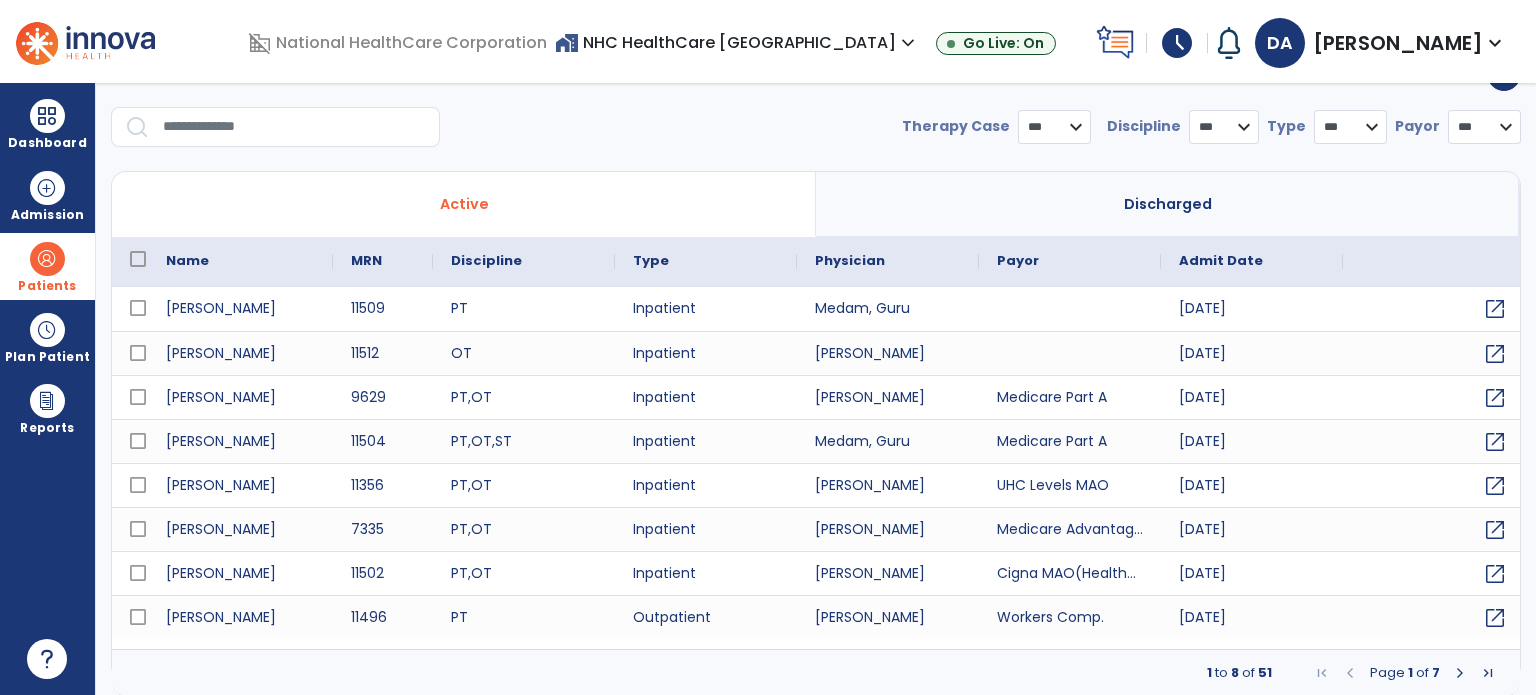 select on "***" 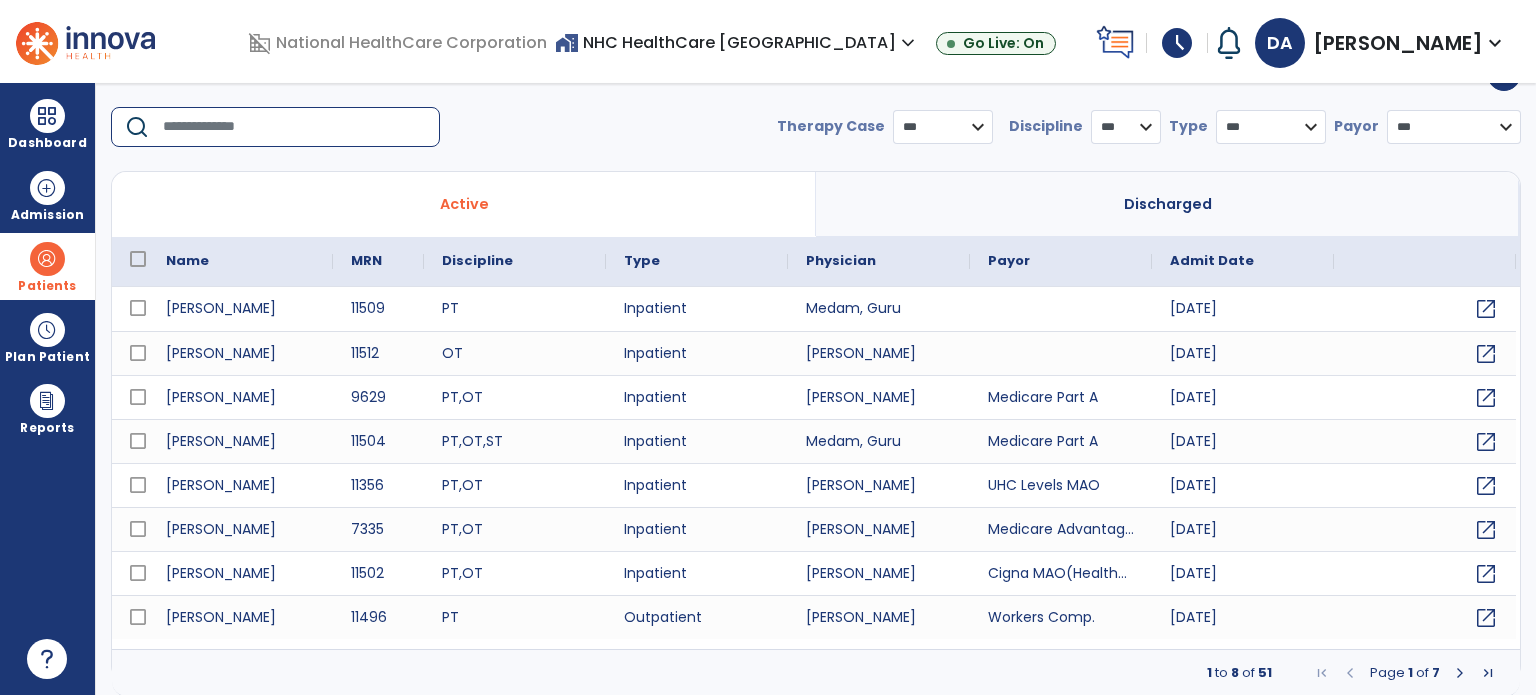 click at bounding box center [294, 127] 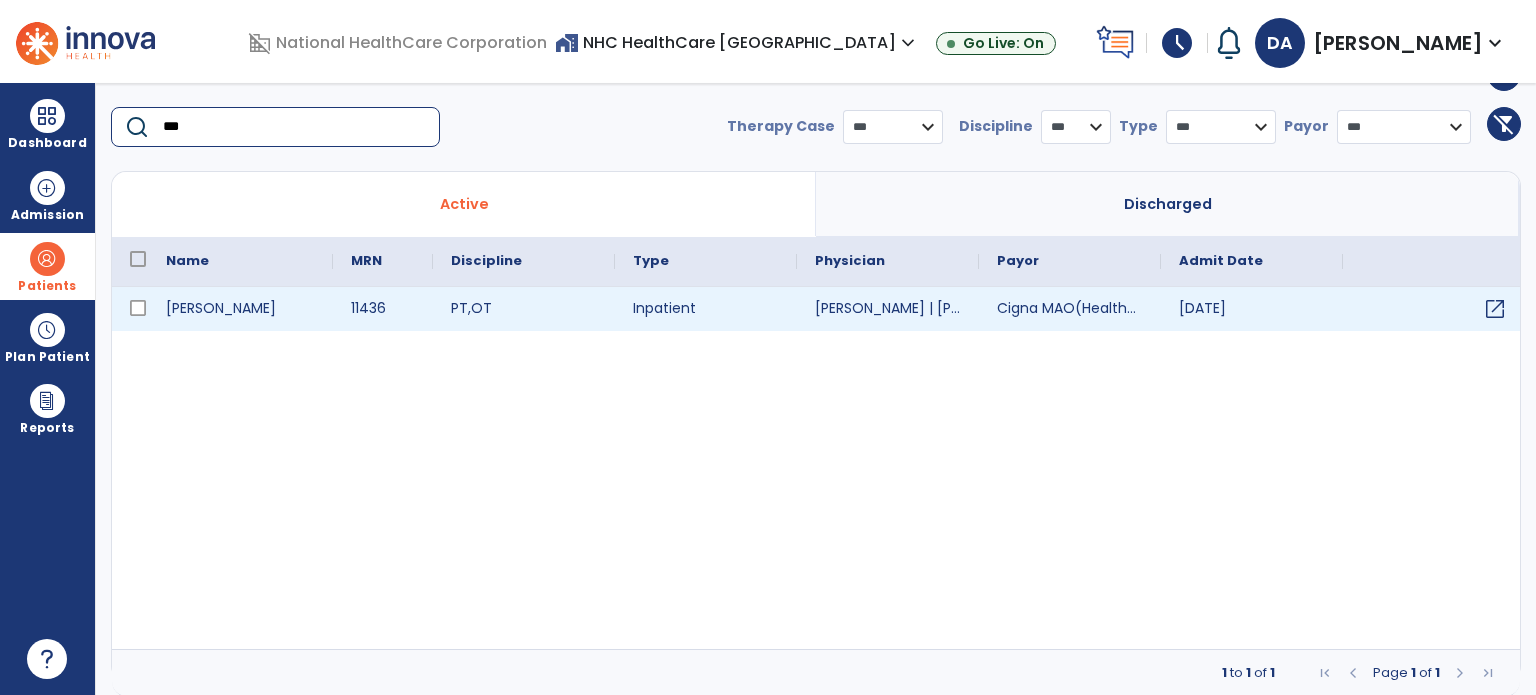 type on "***" 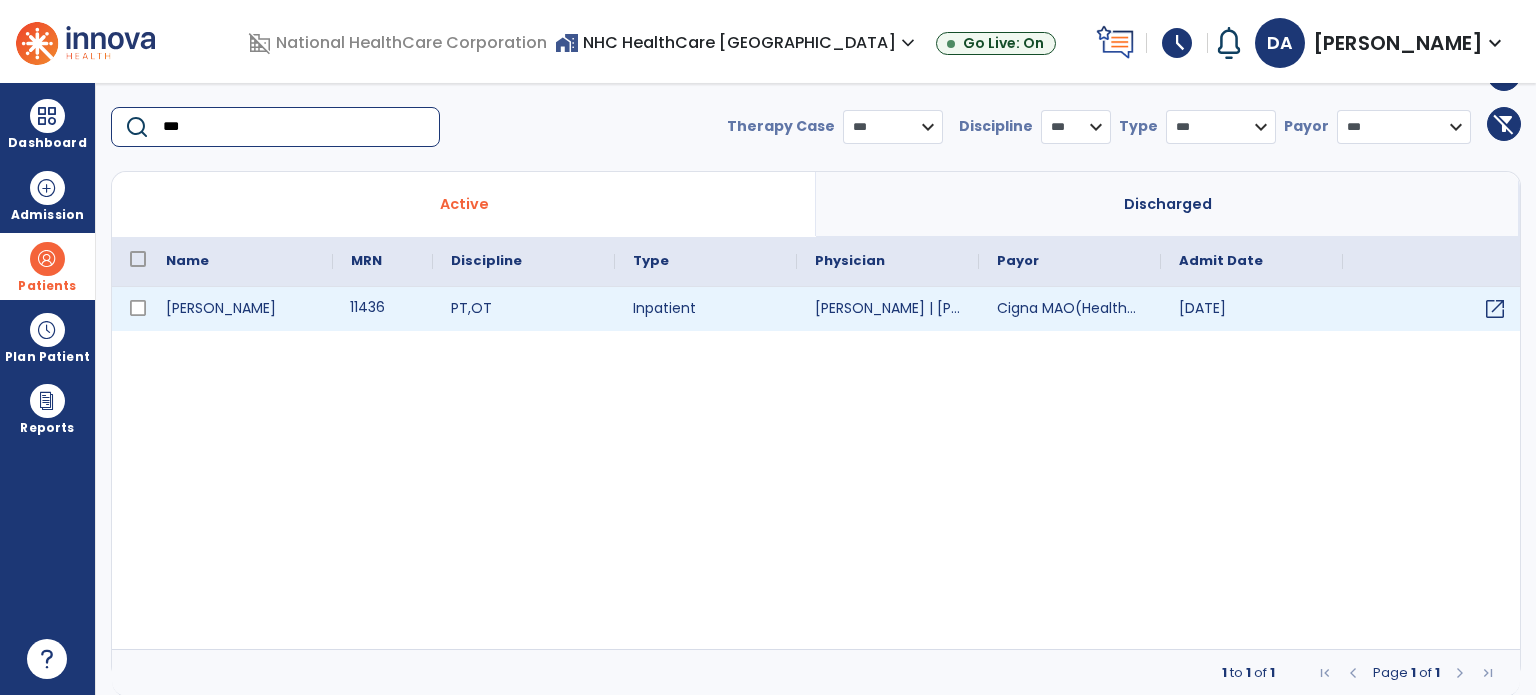 click on "11436" at bounding box center [383, 309] 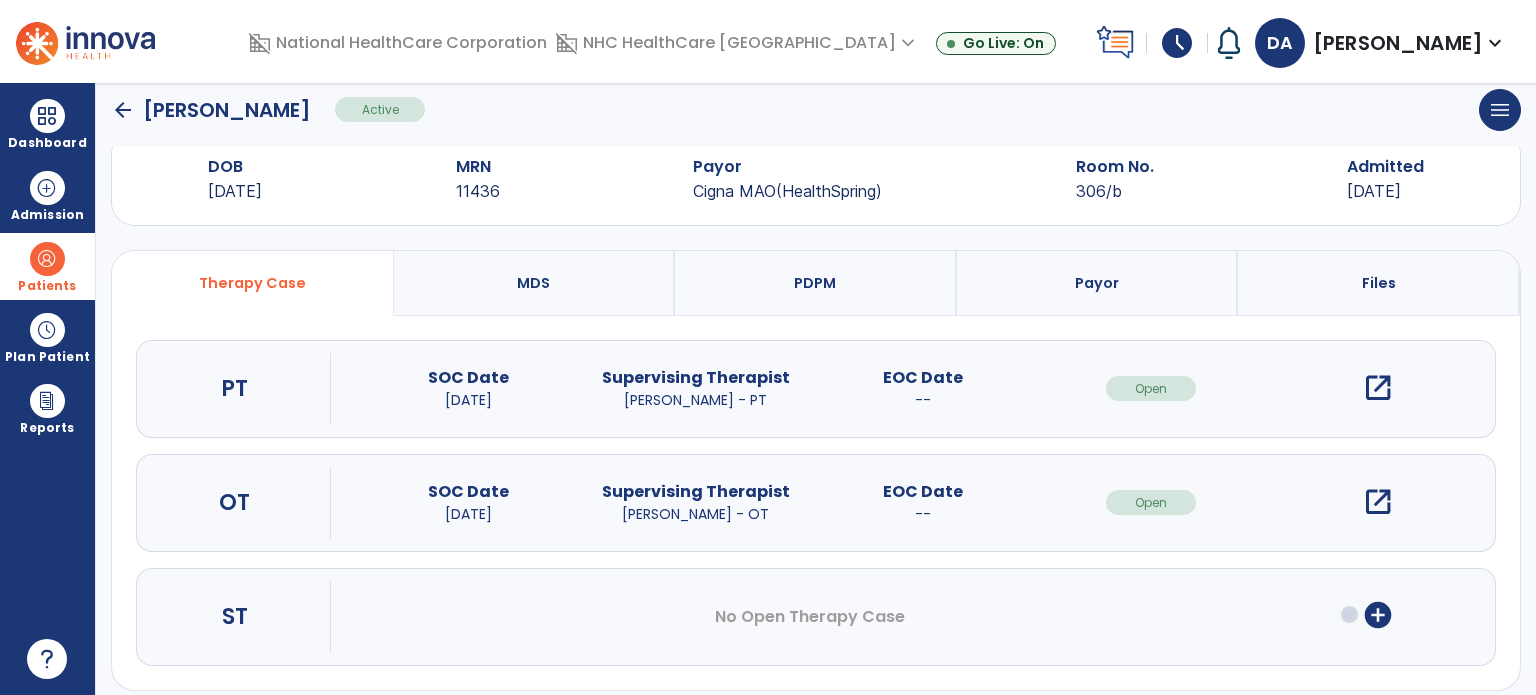 click on "open_in_new" at bounding box center (1378, 388) 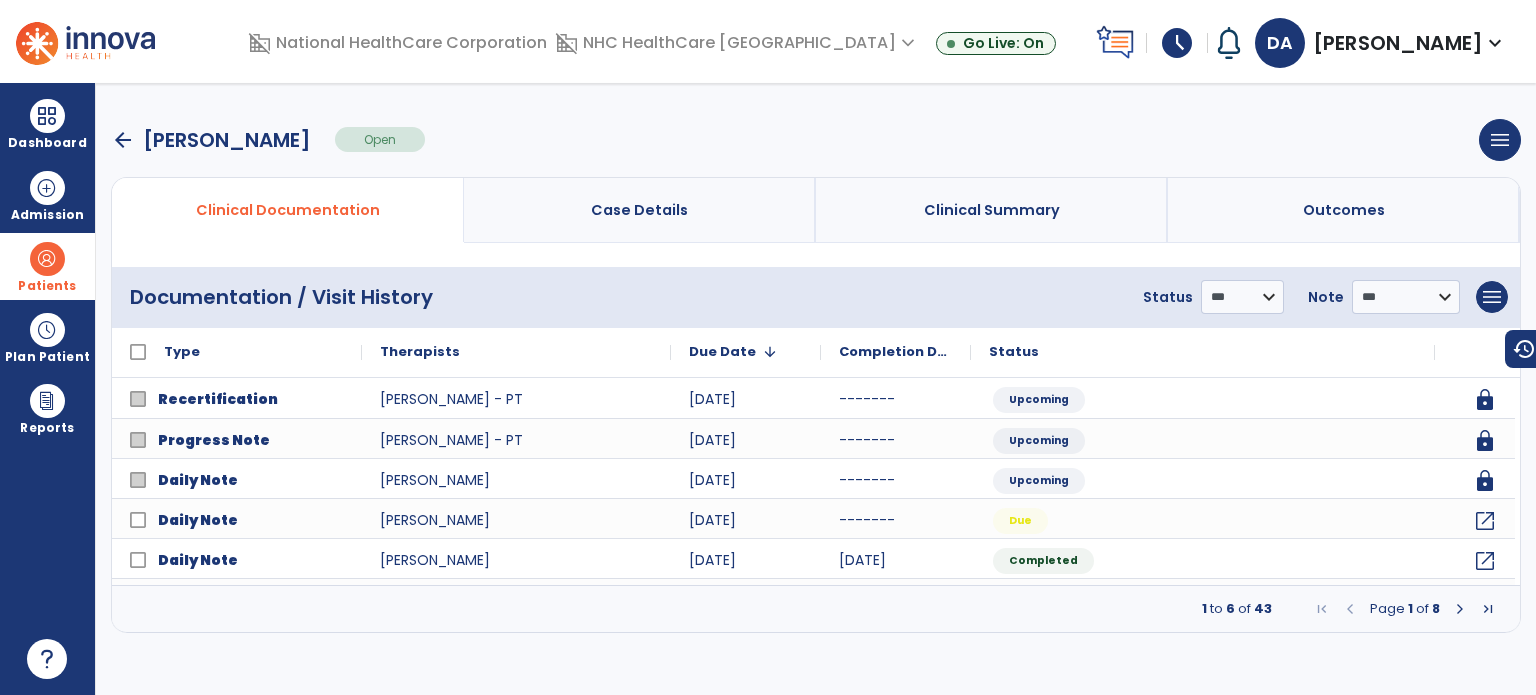 scroll, scrollTop: 0, scrollLeft: 0, axis: both 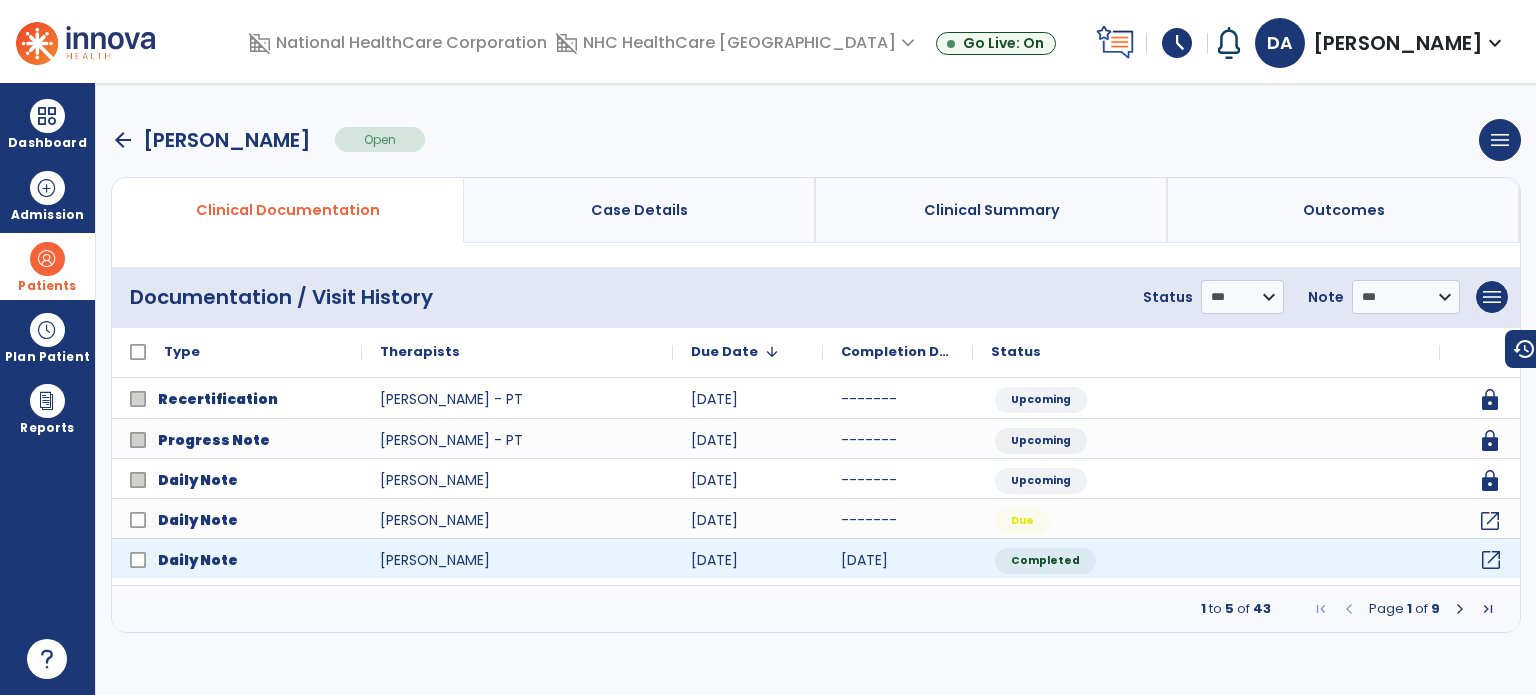click on "open_in_new" 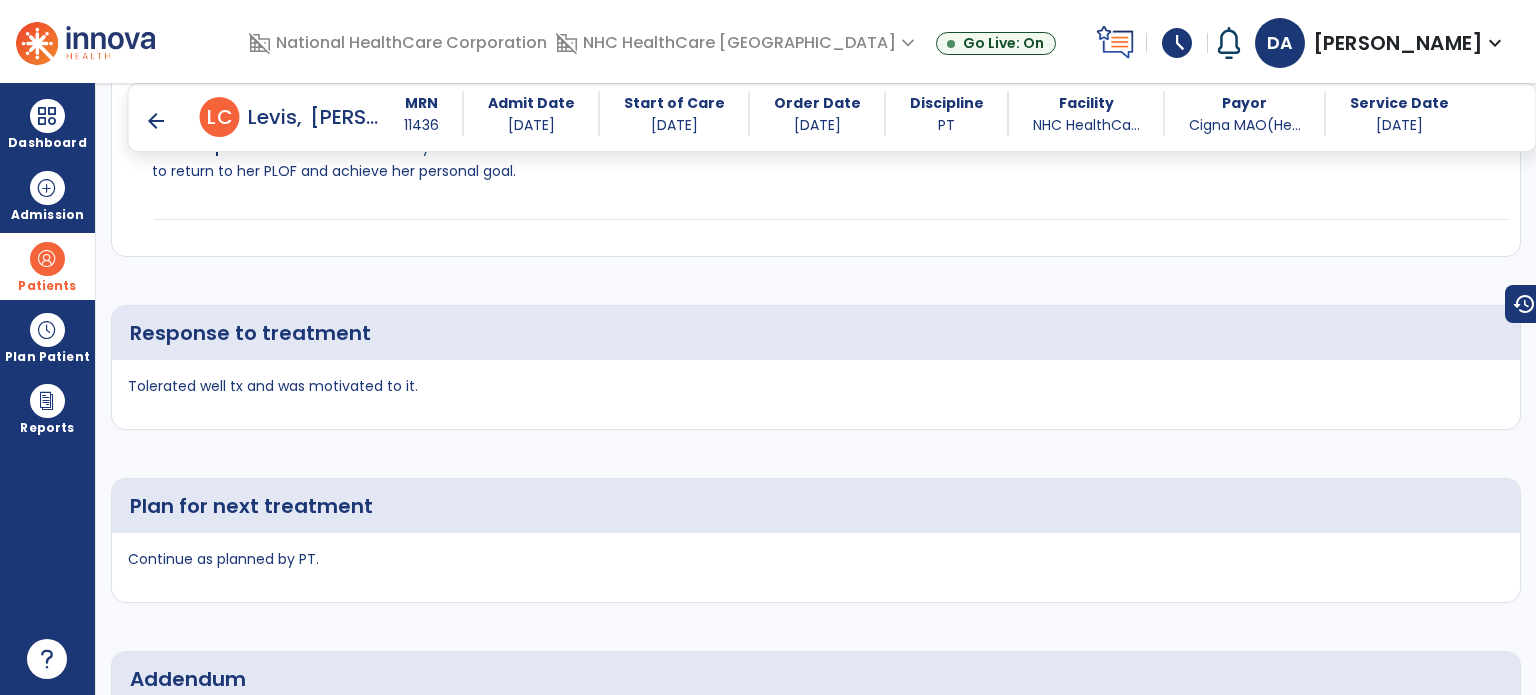 scroll, scrollTop: 3342, scrollLeft: 0, axis: vertical 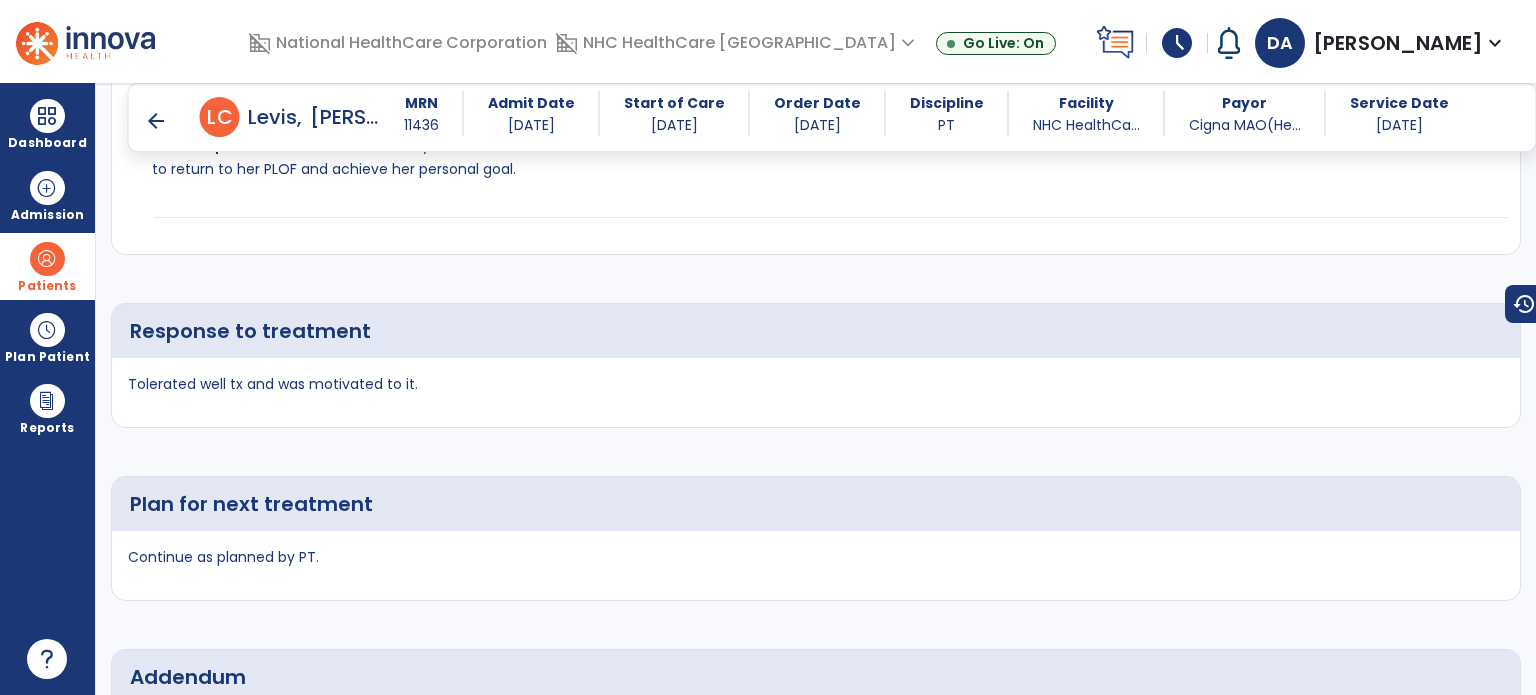 click on "arrow_back" at bounding box center [156, 121] 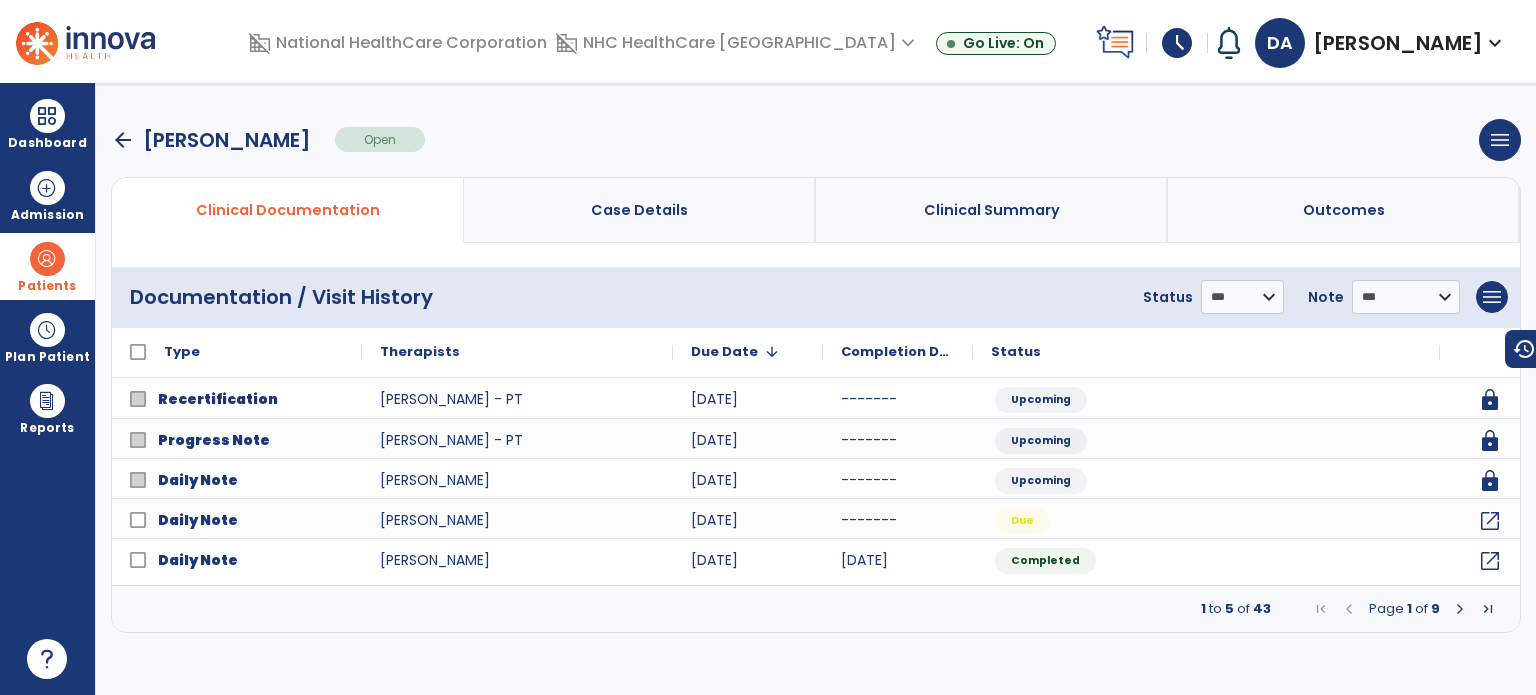 scroll, scrollTop: 0, scrollLeft: 0, axis: both 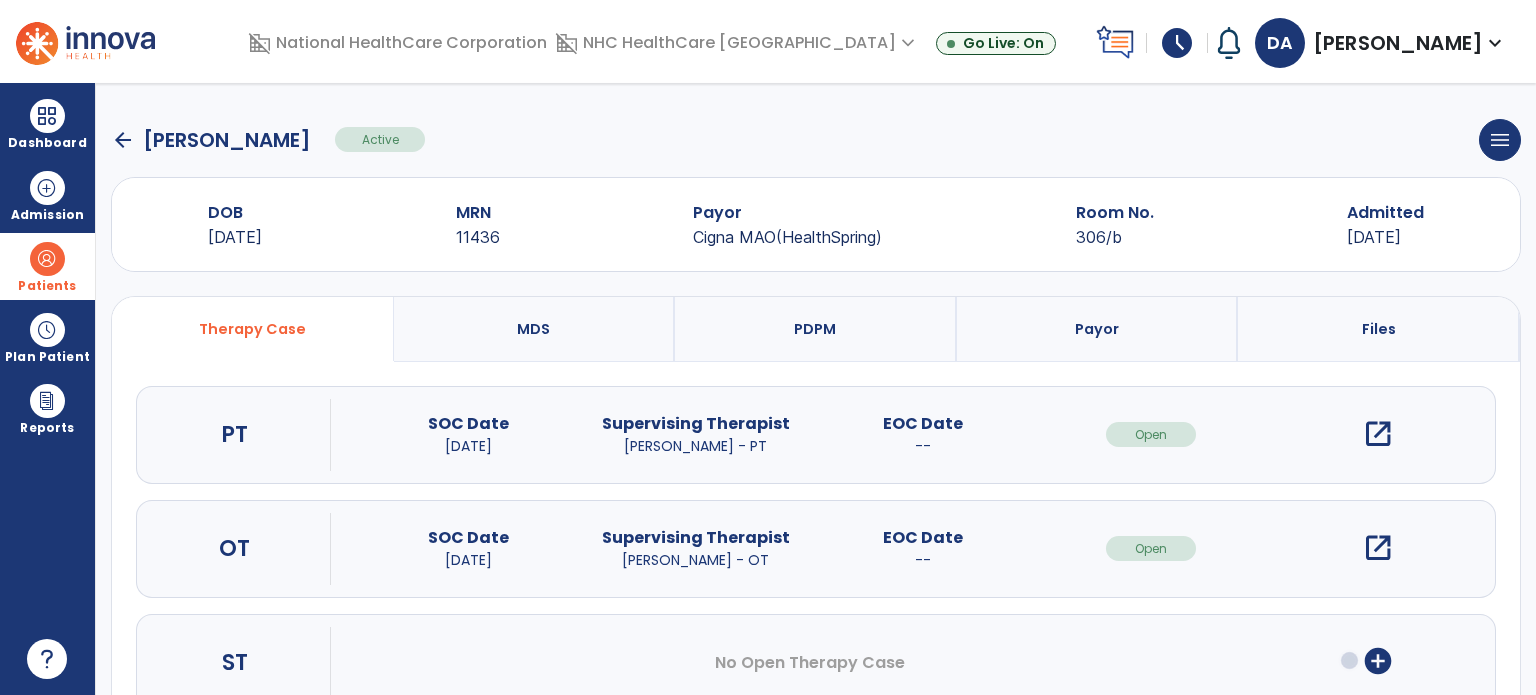 click on "arrow_back" 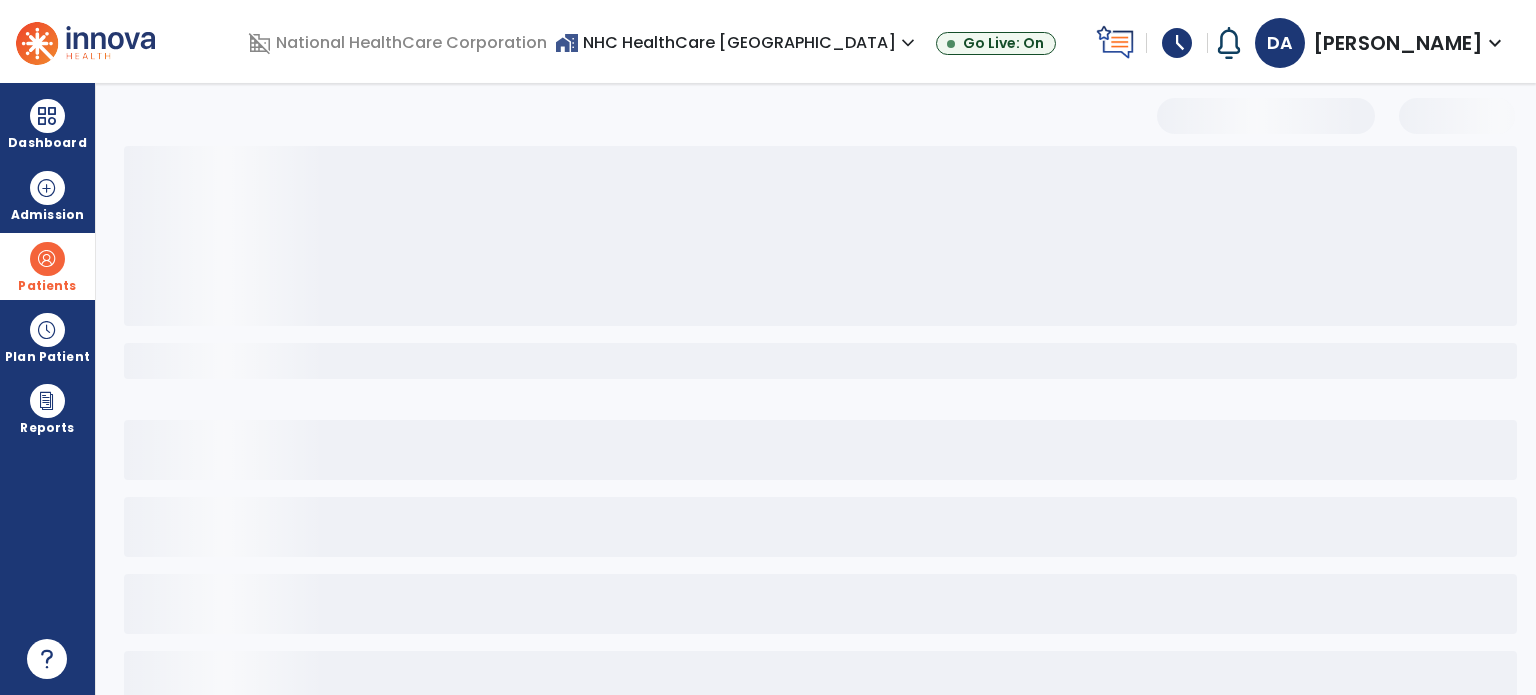 select on "***" 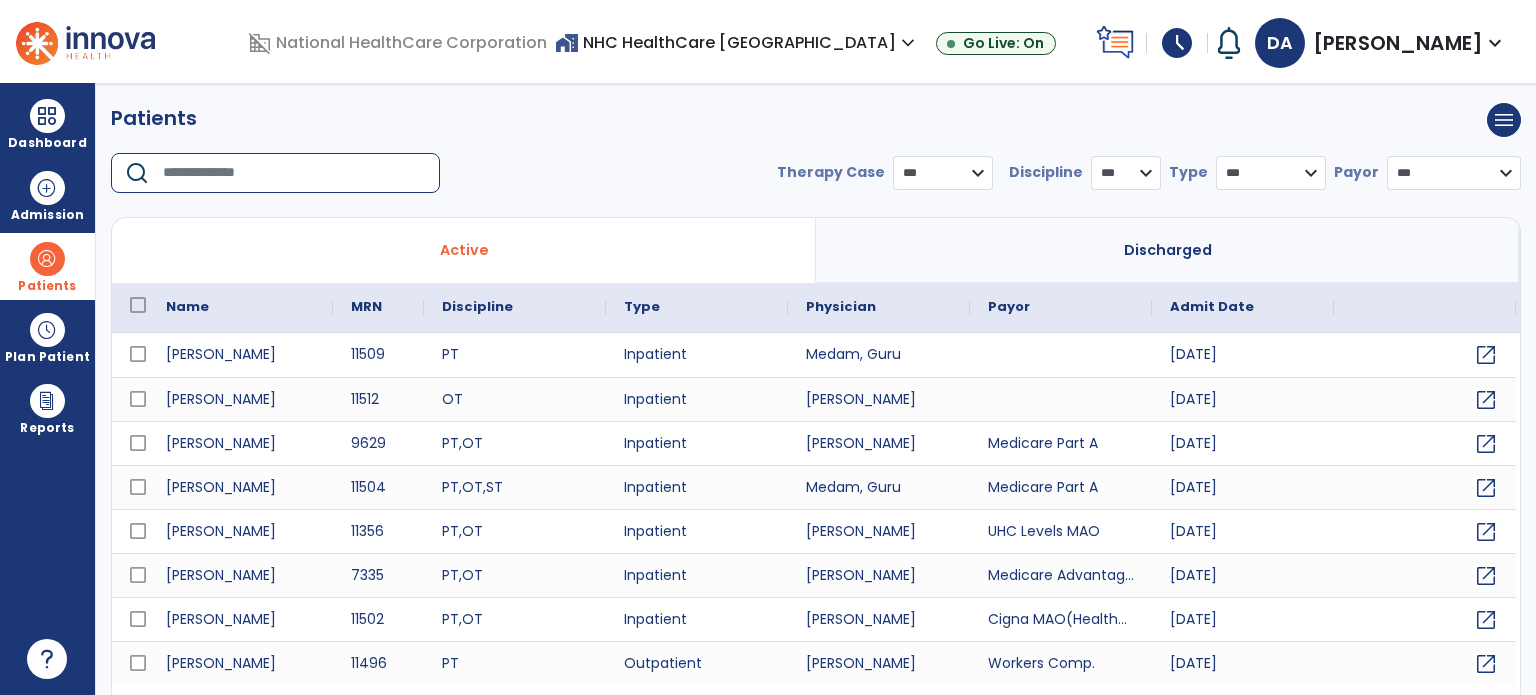 click at bounding box center [294, 173] 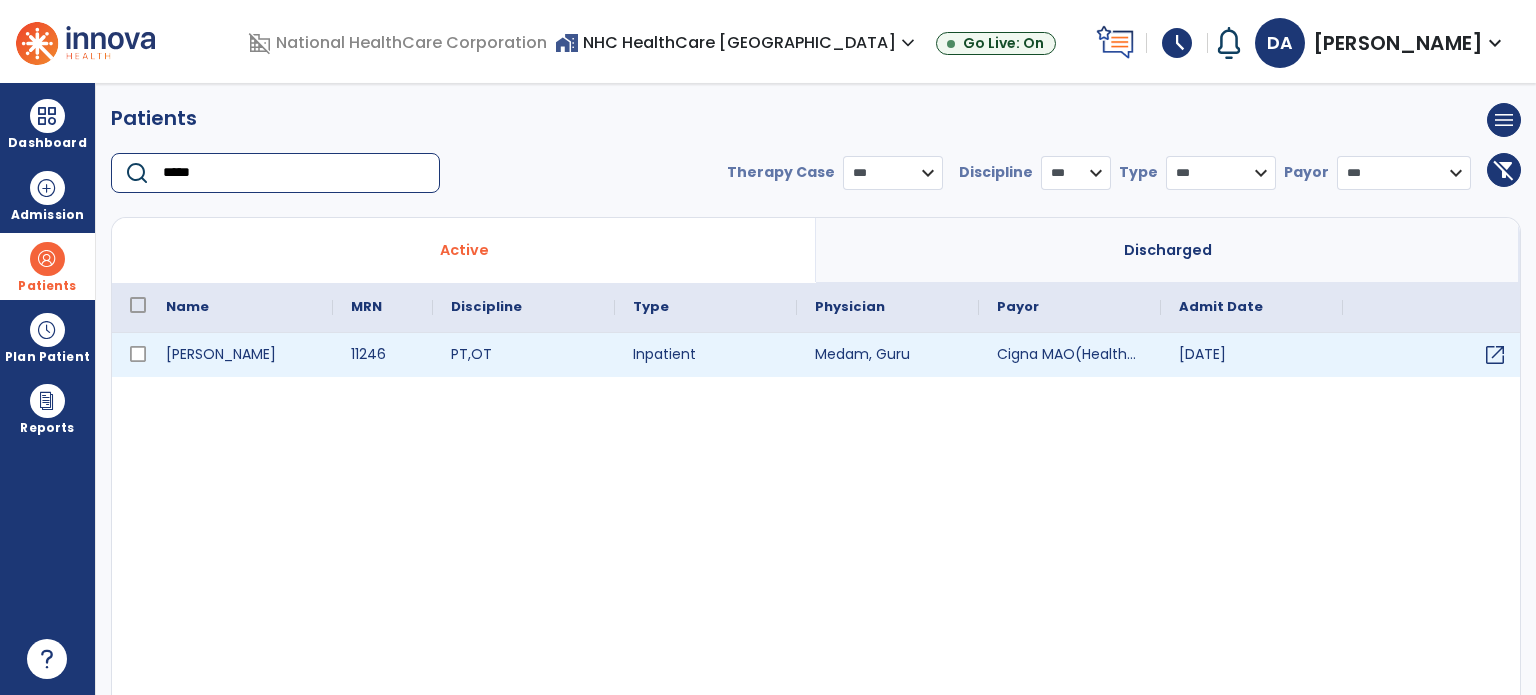 type on "*****" 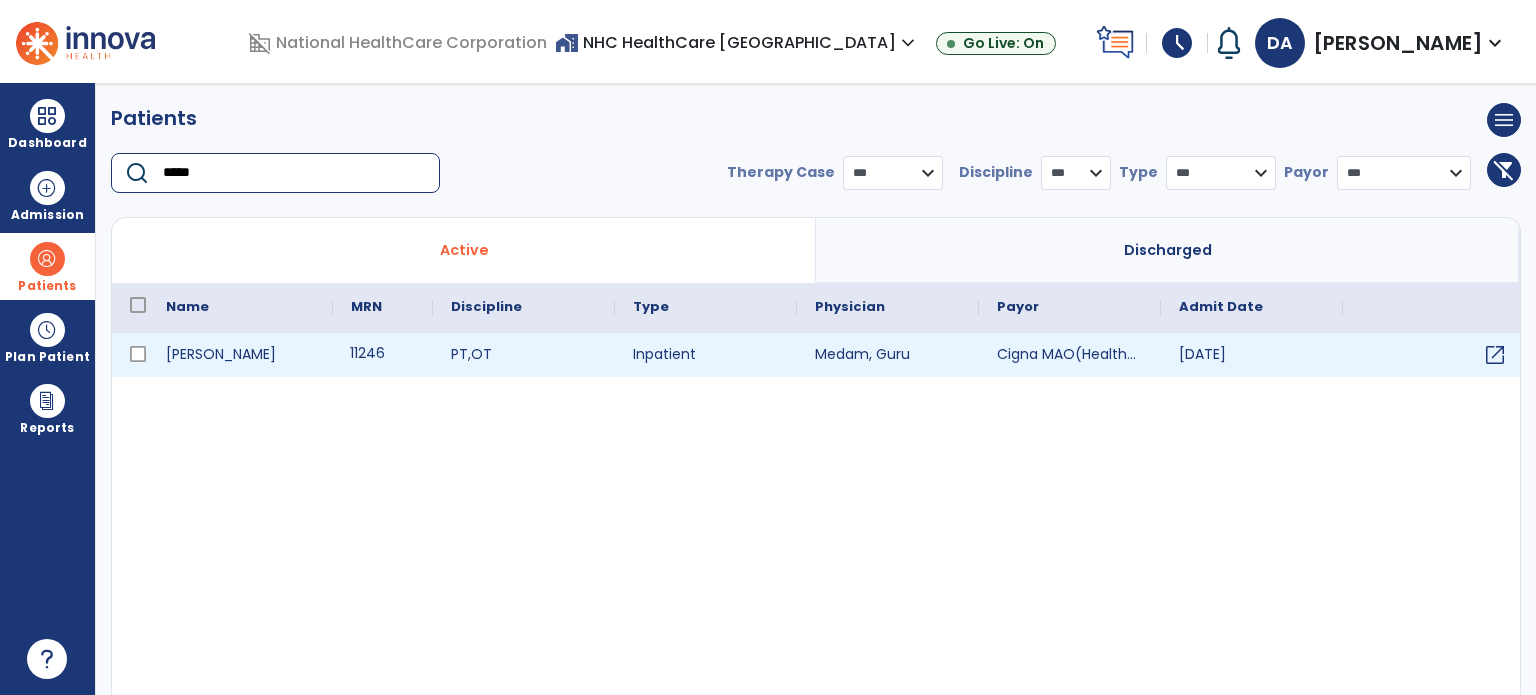 click on "11246" at bounding box center (383, 355) 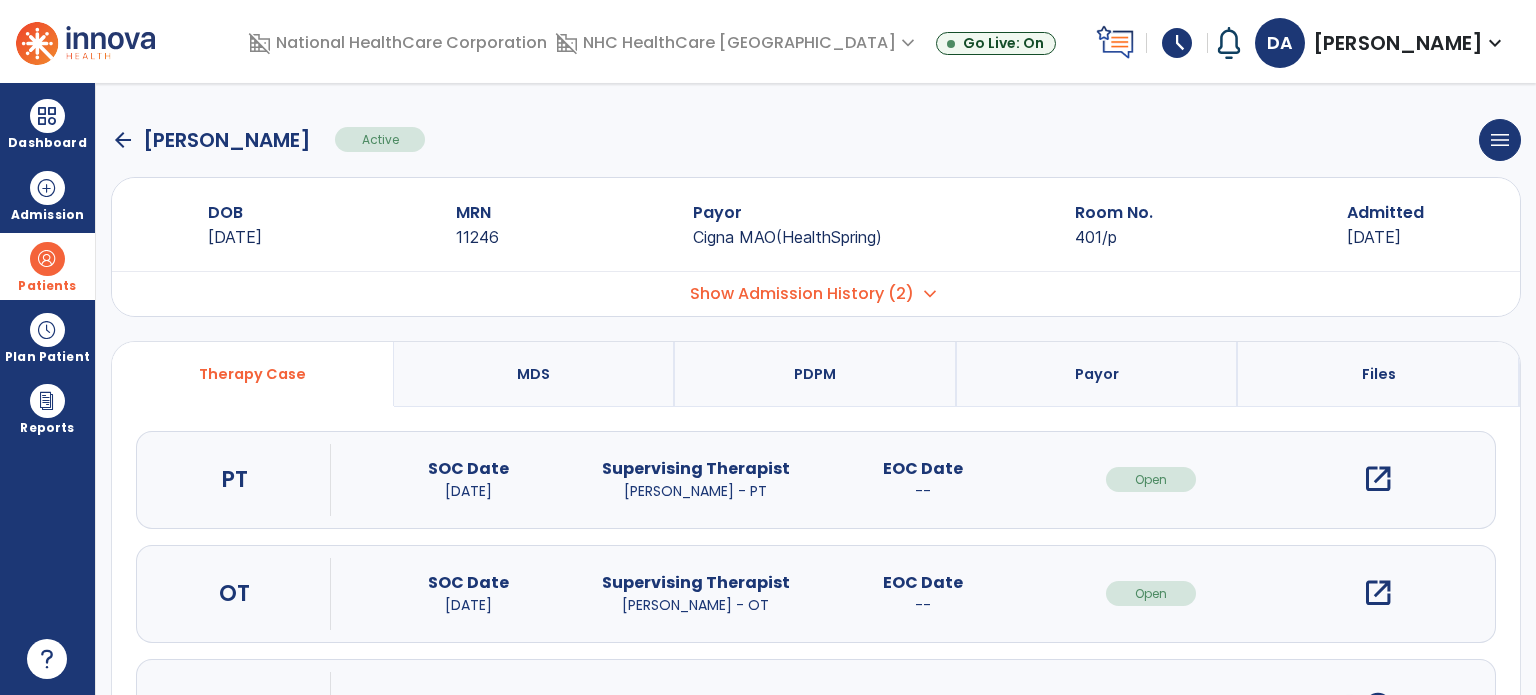 click on "open_in_new" at bounding box center [1378, 479] 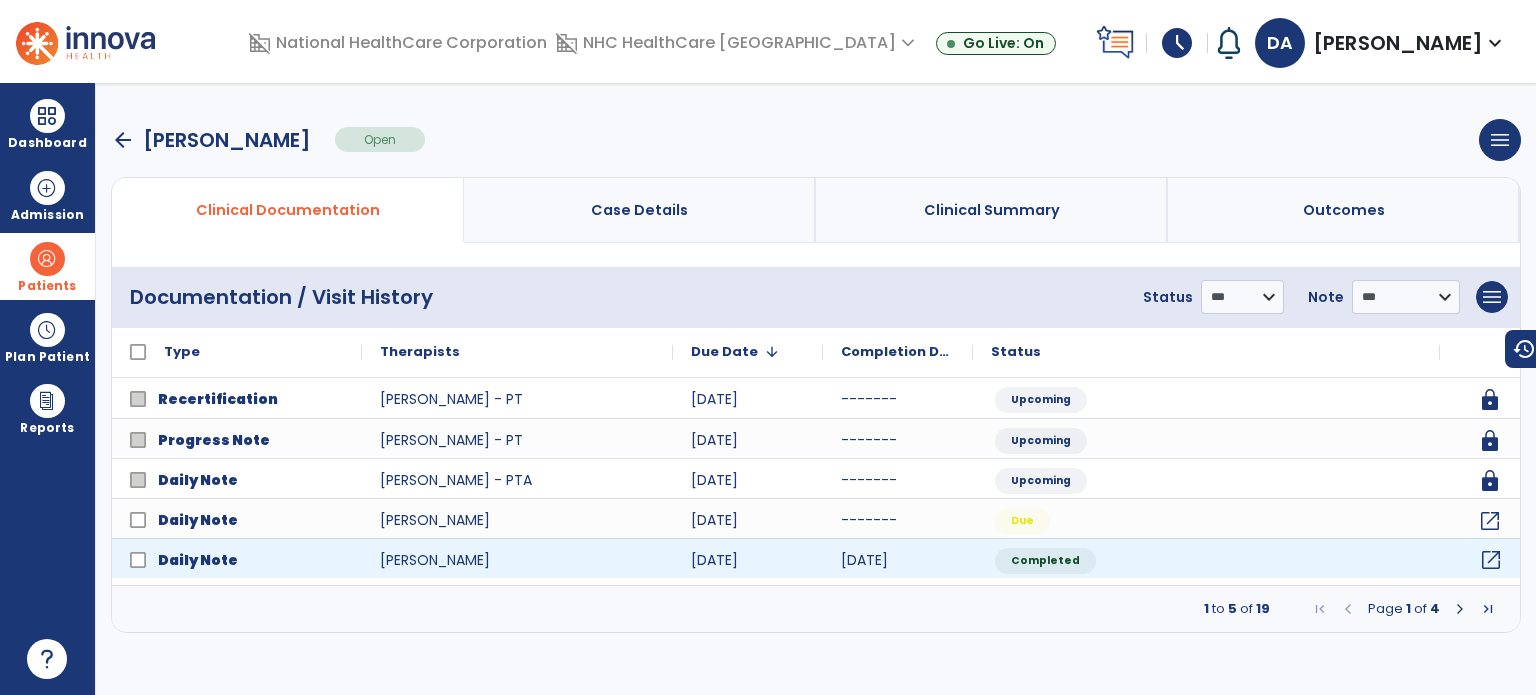 click on "open_in_new" 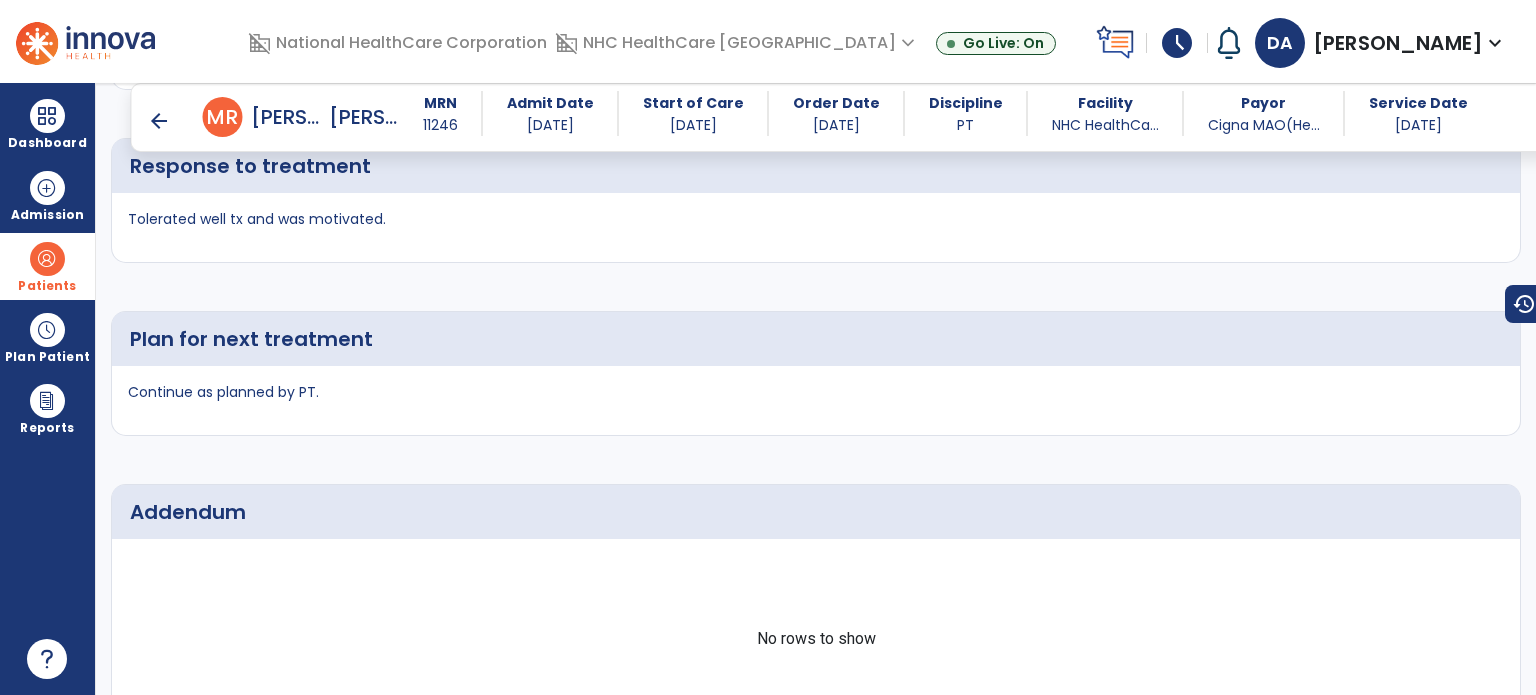 scroll, scrollTop: 3352, scrollLeft: 0, axis: vertical 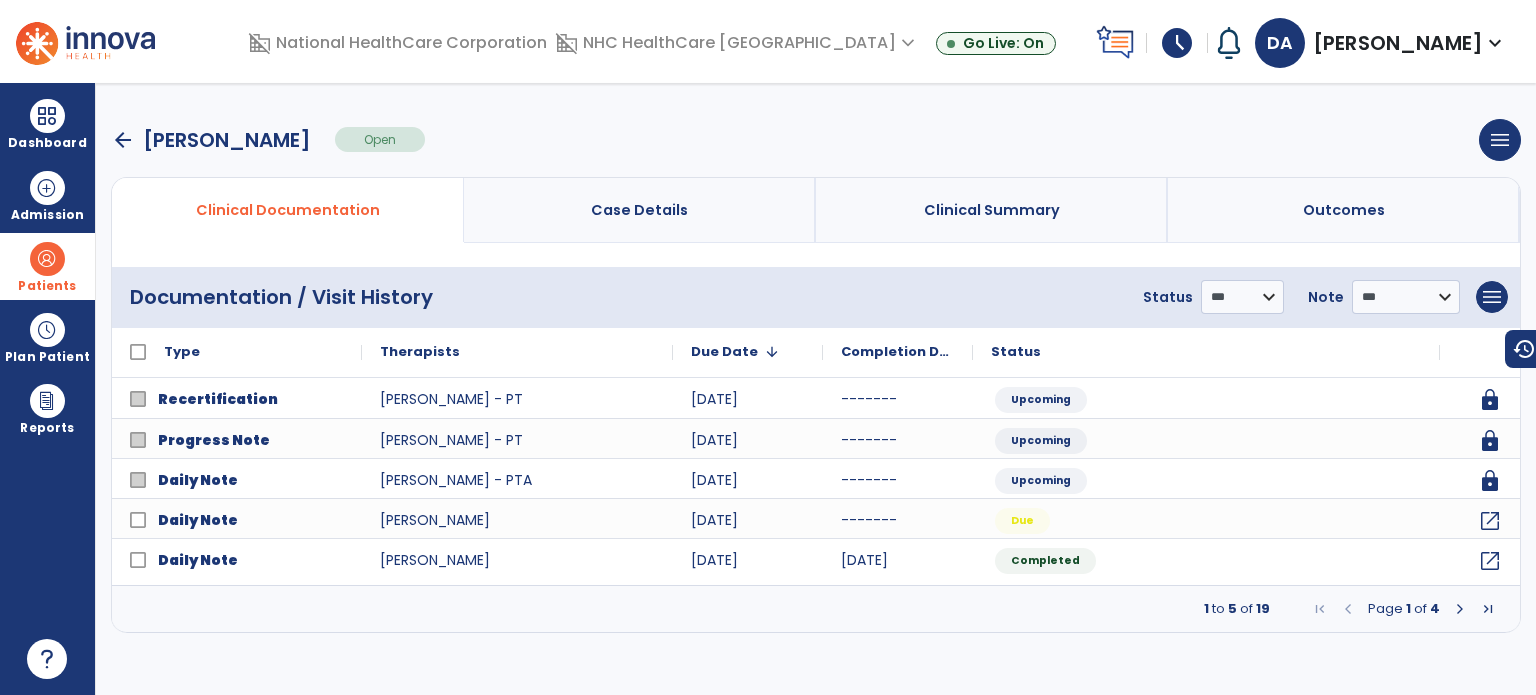 click on "arrow_back" at bounding box center (123, 140) 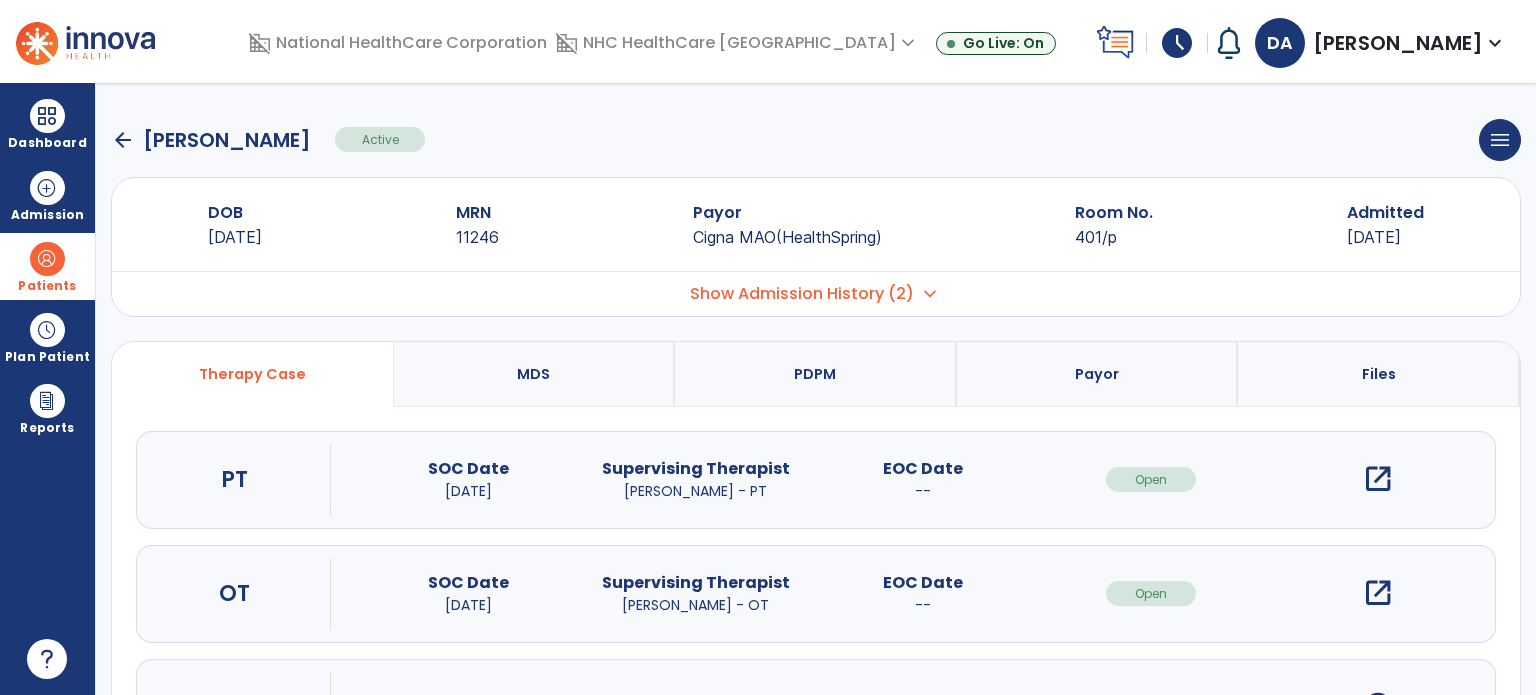 click on "arrow_back" 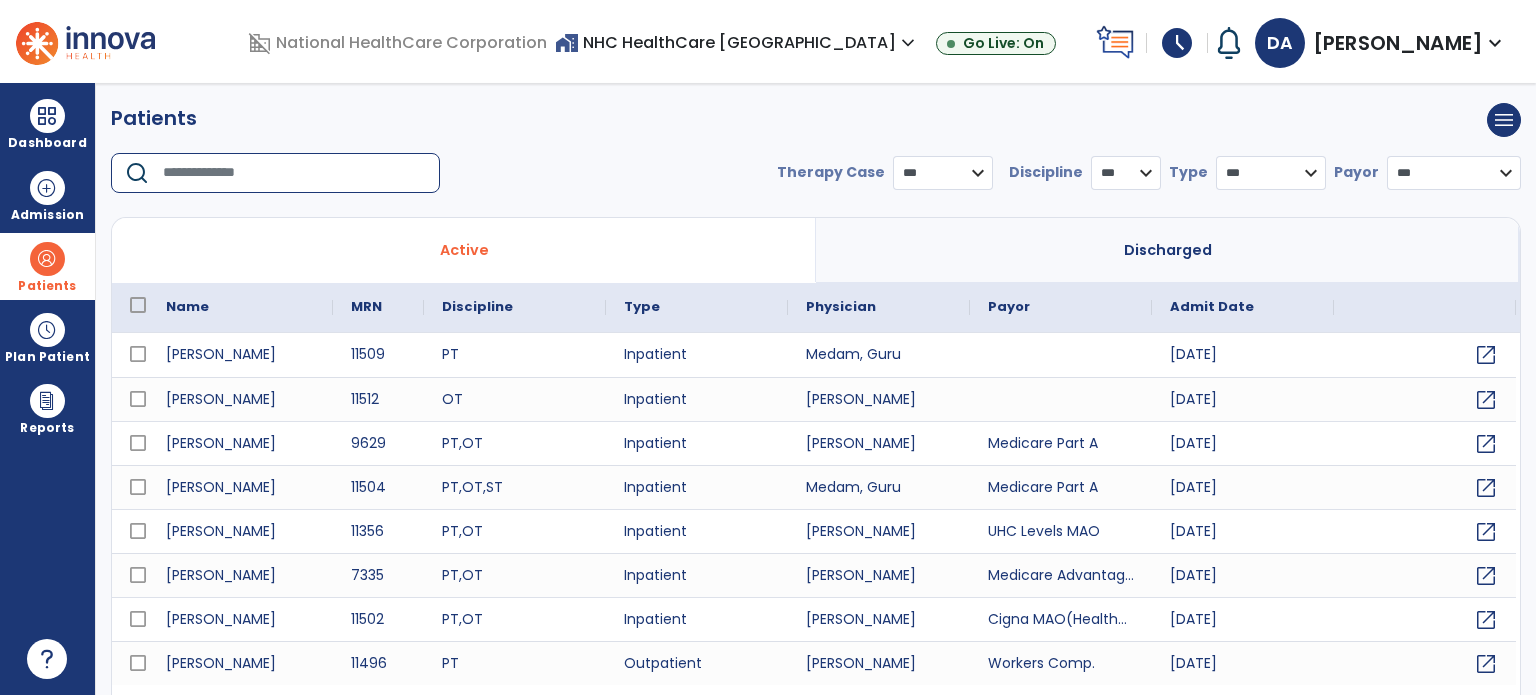 click at bounding box center [294, 173] 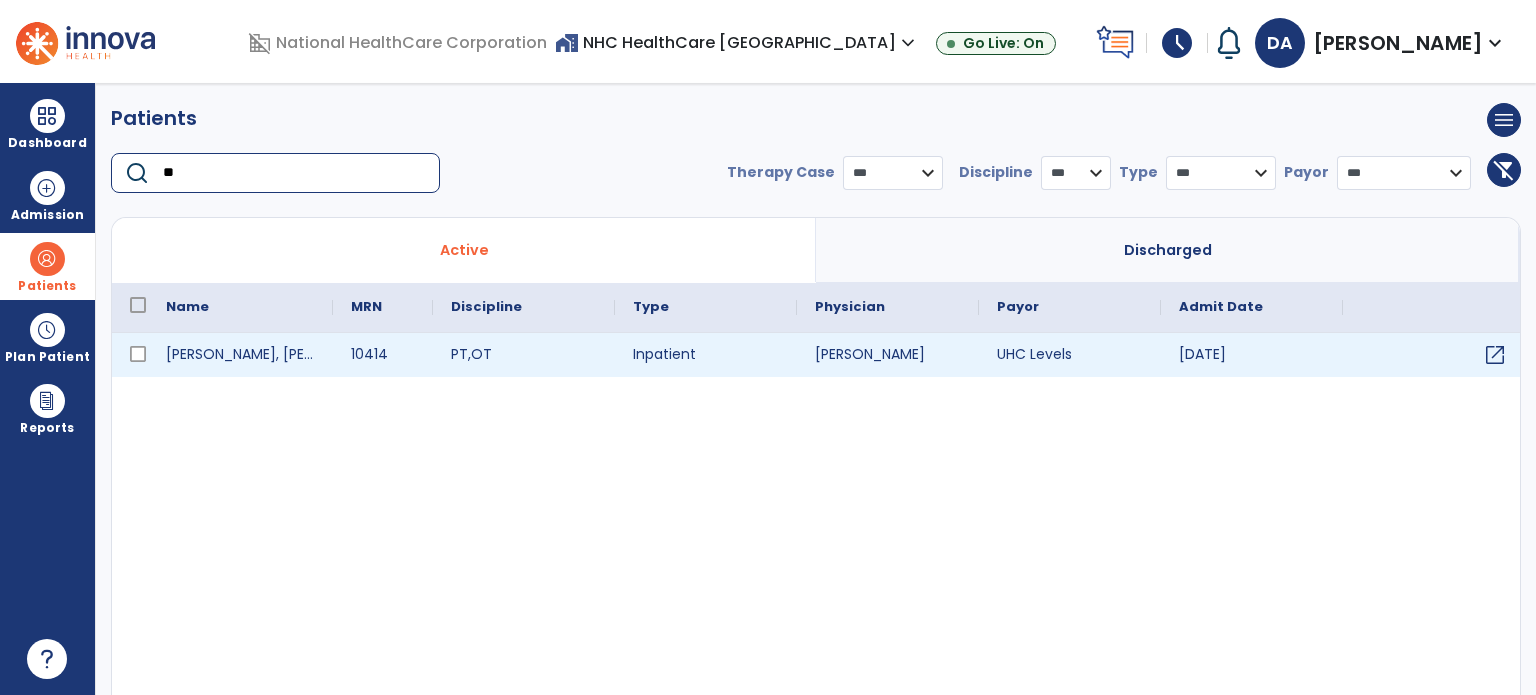 type on "**" 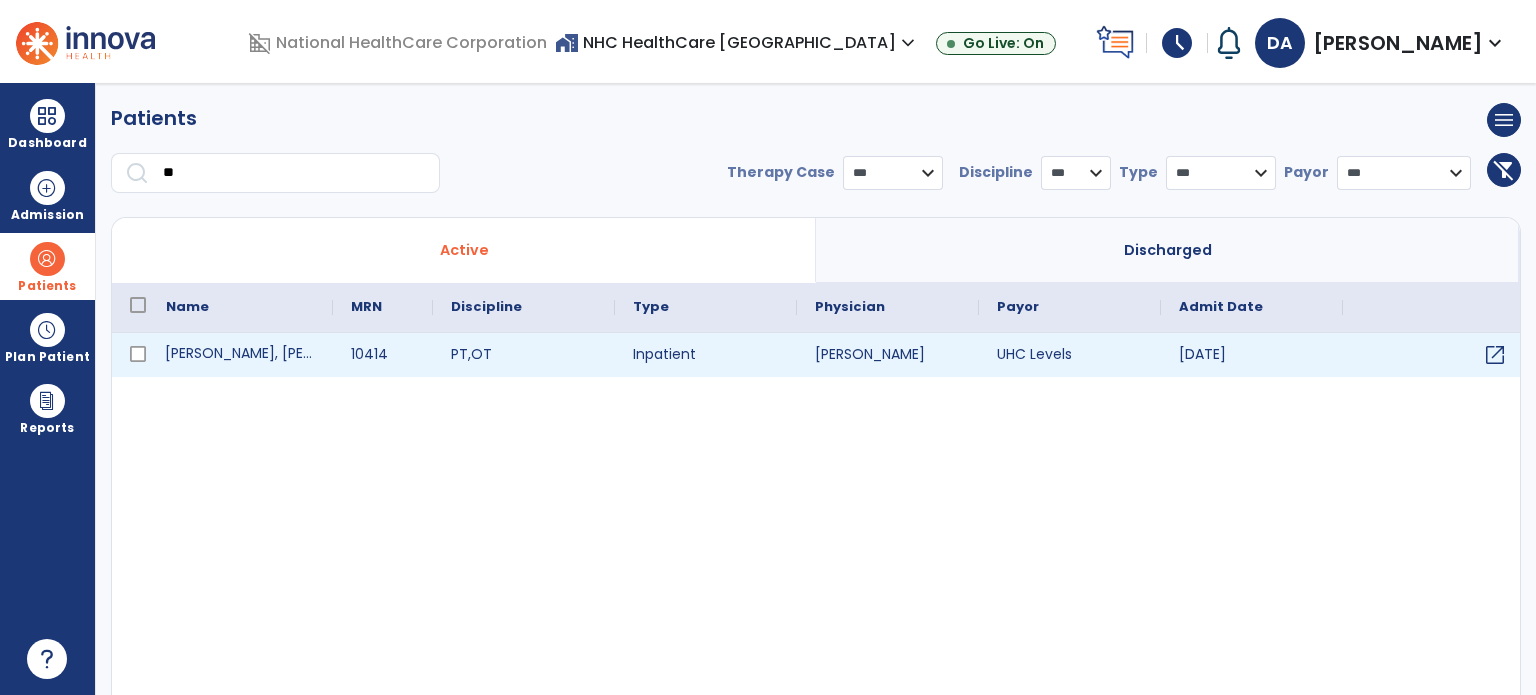 click on "[PERSON_NAME], [PERSON_NAME]" at bounding box center [240, 355] 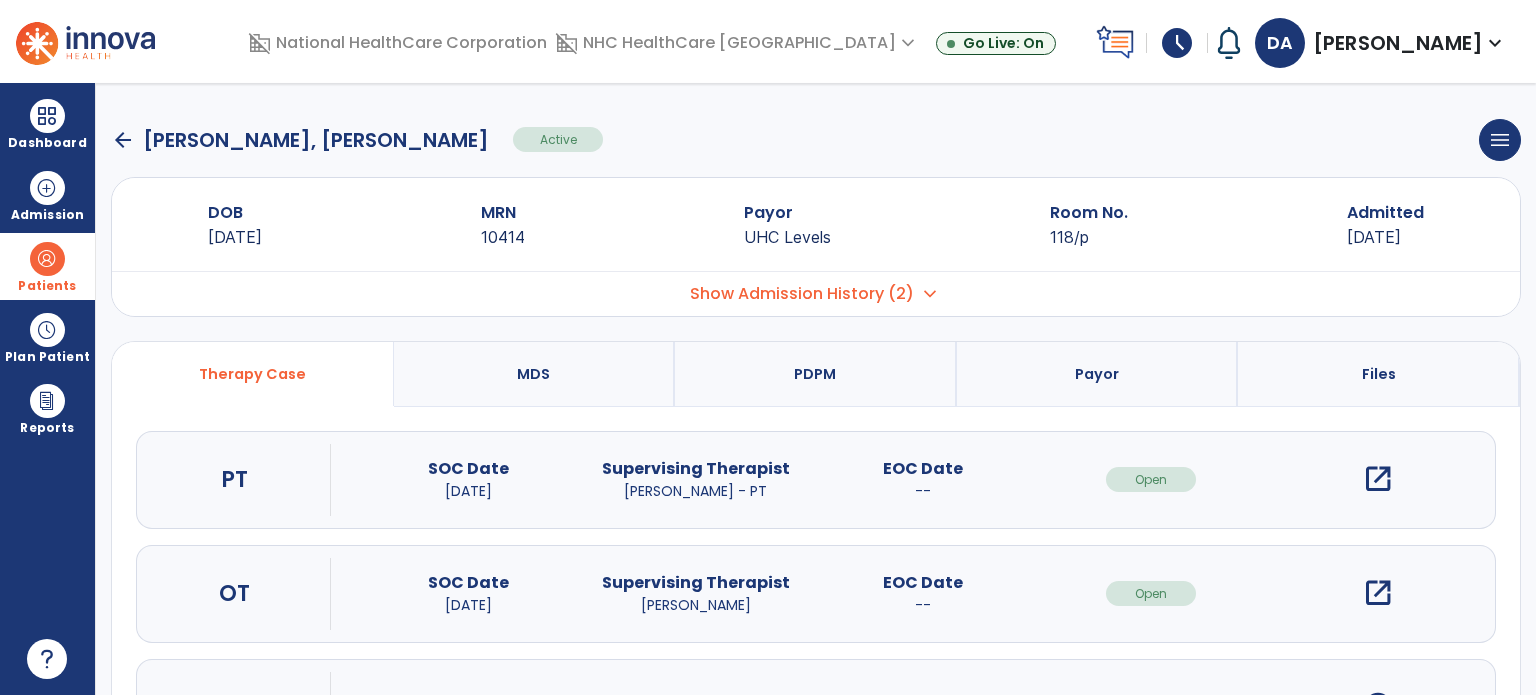 click on "open_in_new" at bounding box center [1378, 479] 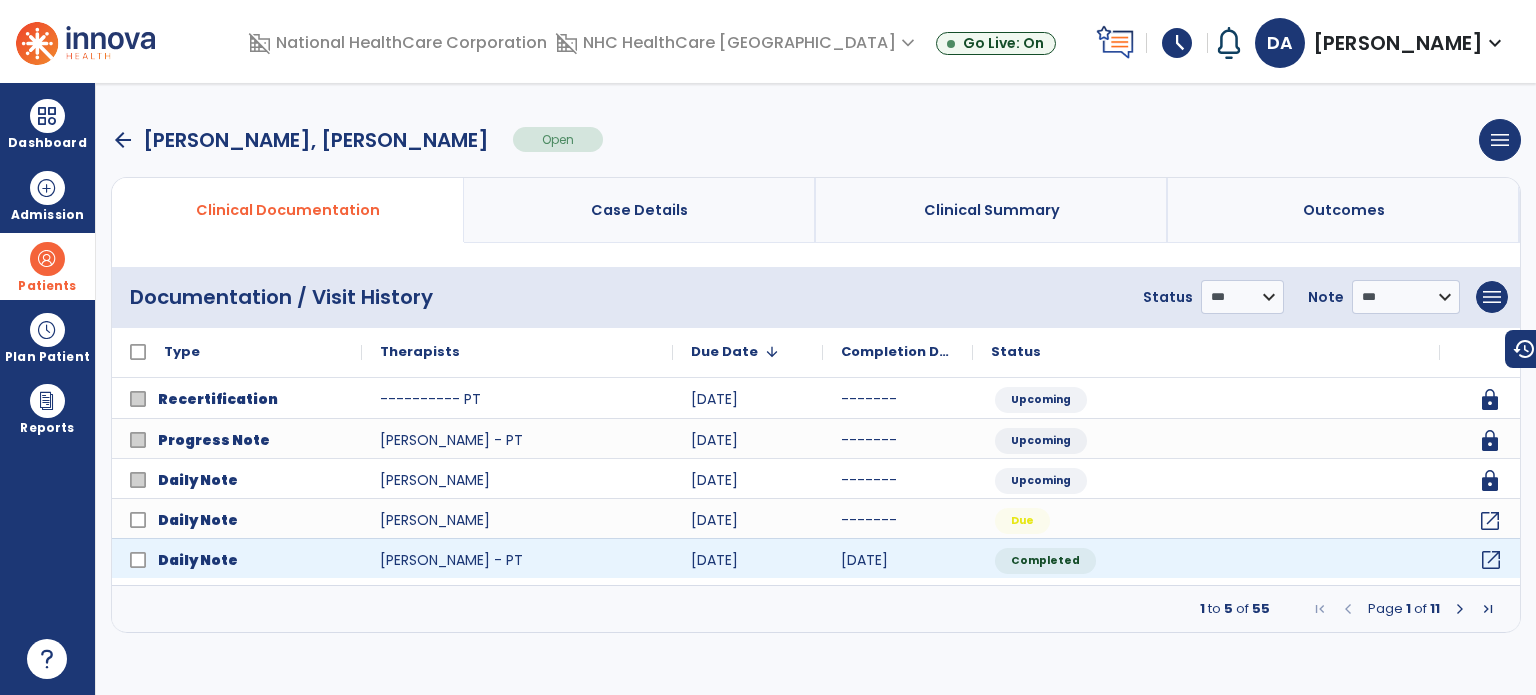 click on "open_in_new" 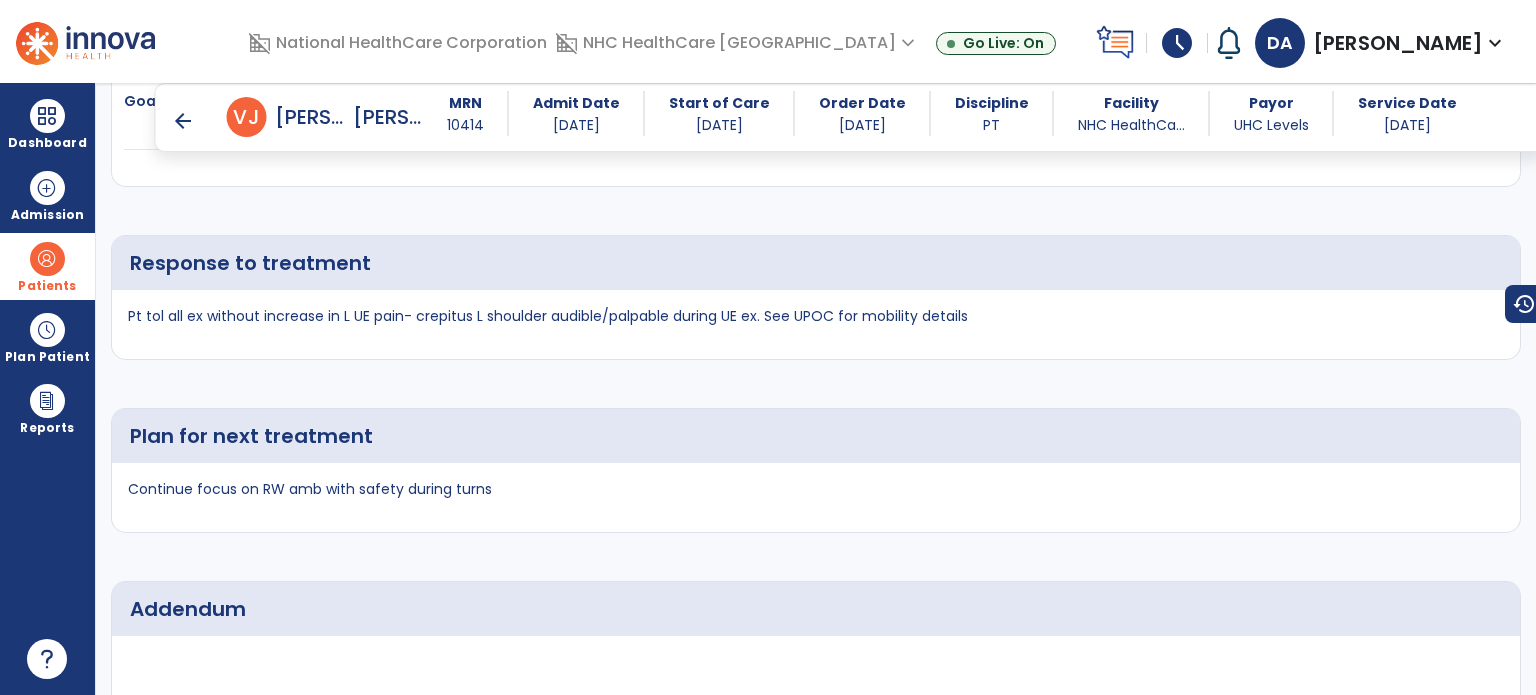 scroll, scrollTop: 2876, scrollLeft: 0, axis: vertical 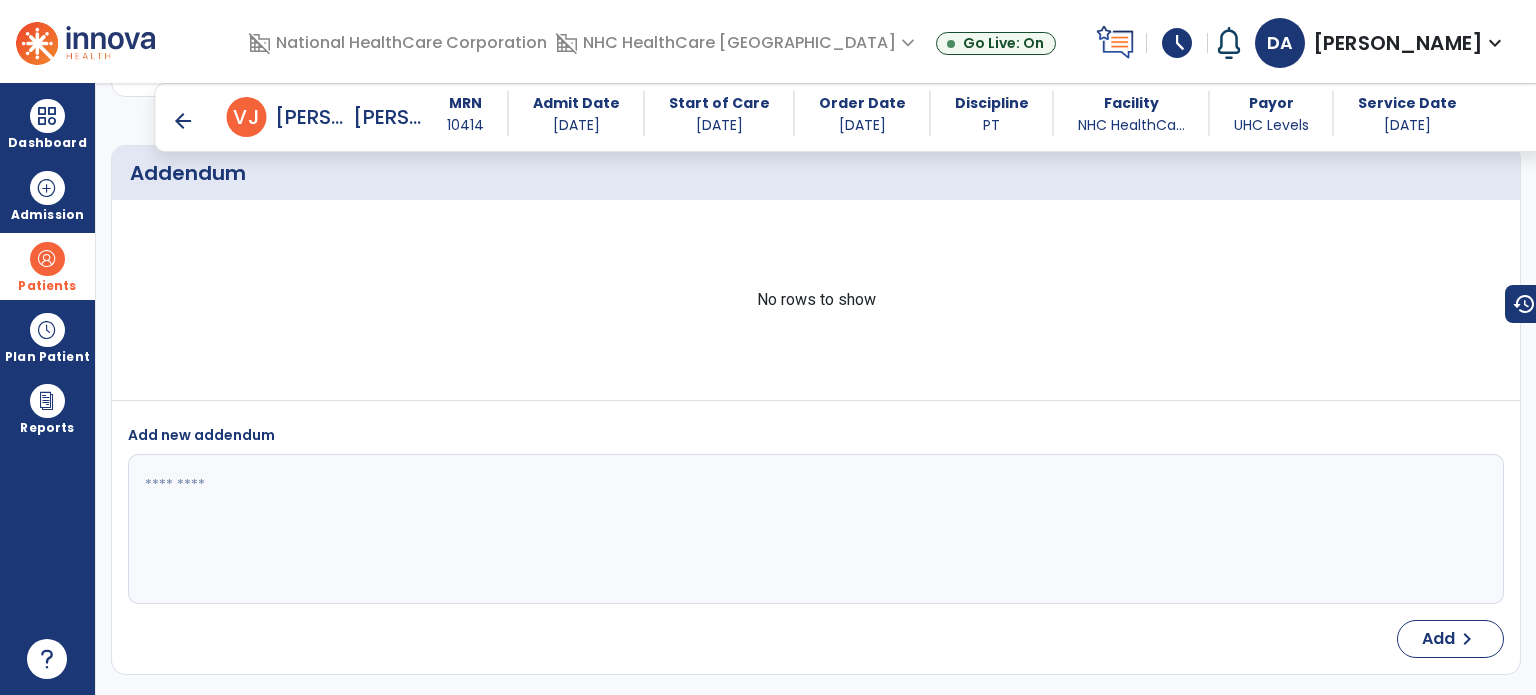 click on "arrow_back" at bounding box center (183, 121) 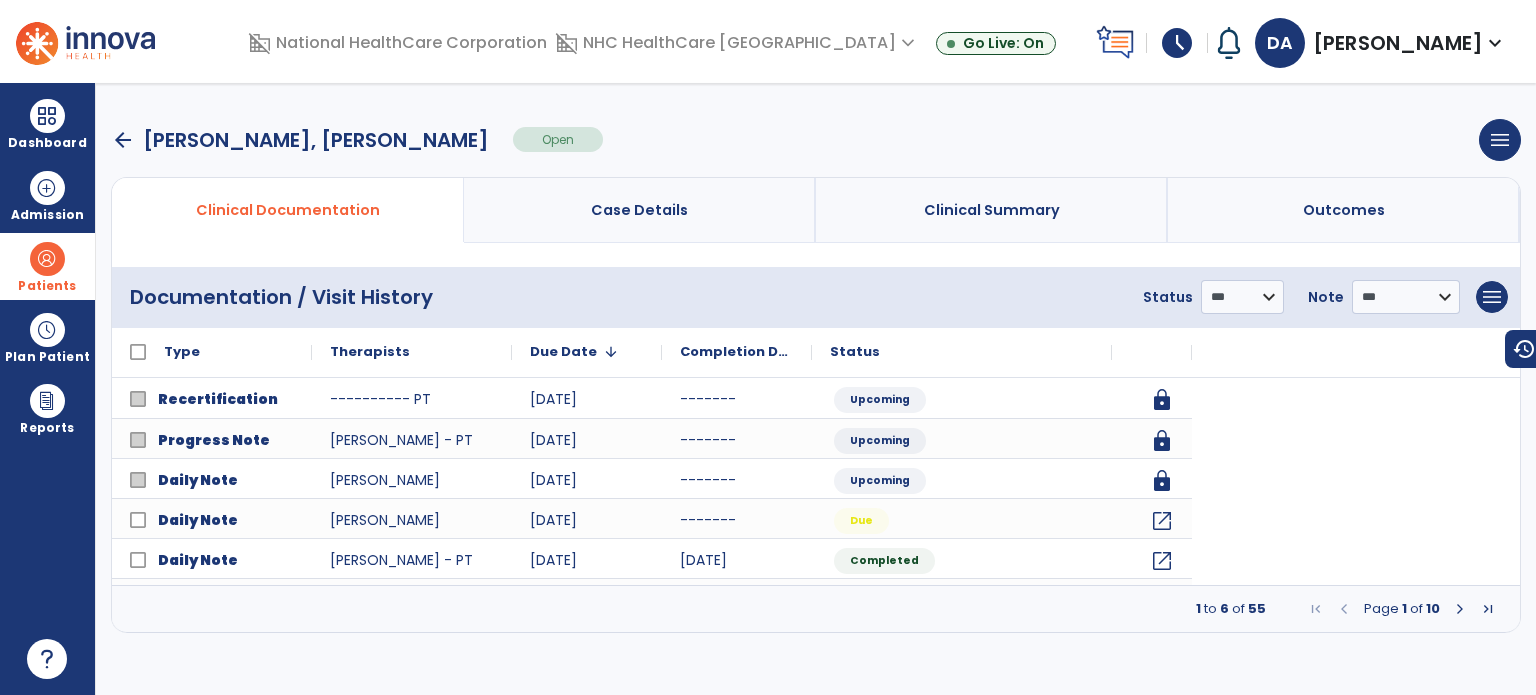 scroll, scrollTop: 0, scrollLeft: 0, axis: both 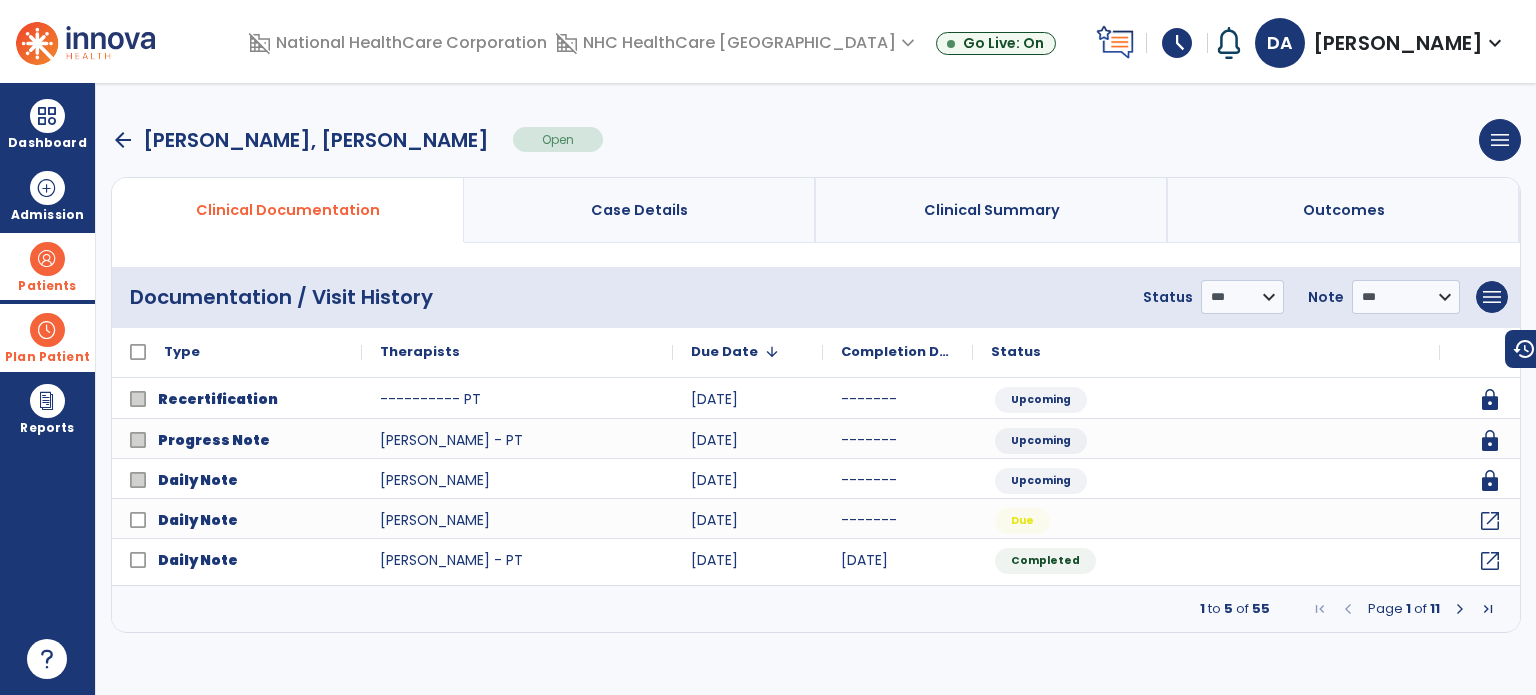 click at bounding box center [47, 330] 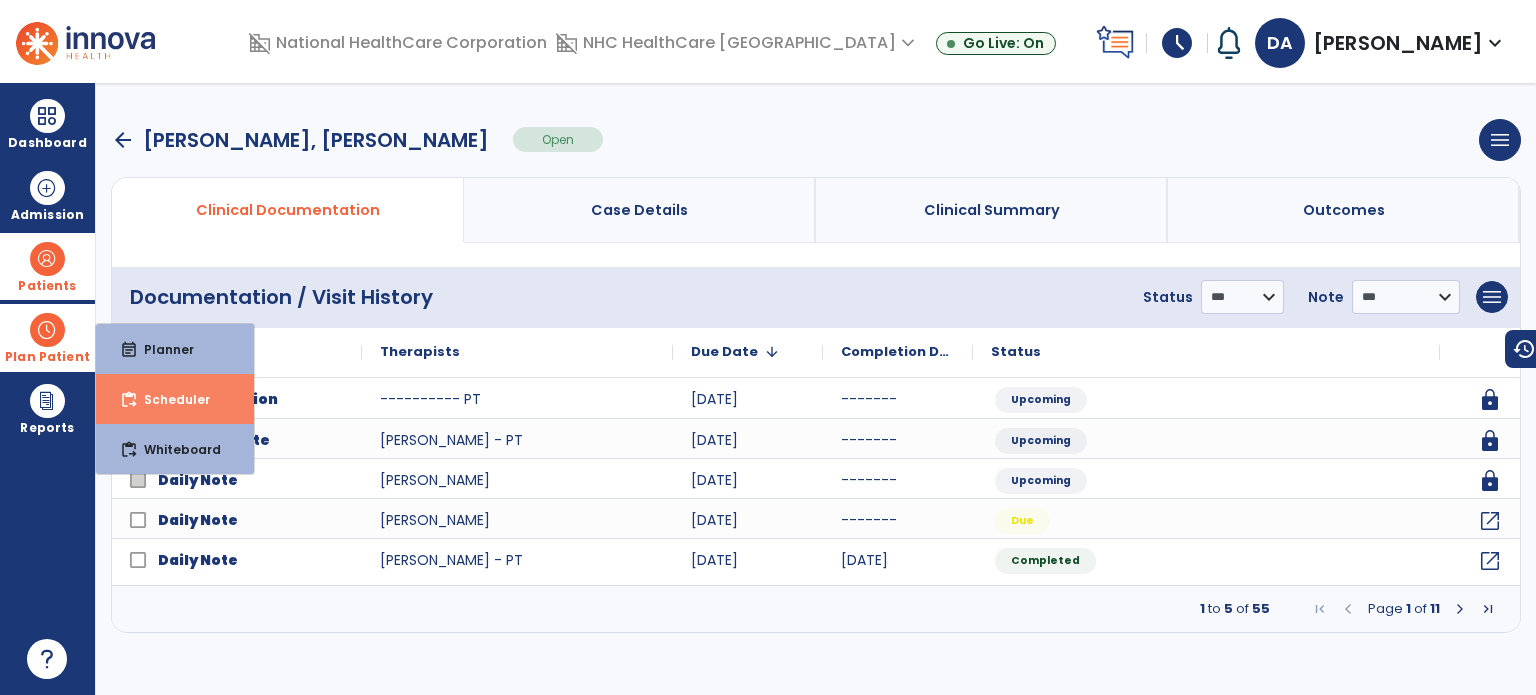 click on "Scheduler" at bounding box center (169, 399) 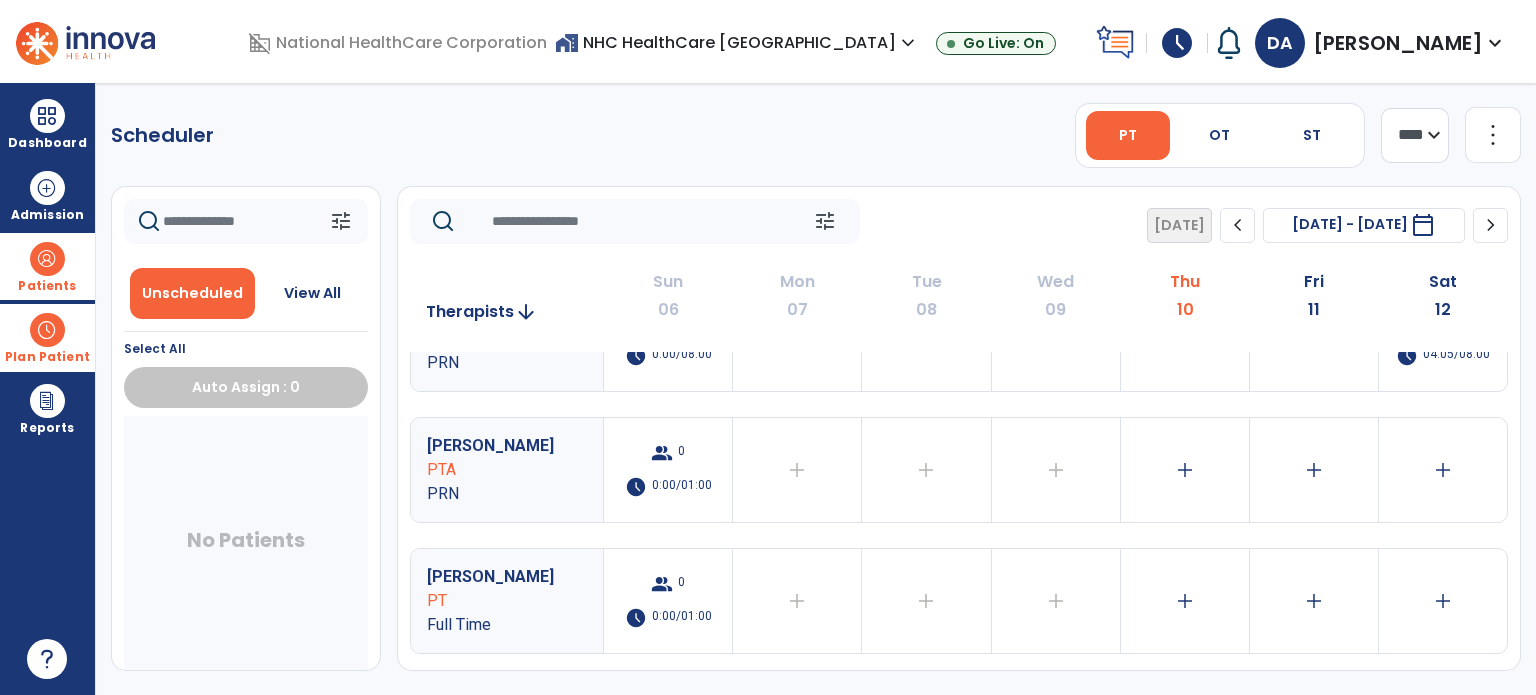 scroll, scrollTop: 0, scrollLeft: 0, axis: both 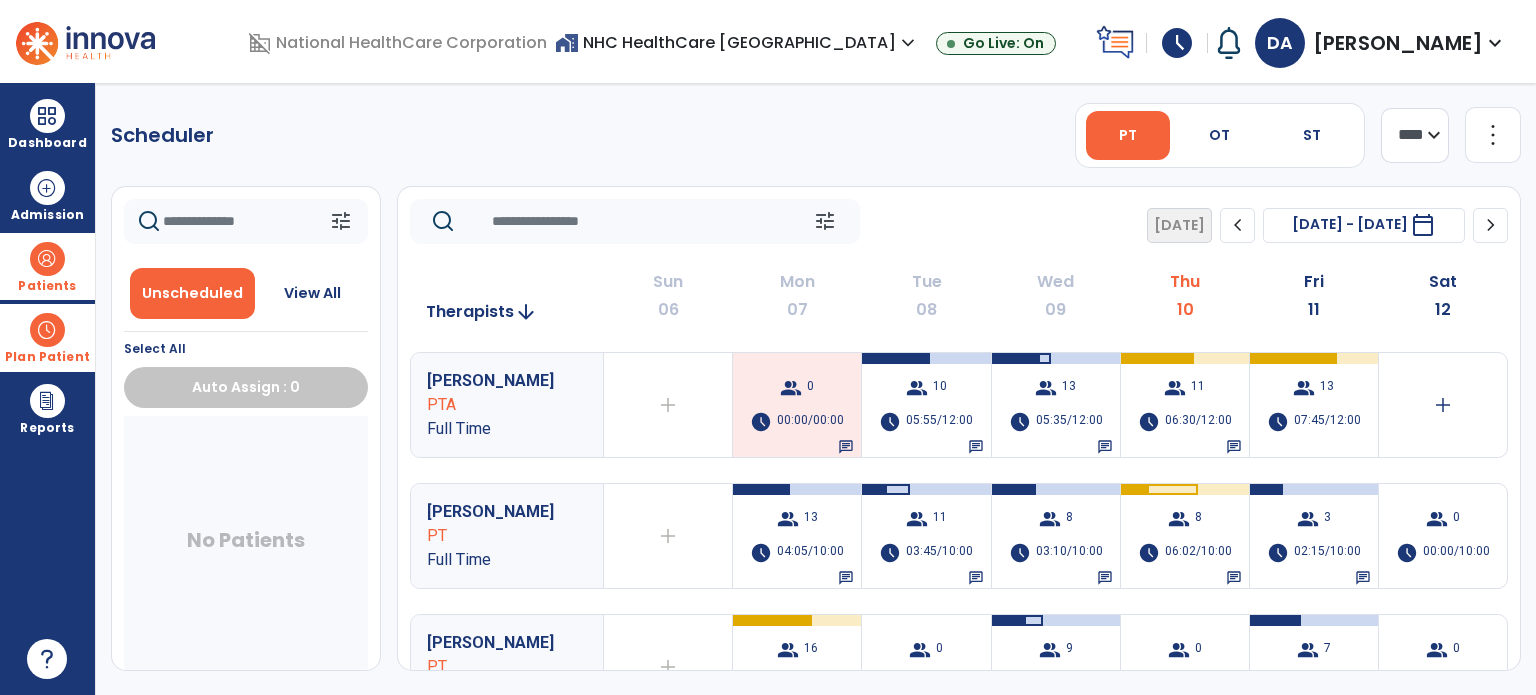 click at bounding box center [47, 259] 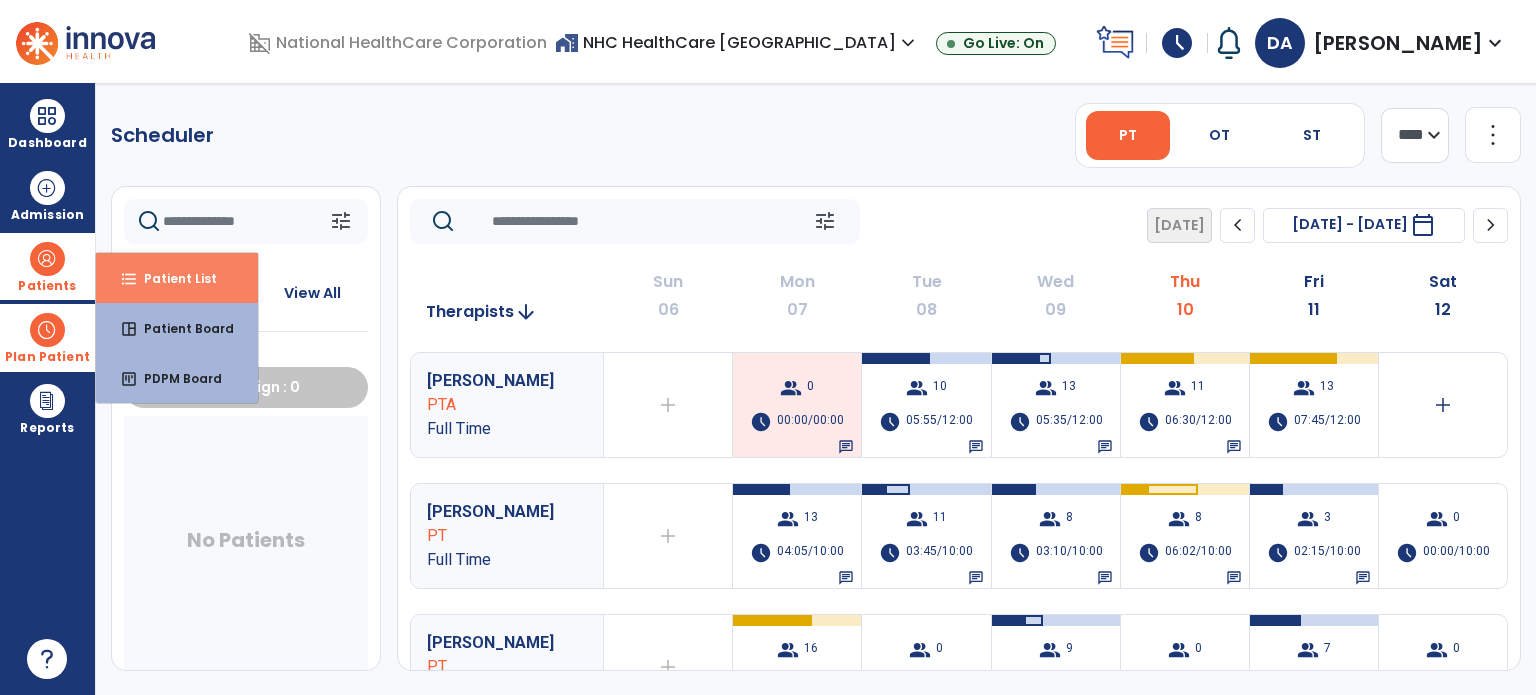 click on "Patient List" at bounding box center (172, 278) 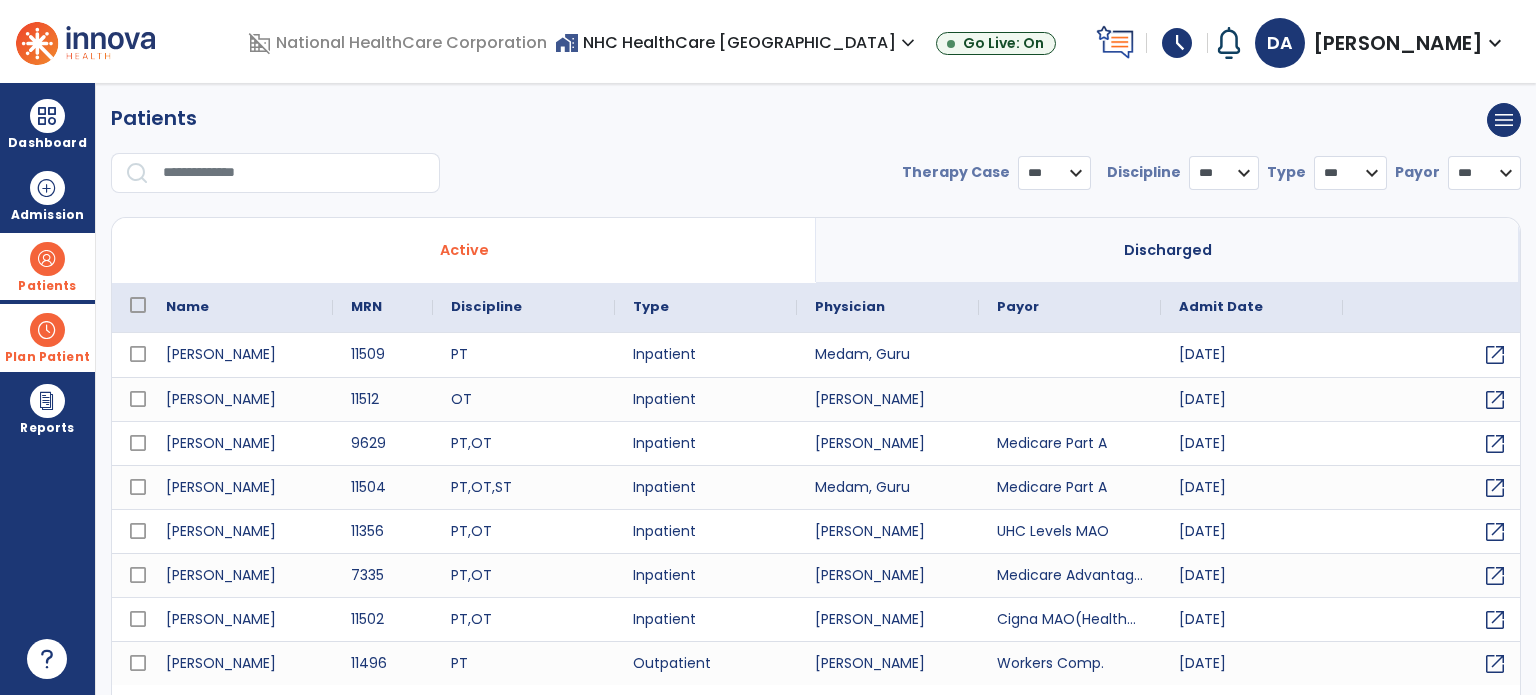 select on "***" 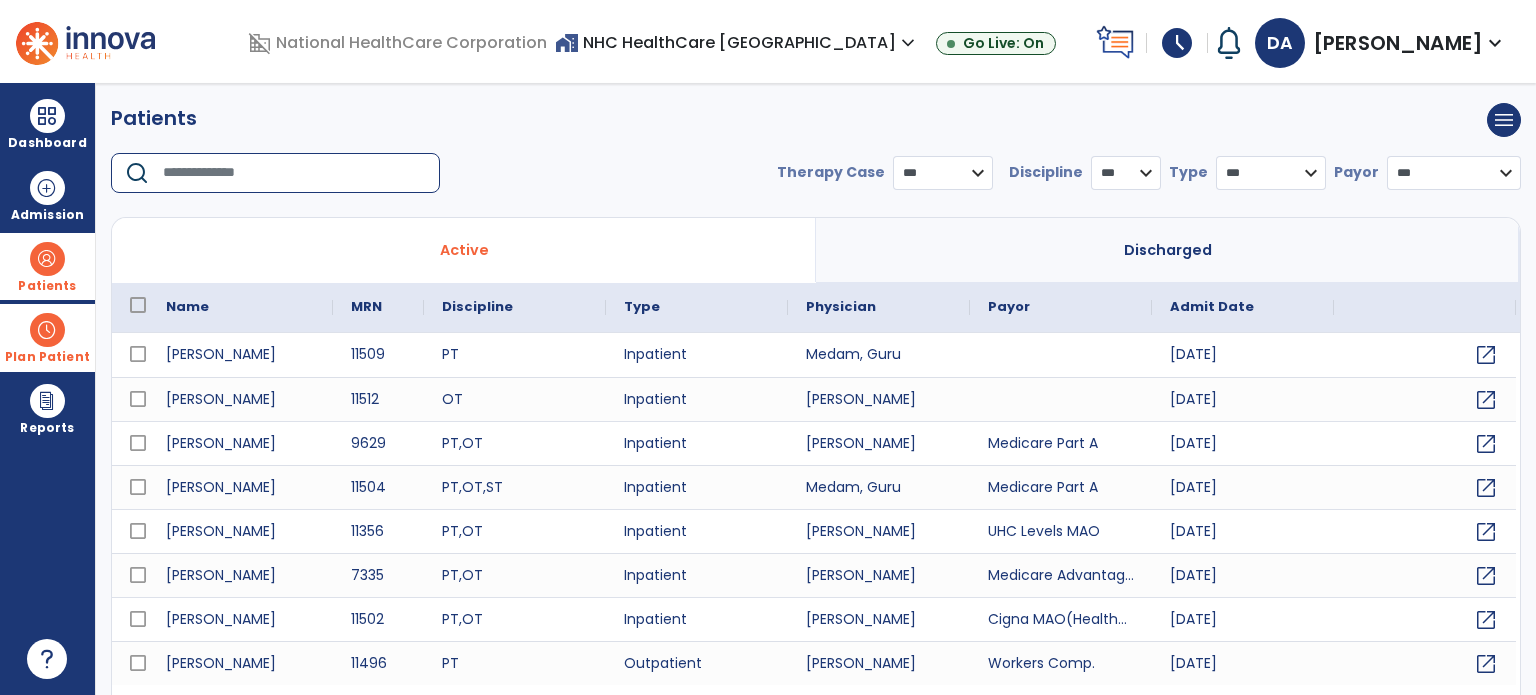 click at bounding box center [294, 173] 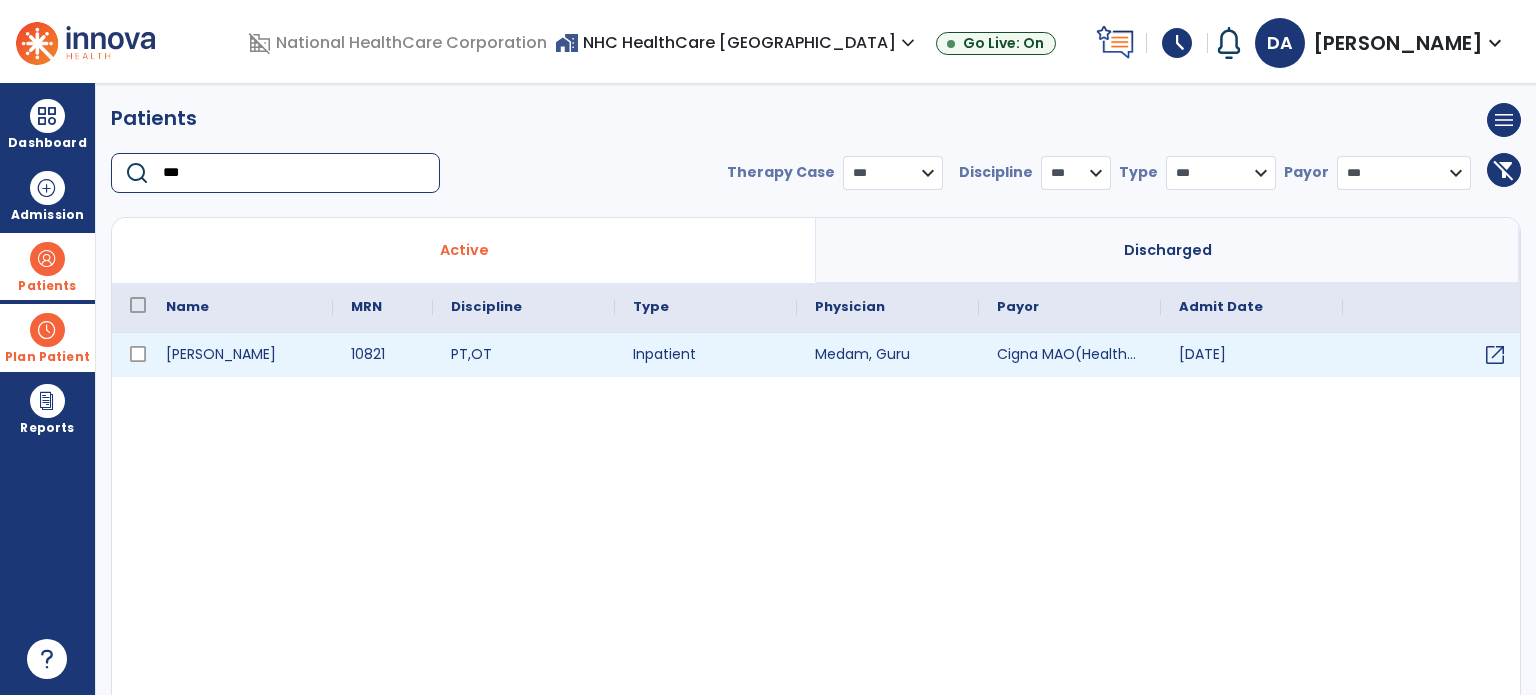 type on "***" 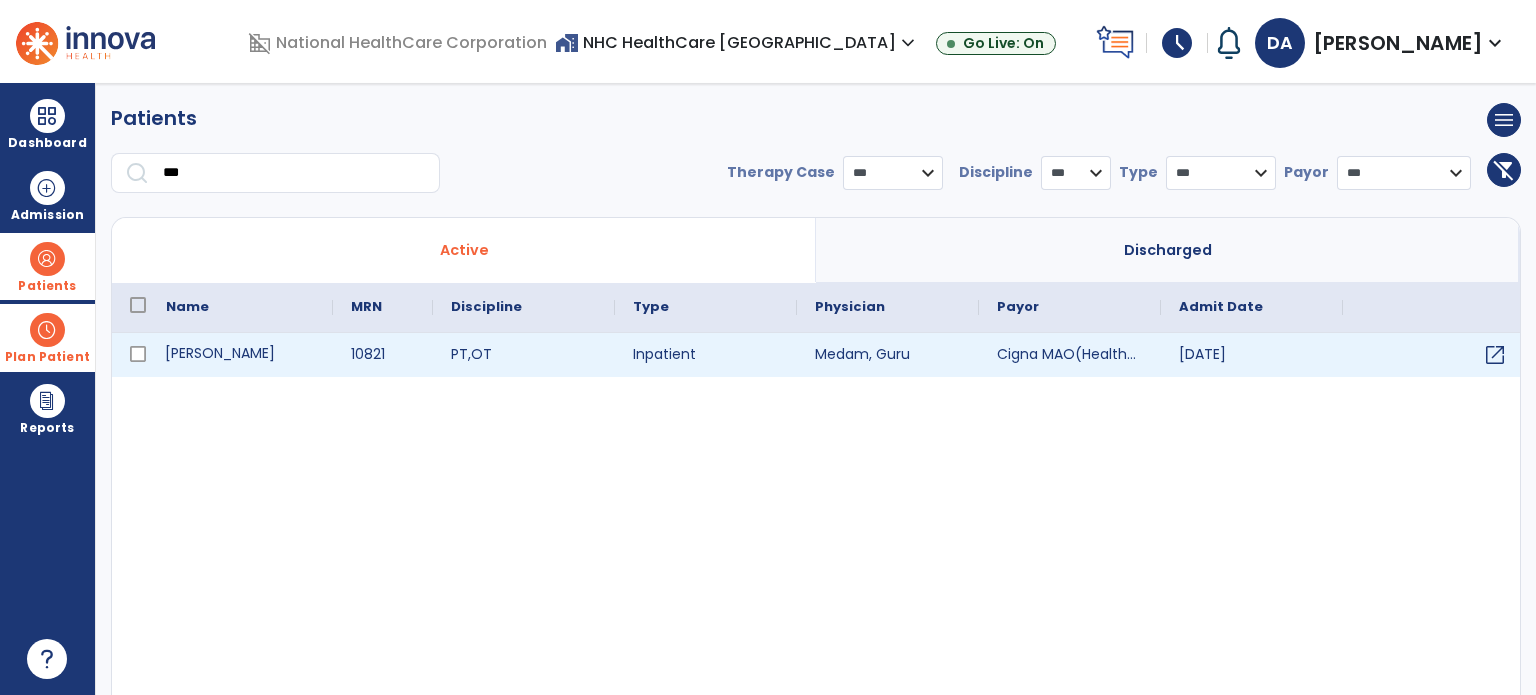 click on "[PERSON_NAME]" at bounding box center [240, 355] 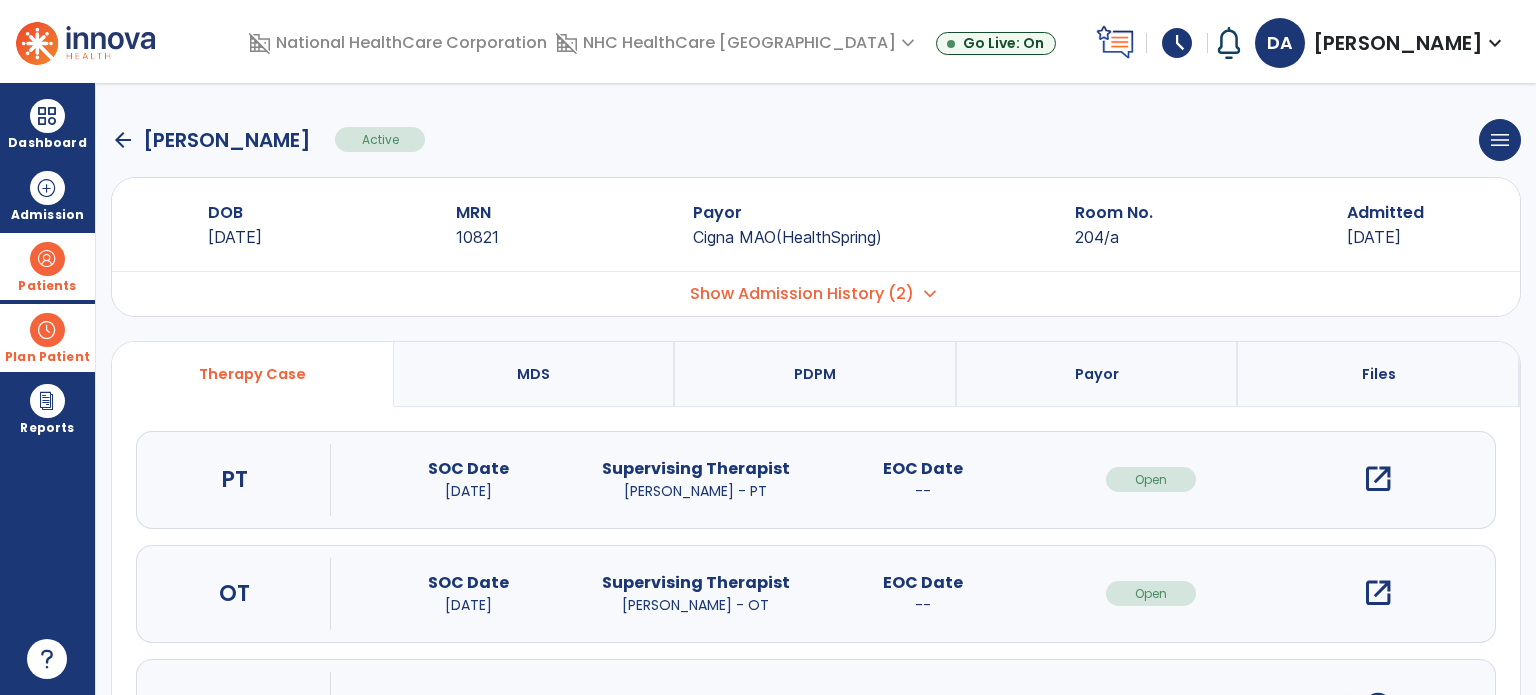 click on "open_in_new" at bounding box center [1378, 479] 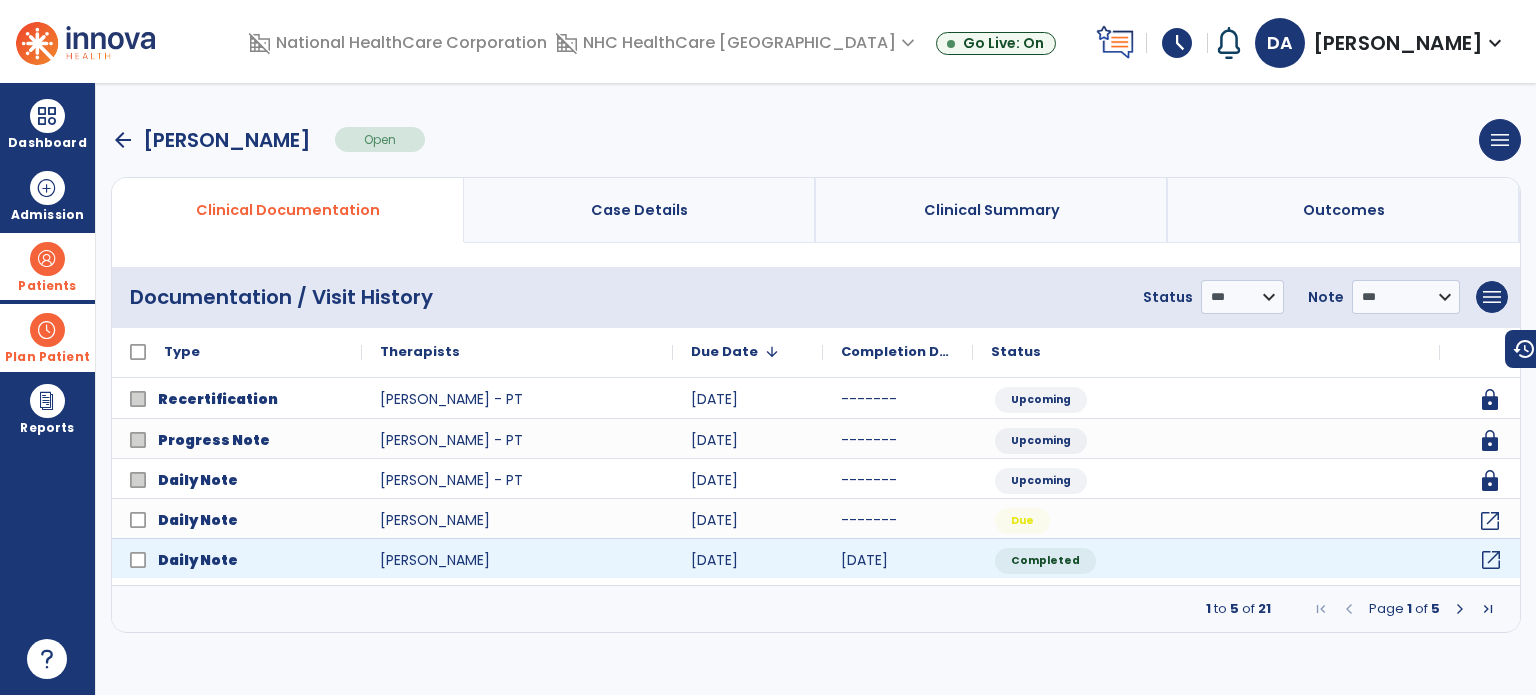 click on "open_in_new" 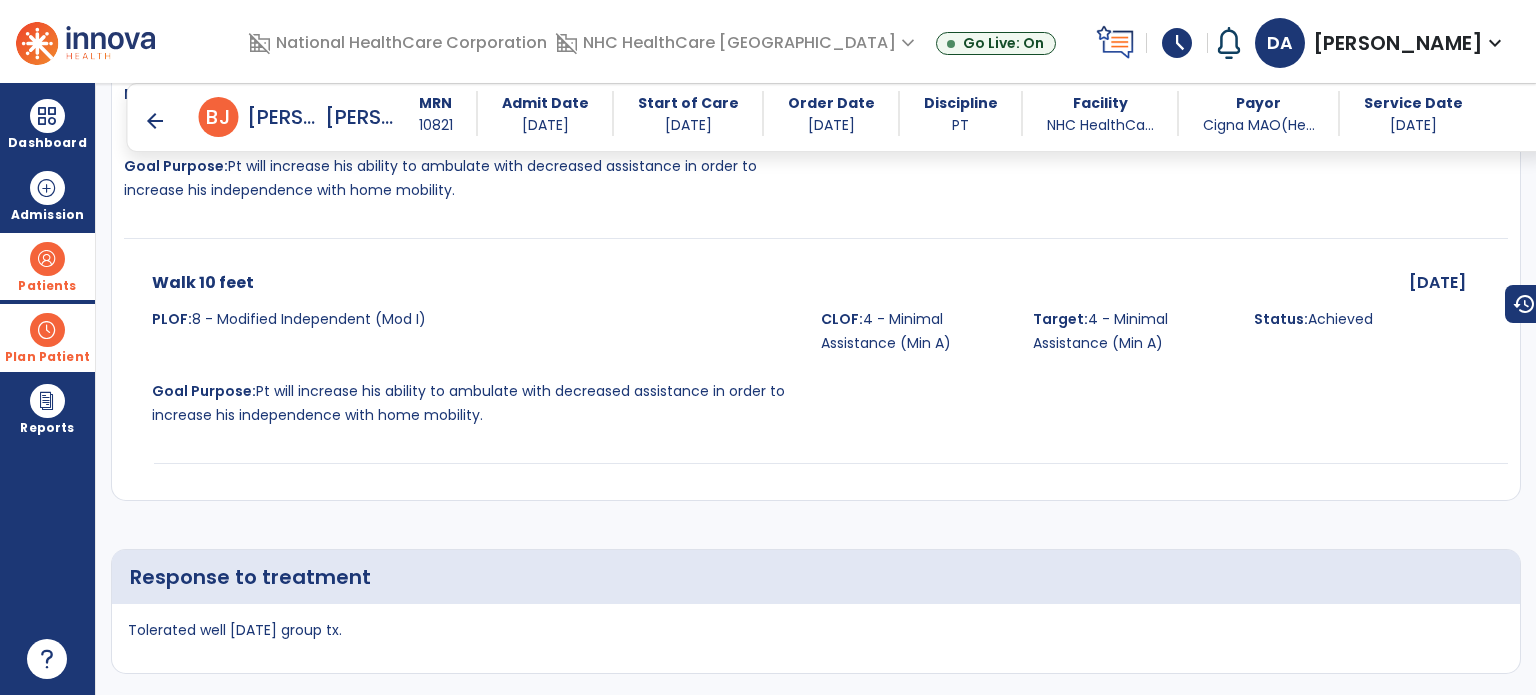 scroll, scrollTop: 3306, scrollLeft: 0, axis: vertical 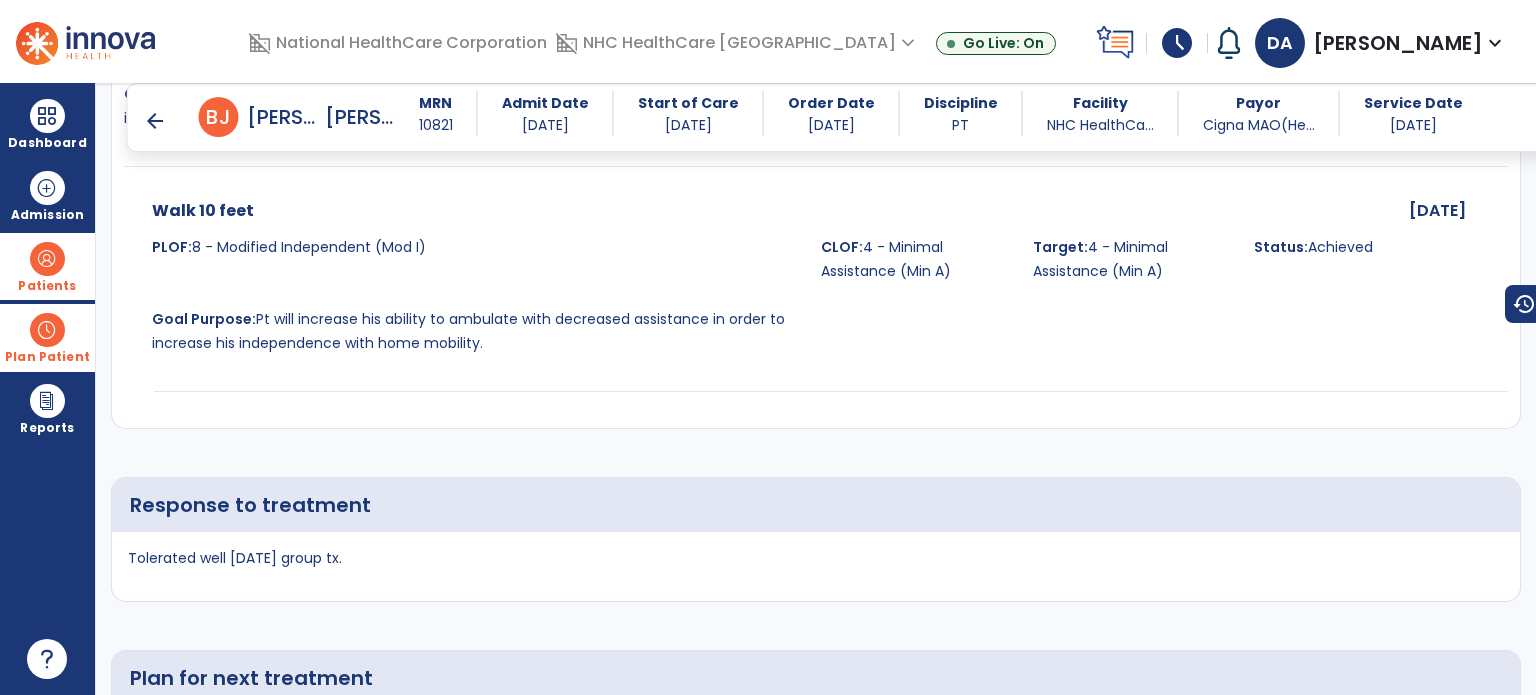 click on "arrow_back" at bounding box center [155, 121] 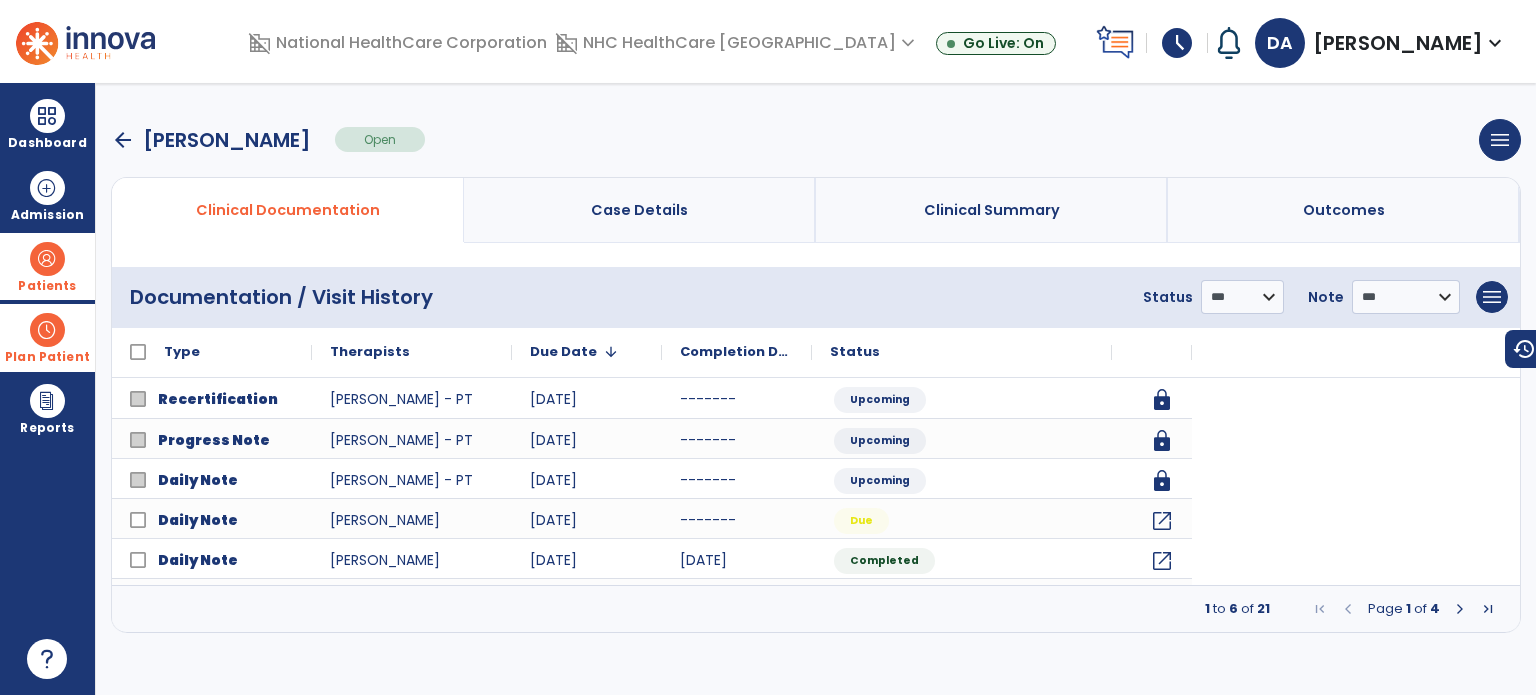 scroll, scrollTop: 0, scrollLeft: 0, axis: both 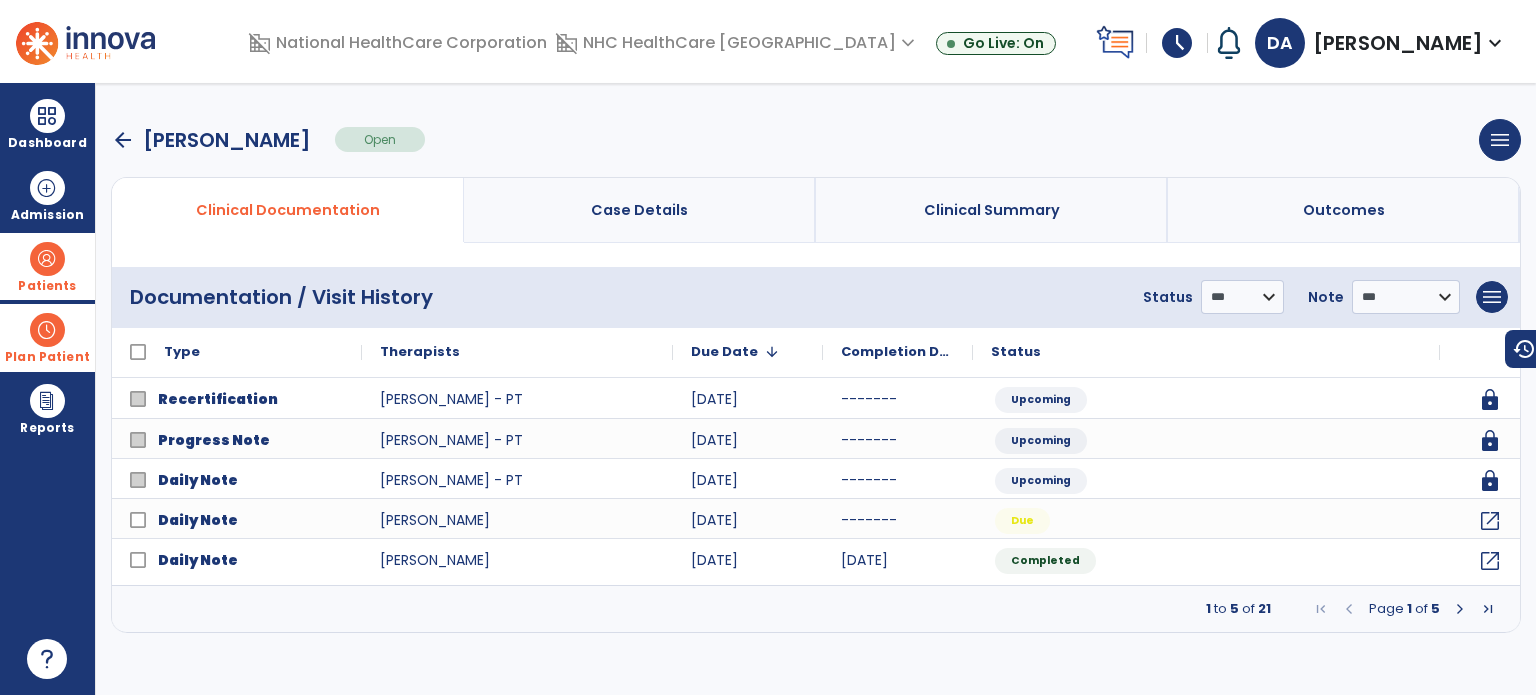 click on "arrow_back" at bounding box center [123, 140] 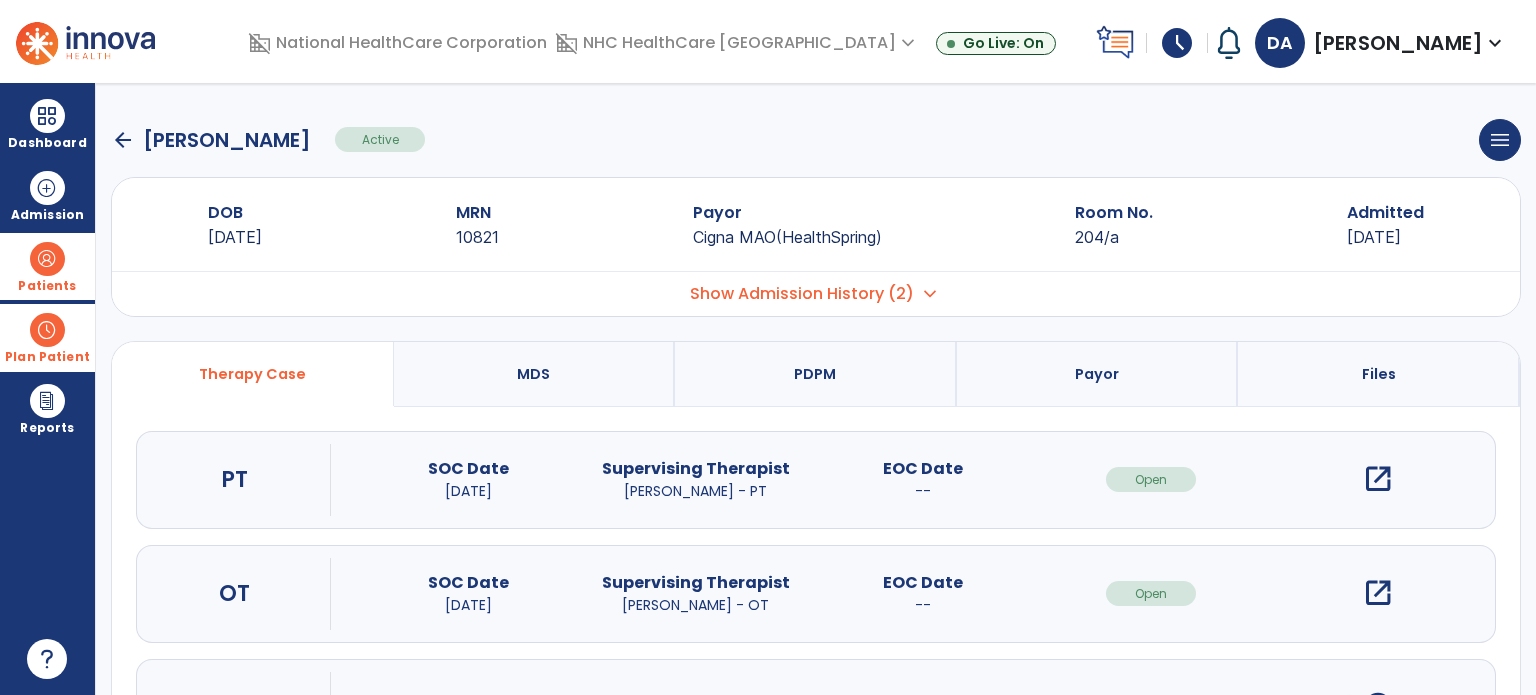 click on "arrow_back" 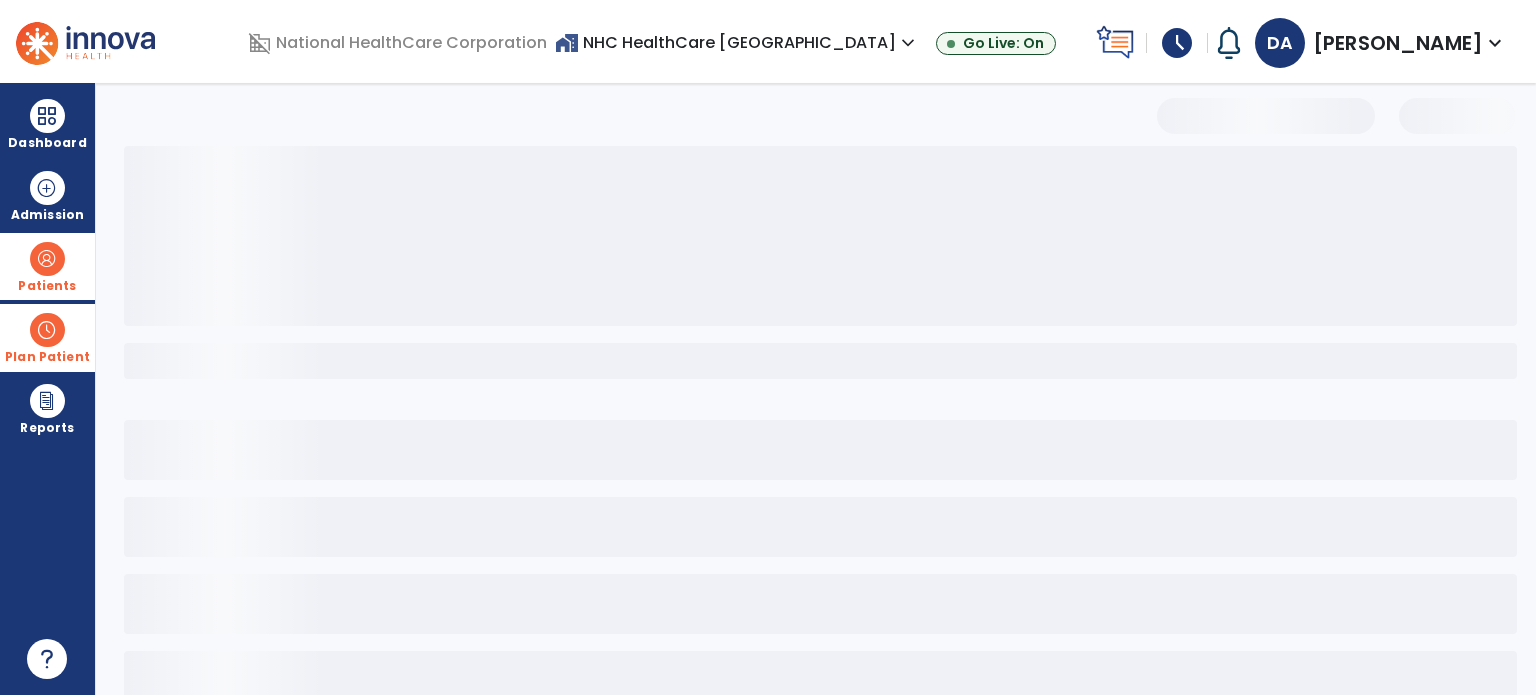 select on "***" 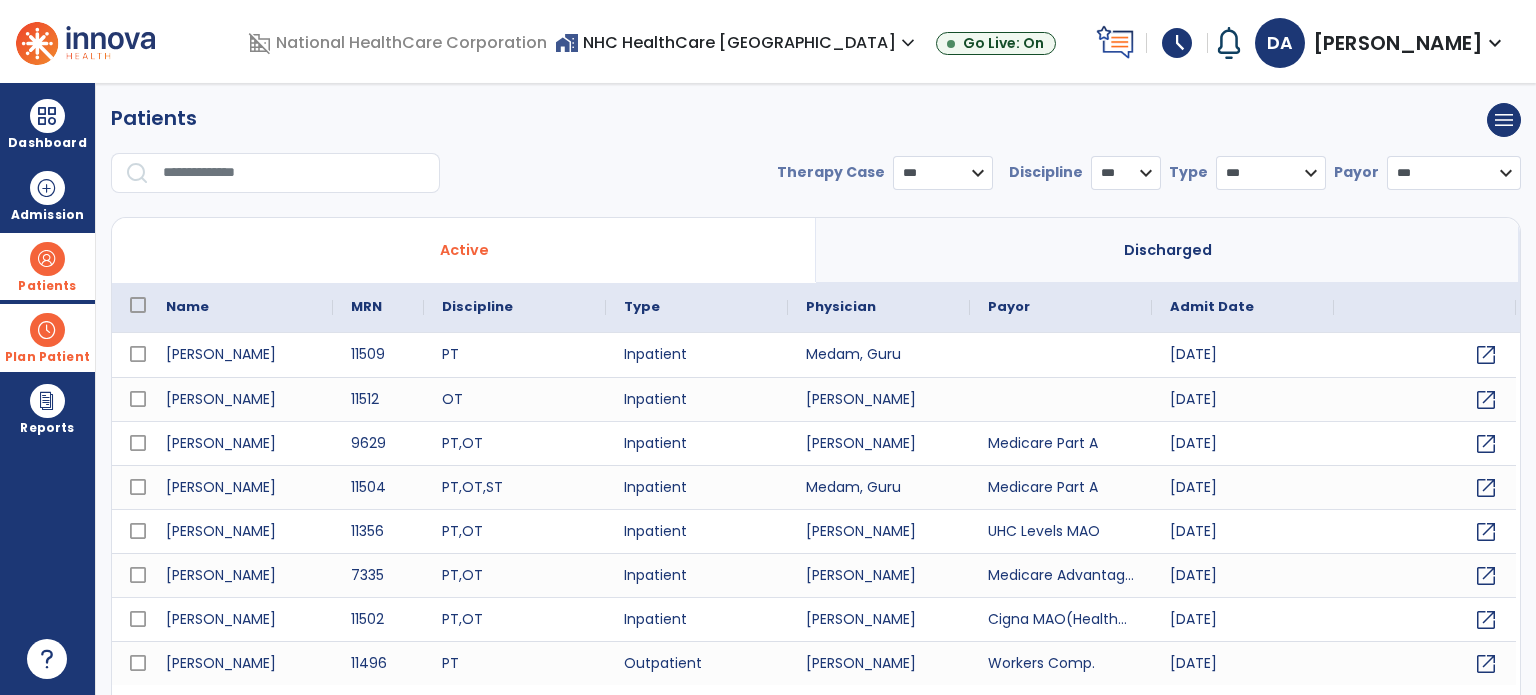 click at bounding box center [294, 173] 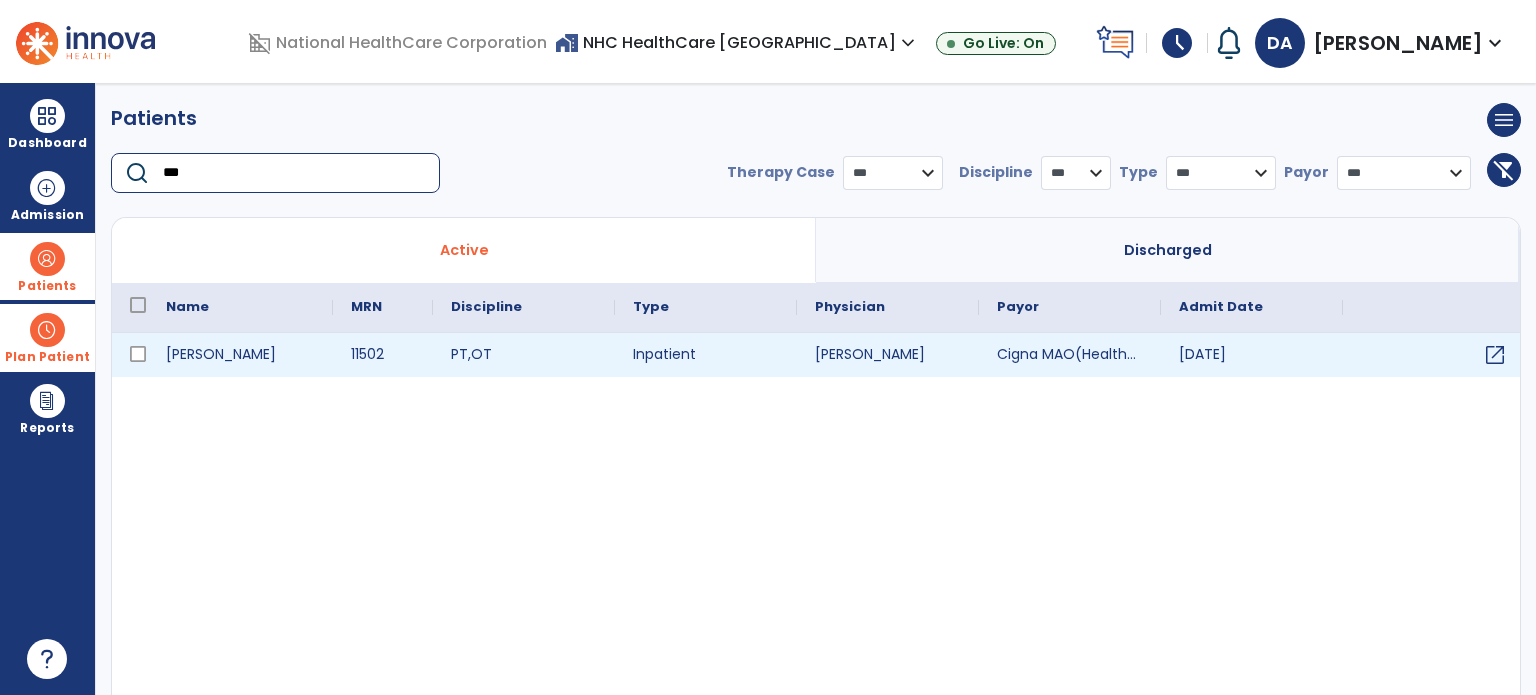 type on "***" 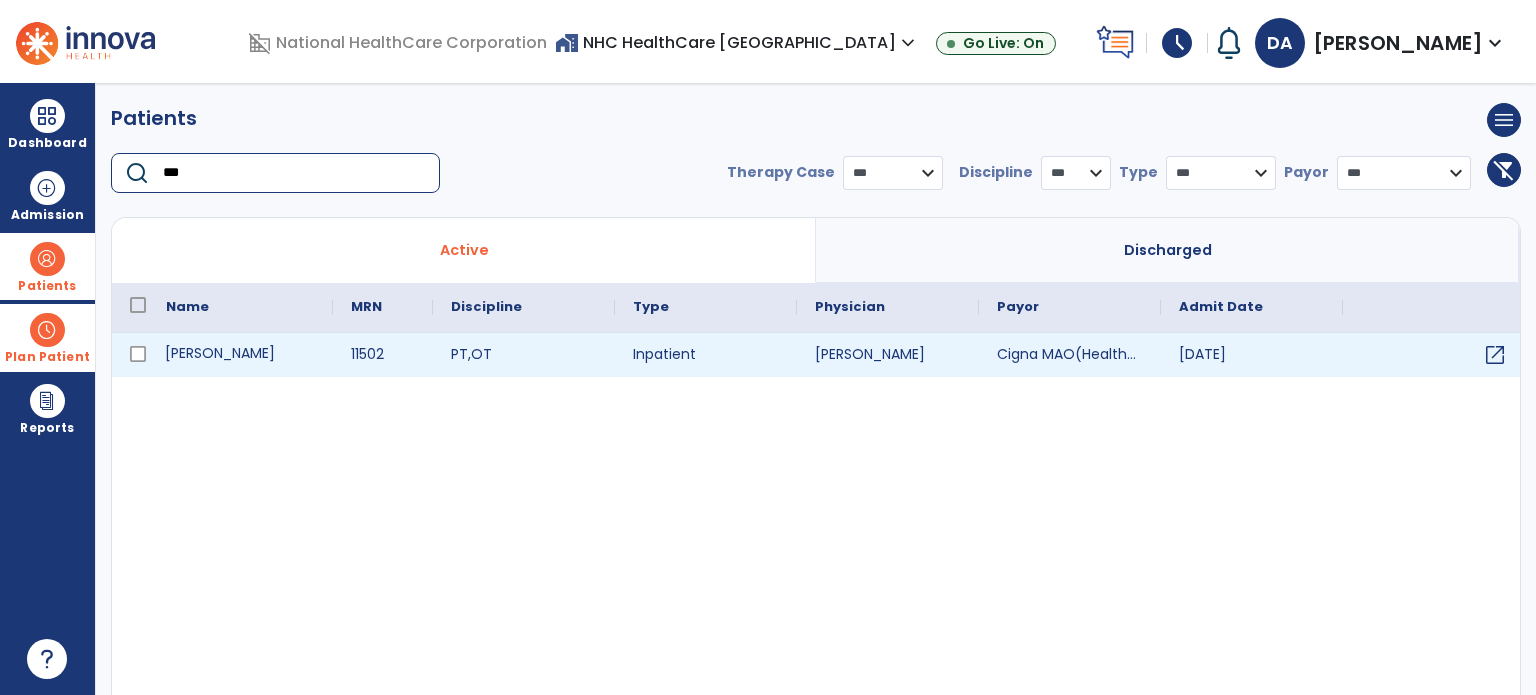 click on "[PERSON_NAME]" at bounding box center (240, 355) 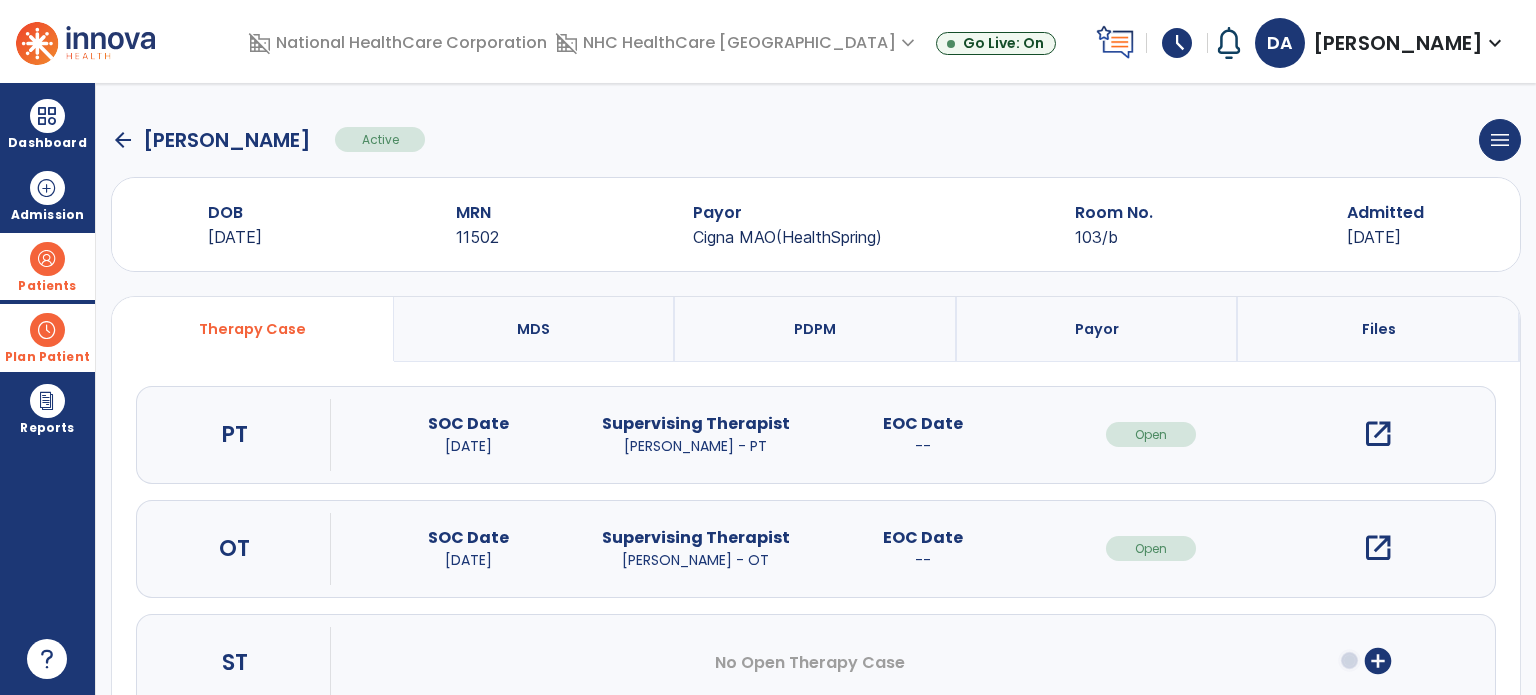 click on "open_in_new" at bounding box center [1378, 434] 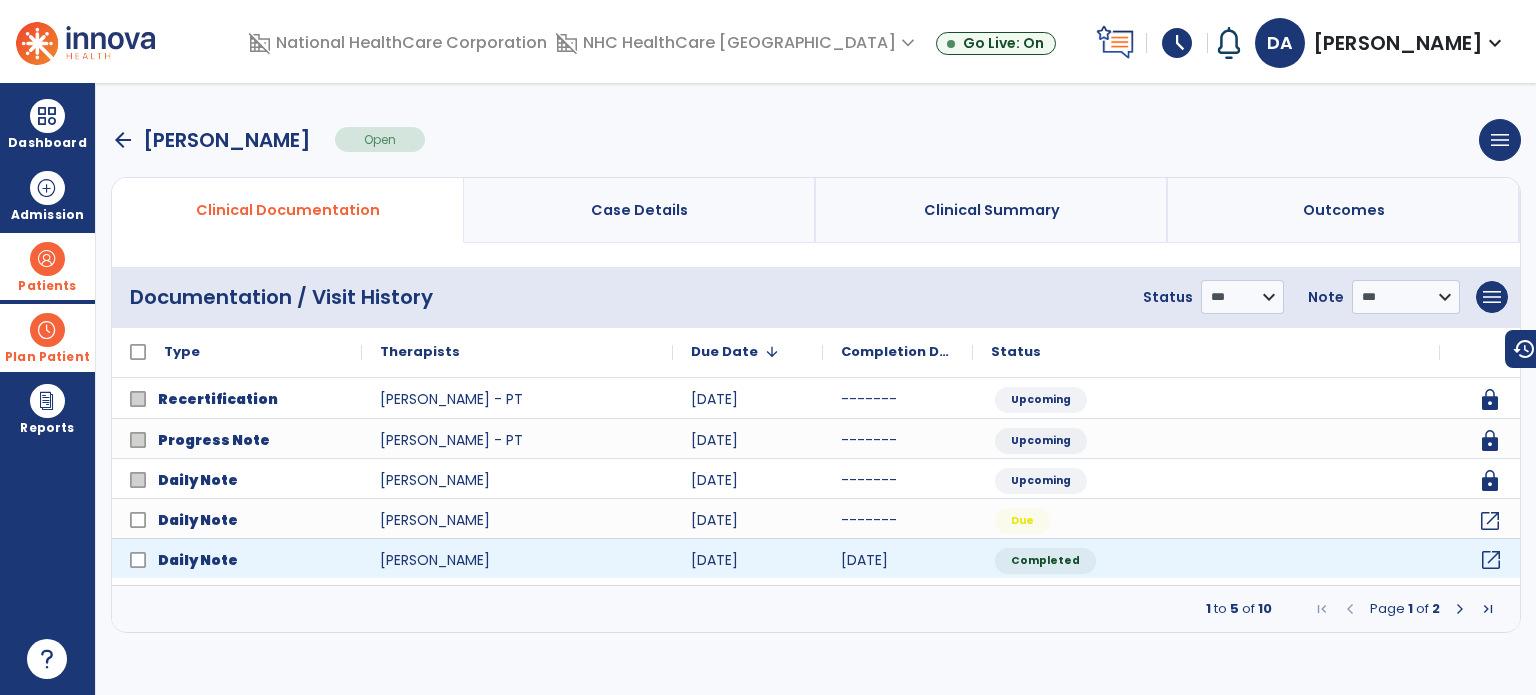 click on "open_in_new" 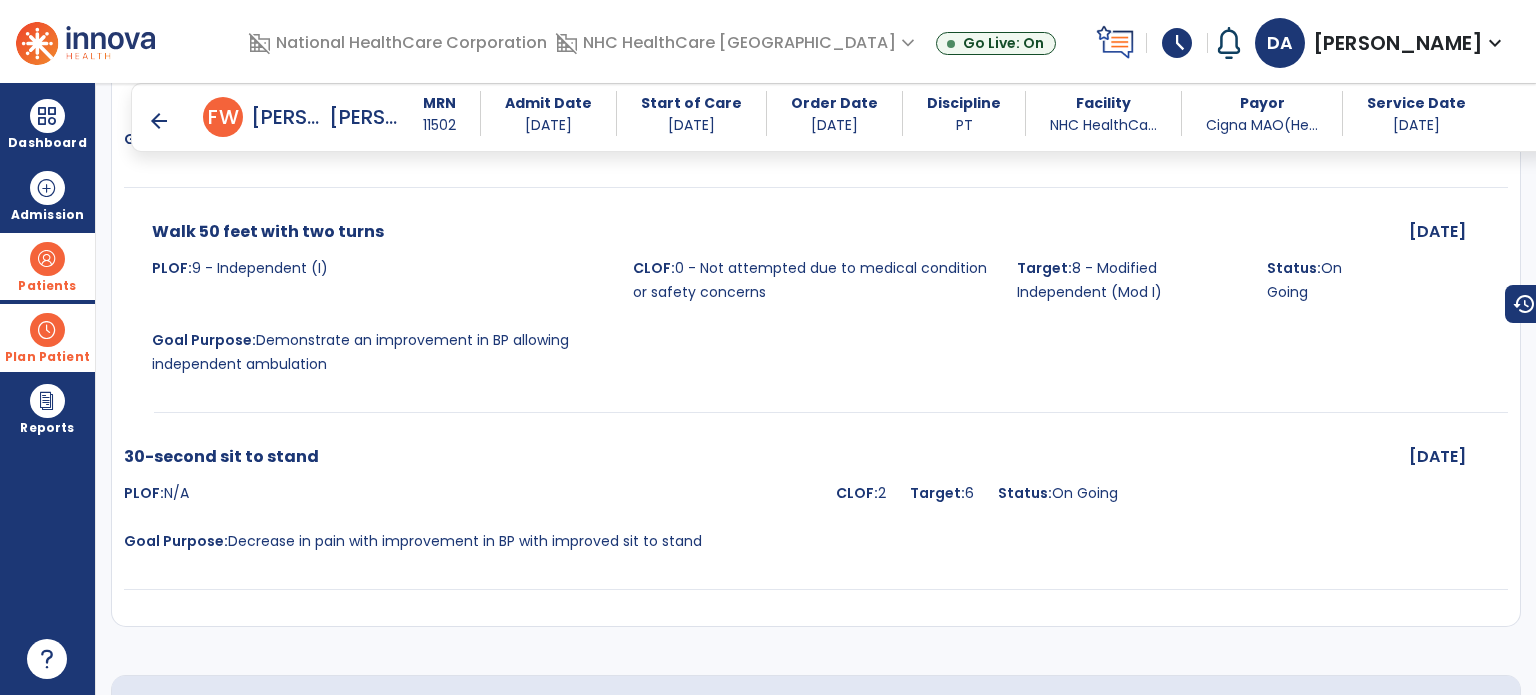 scroll, scrollTop: 2680, scrollLeft: 0, axis: vertical 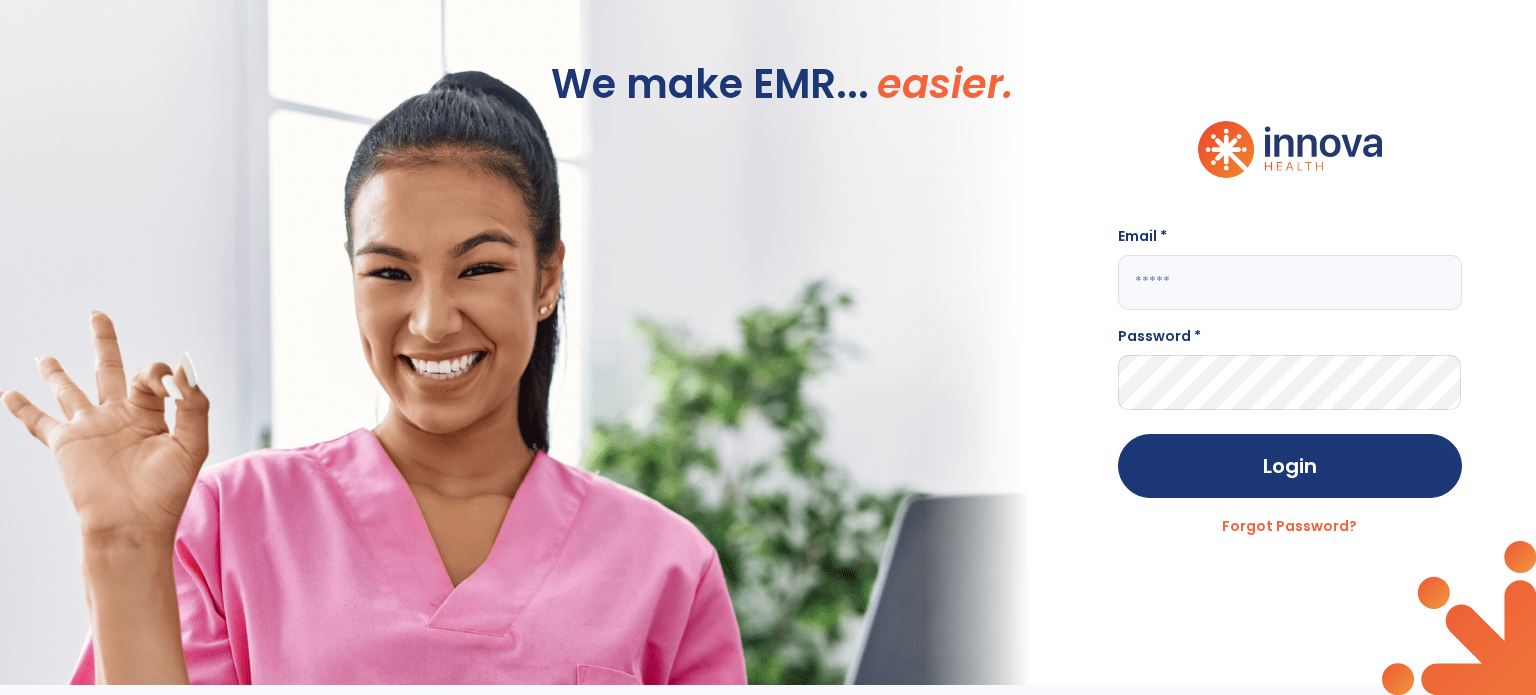 type on "**********" 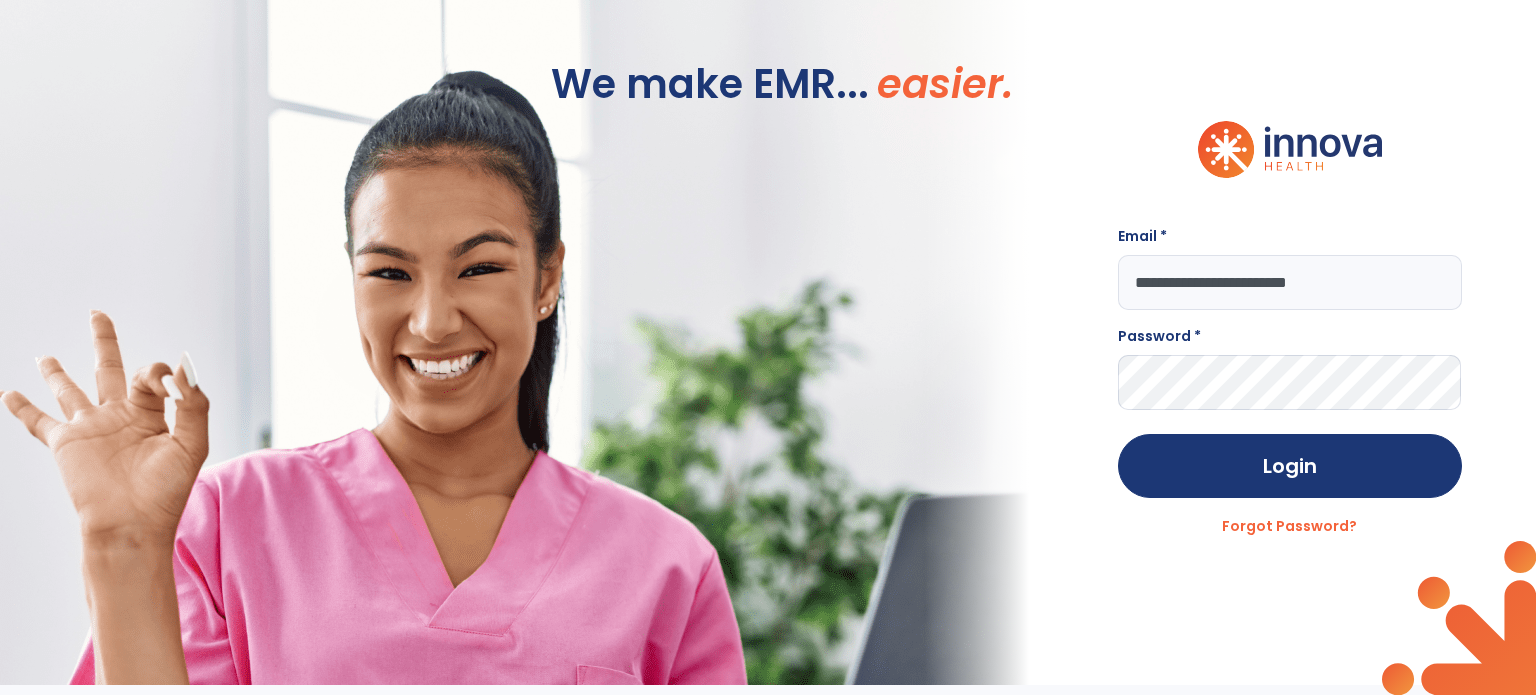 scroll, scrollTop: 0, scrollLeft: 0, axis: both 